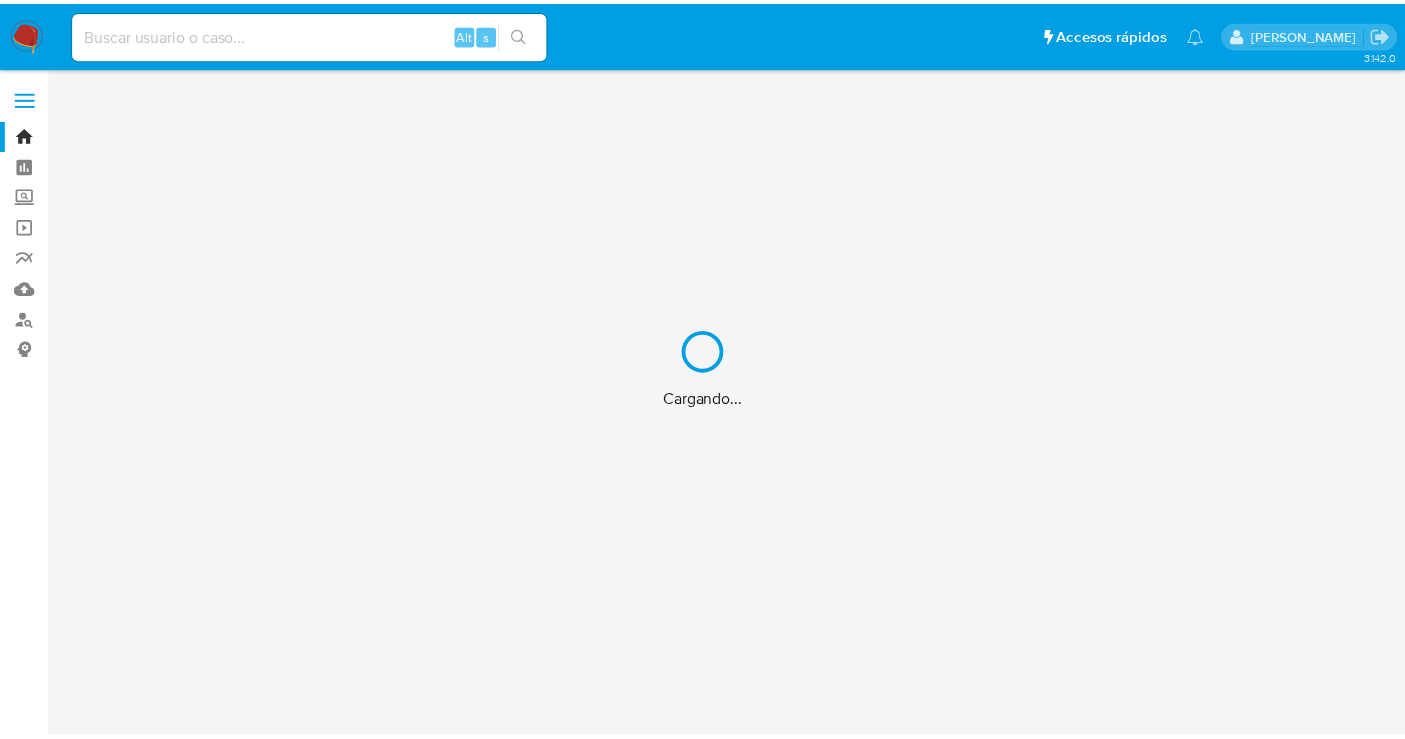 scroll, scrollTop: 0, scrollLeft: 0, axis: both 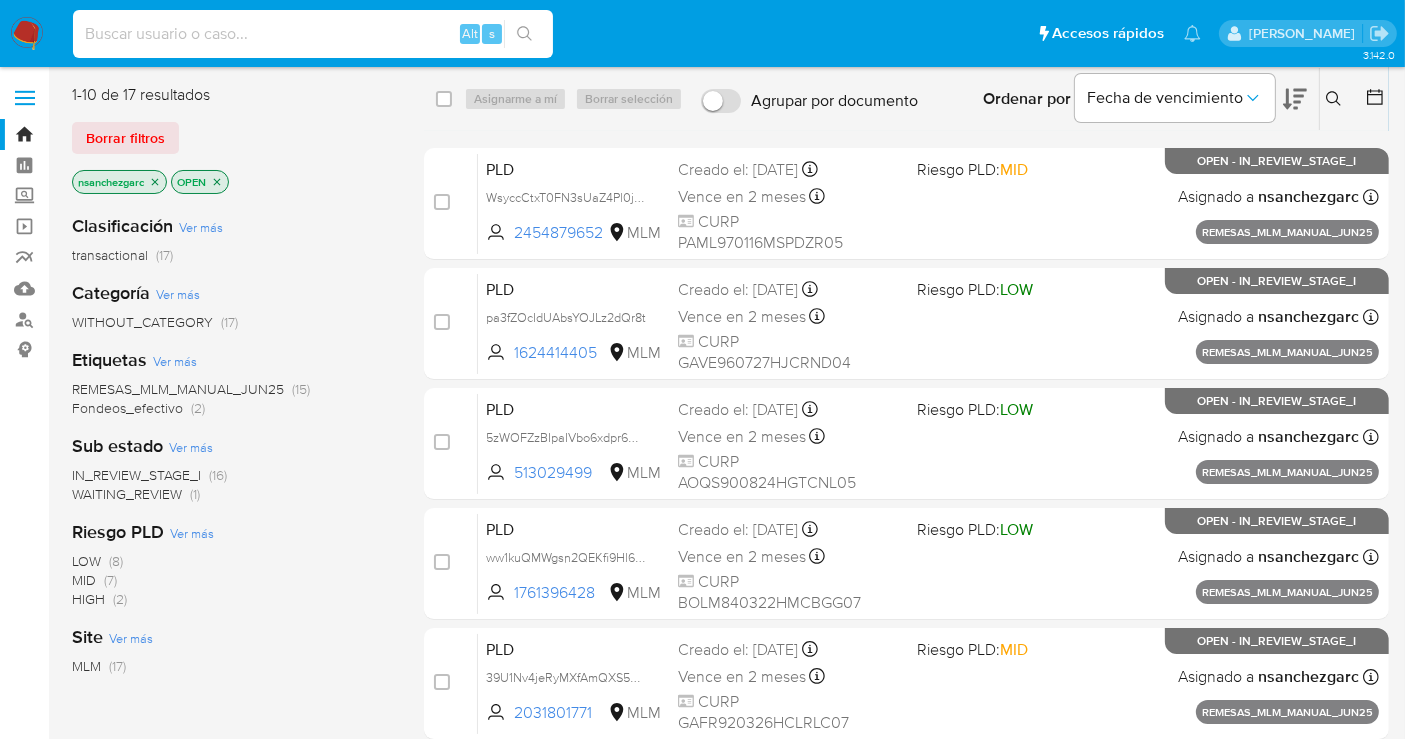 click at bounding box center (313, 34) 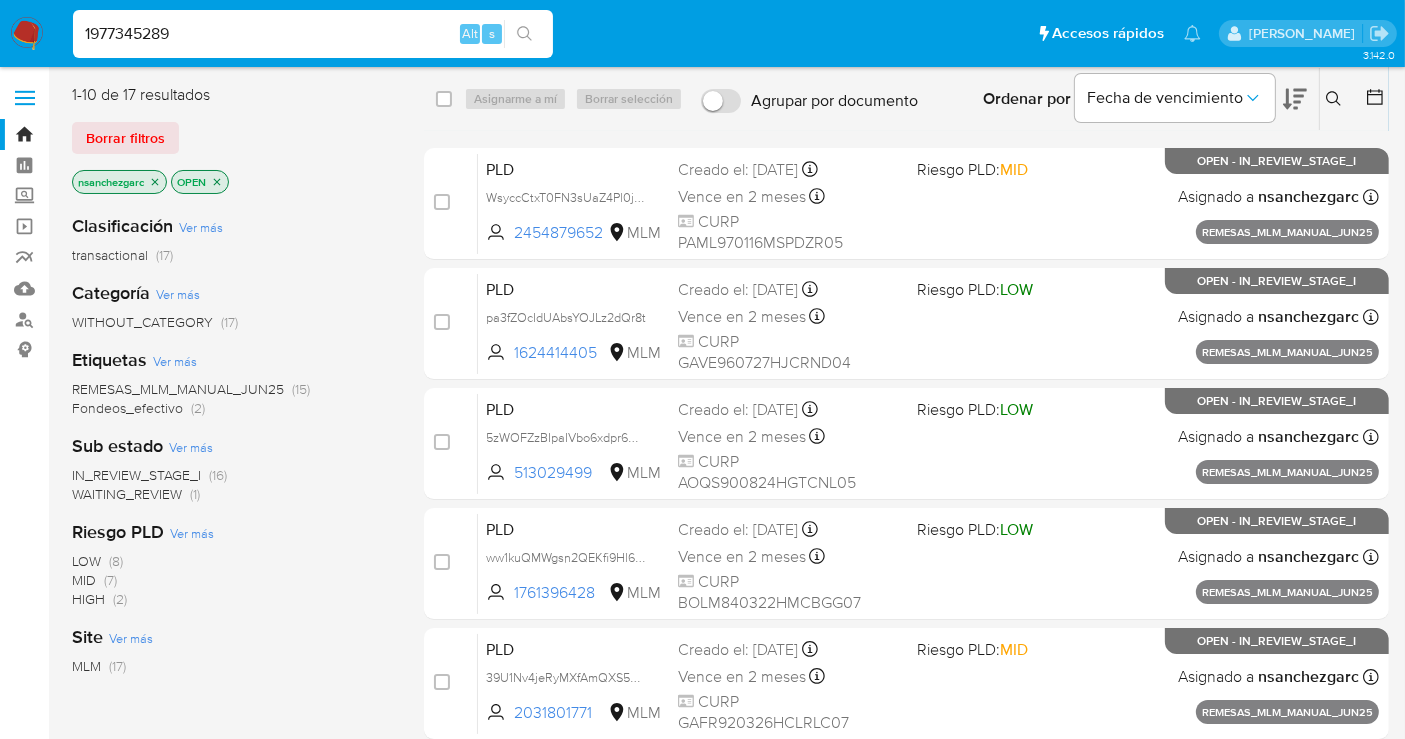 type on "1977345289" 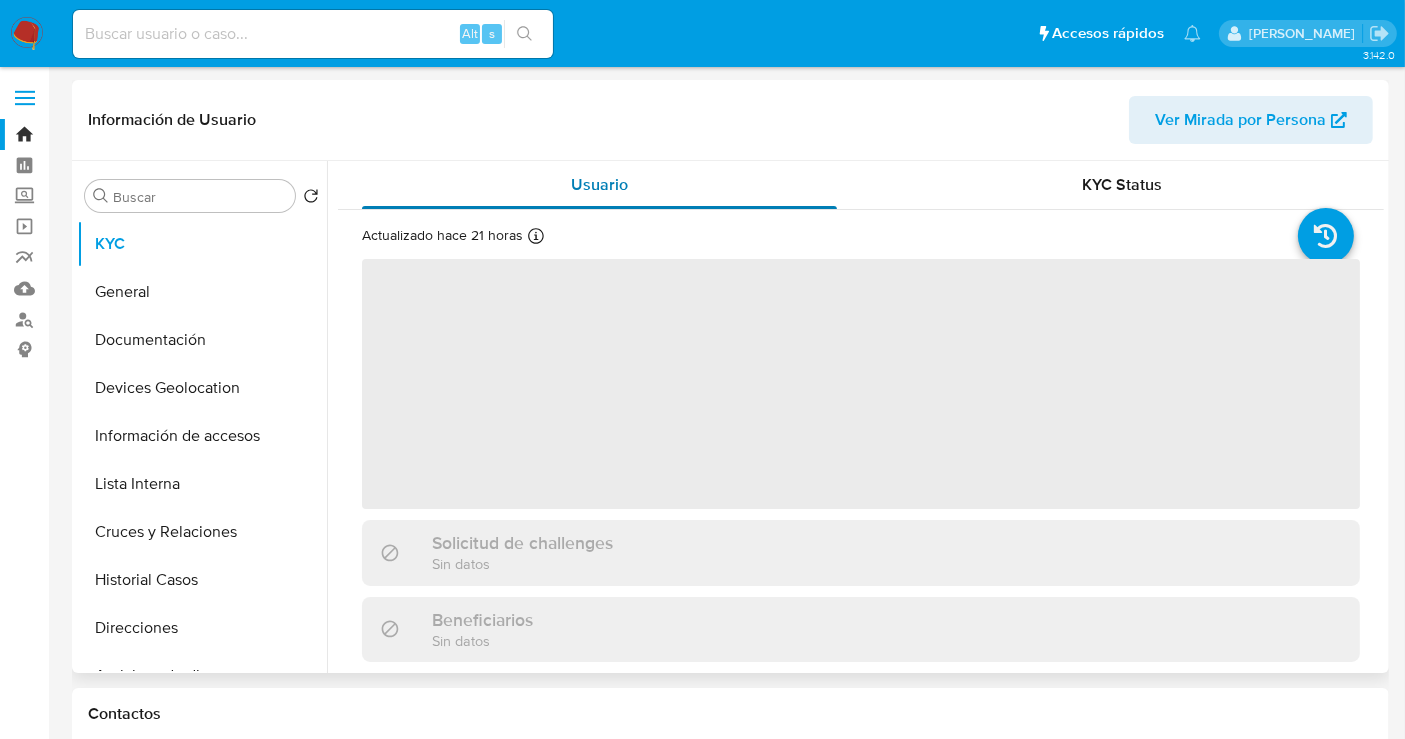 select on "10" 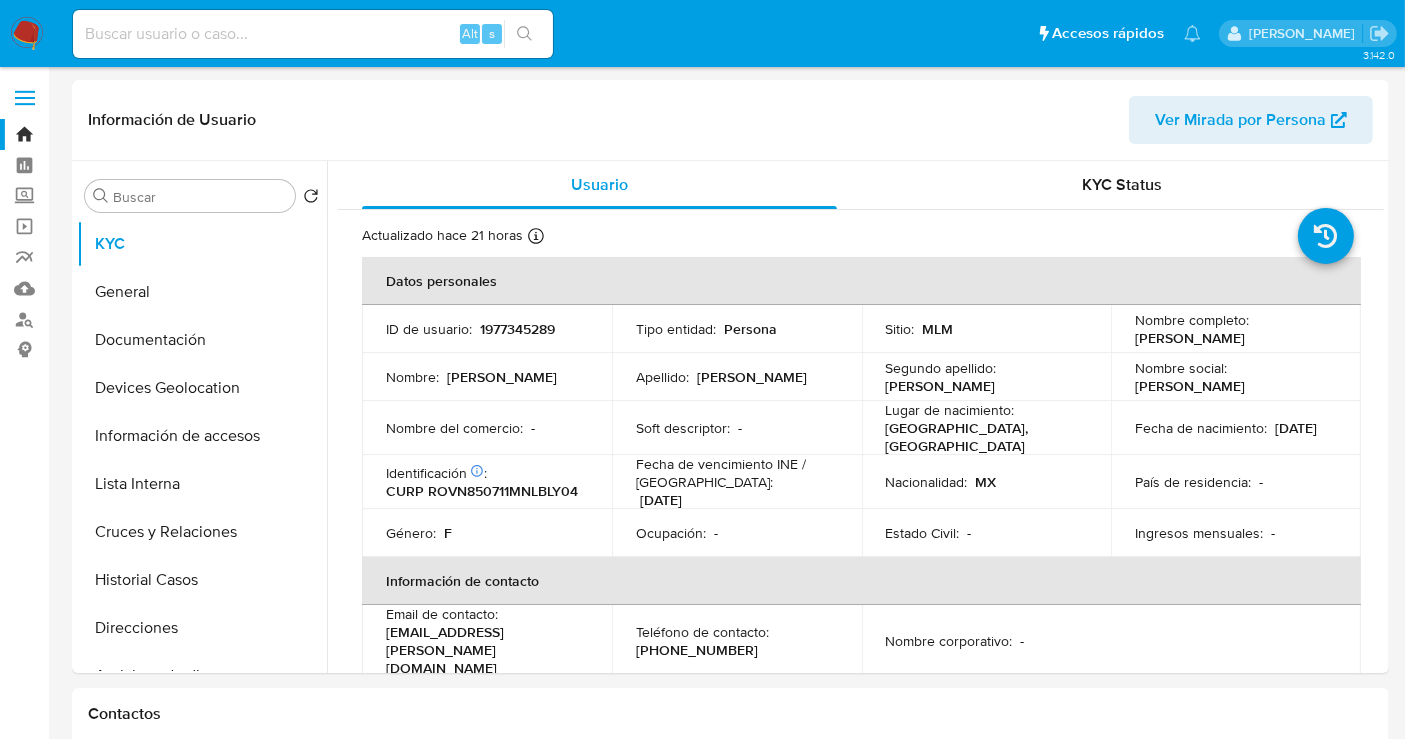 click at bounding box center [27, 34] 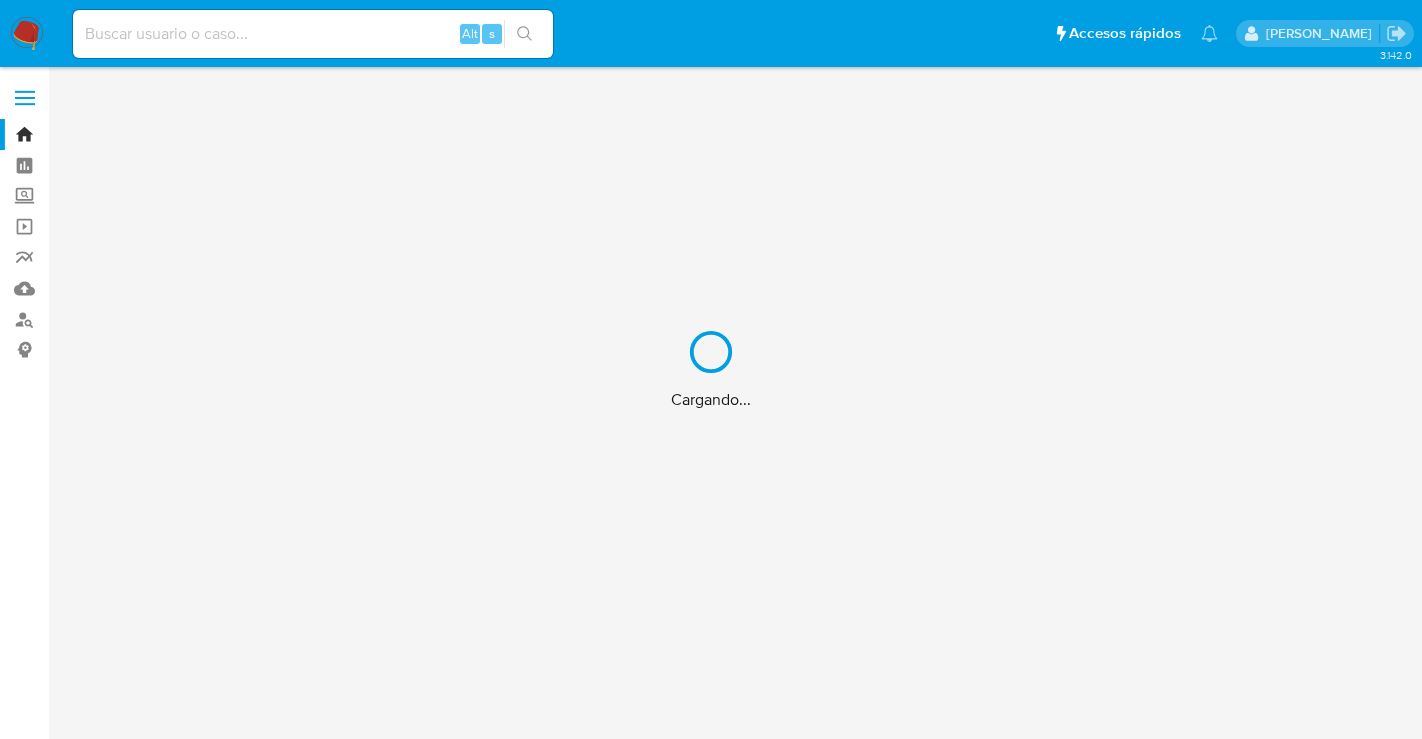 scroll, scrollTop: 0, scrollLeft: 0, axis: both 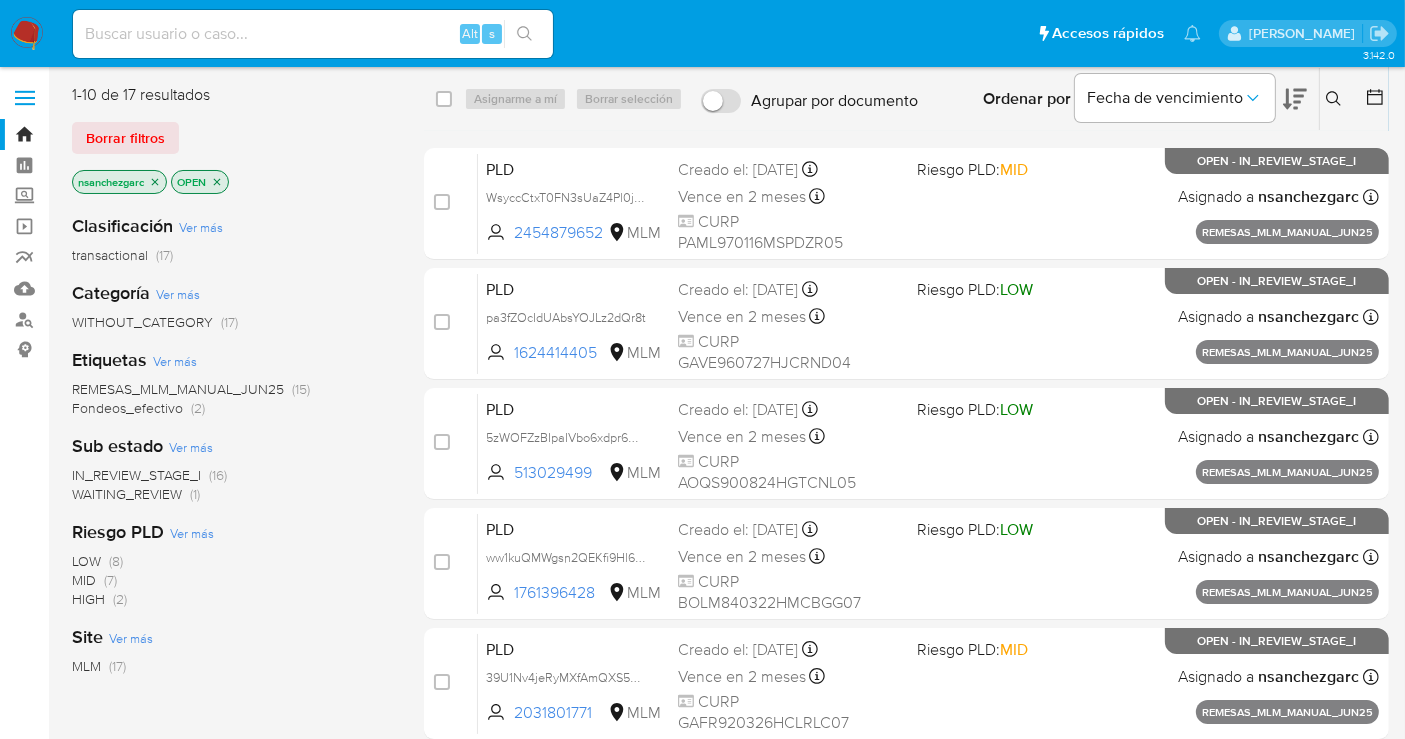 click 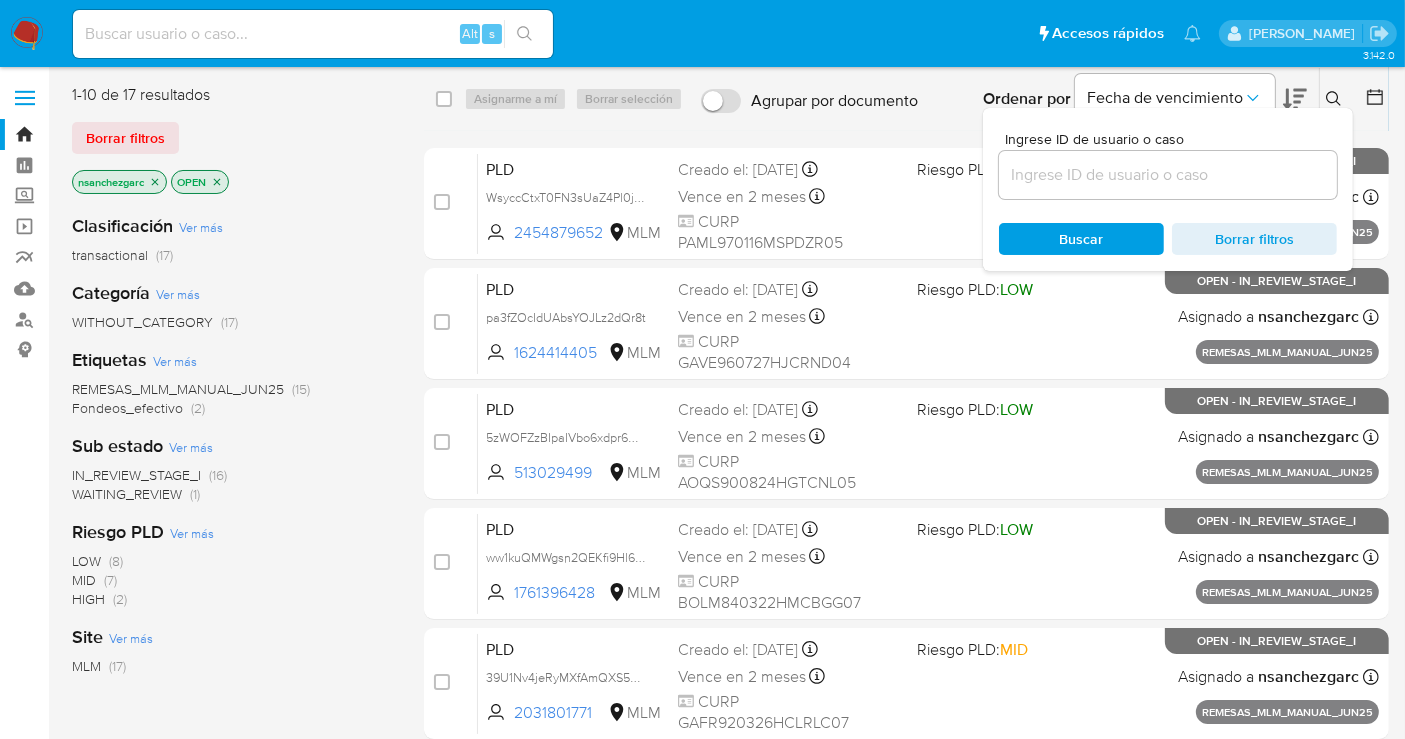 click on "Ingrese ID de usuario o caso Buscar Borrar filtros" at bounding box center [1168, 189] 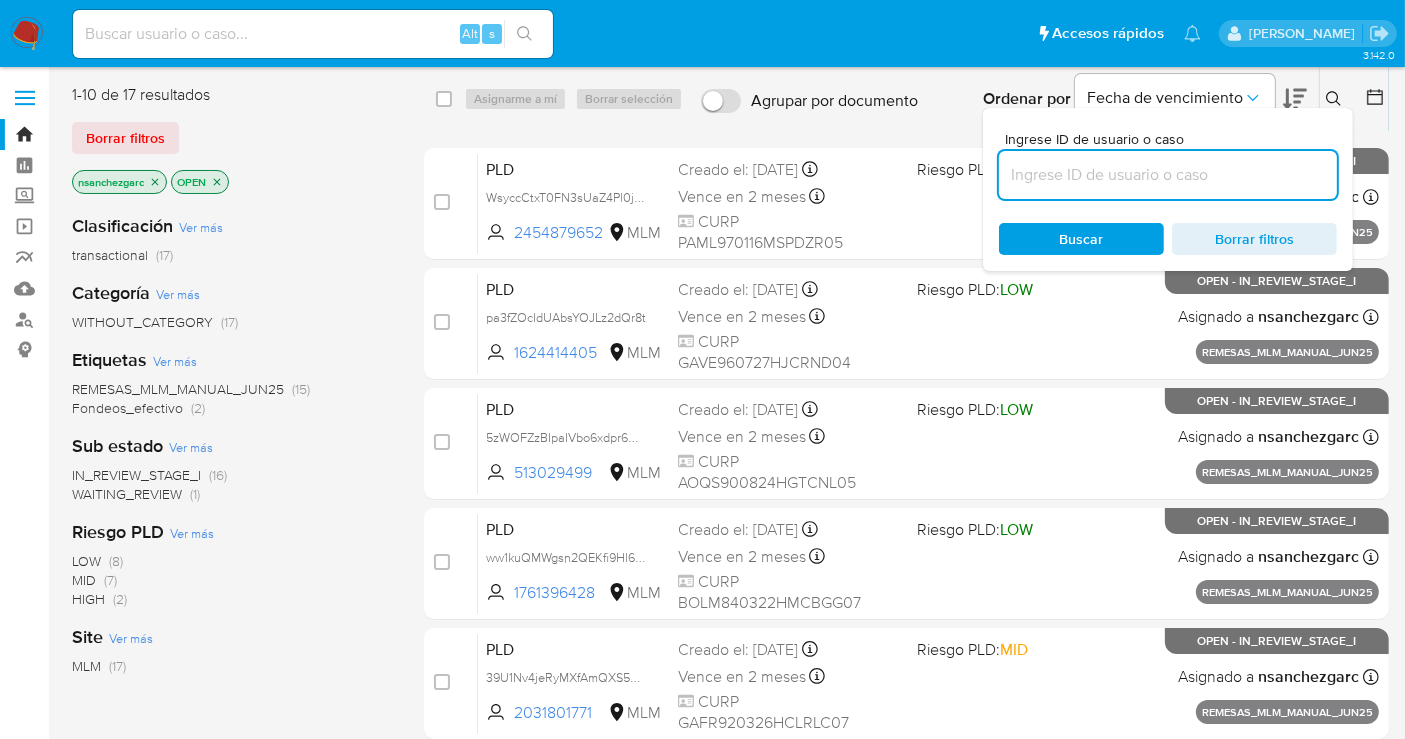 click at bounding box center (1168, 175) 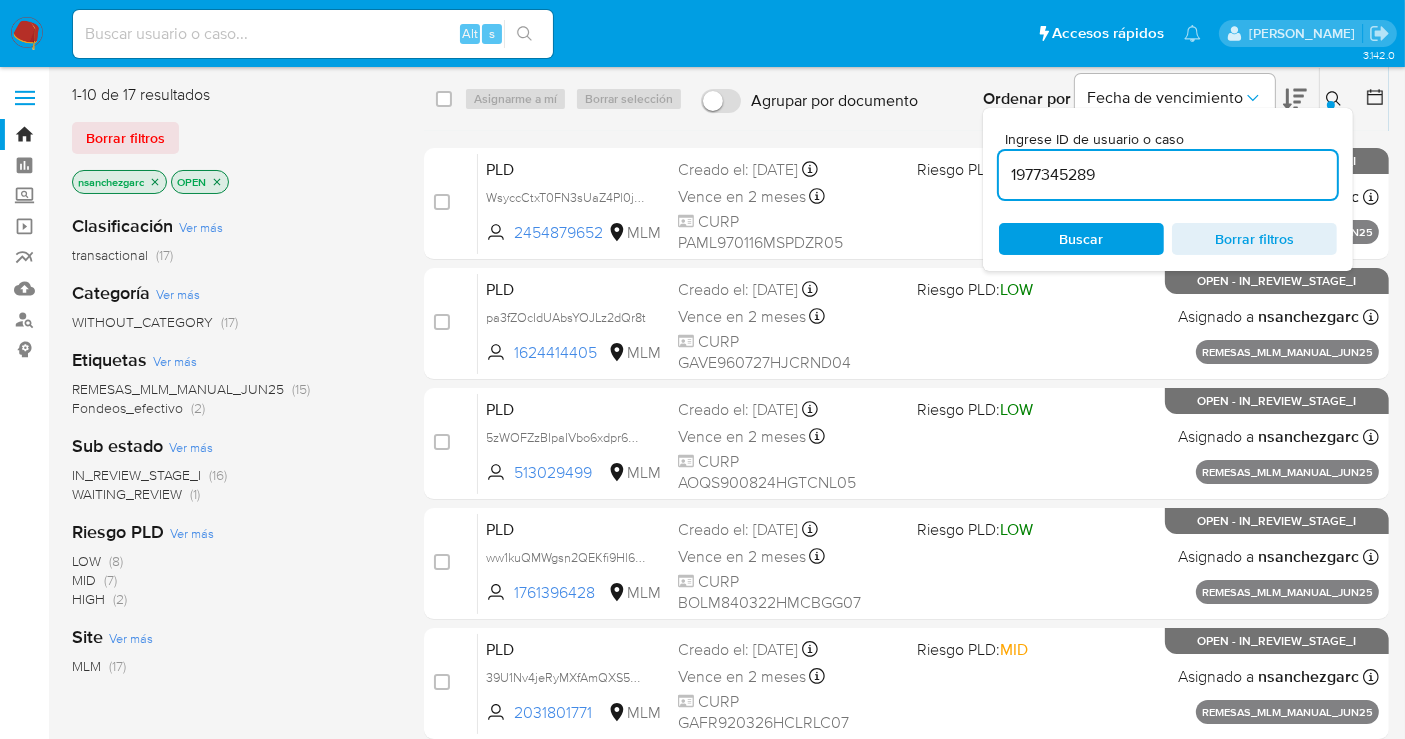 type on "1977345289" 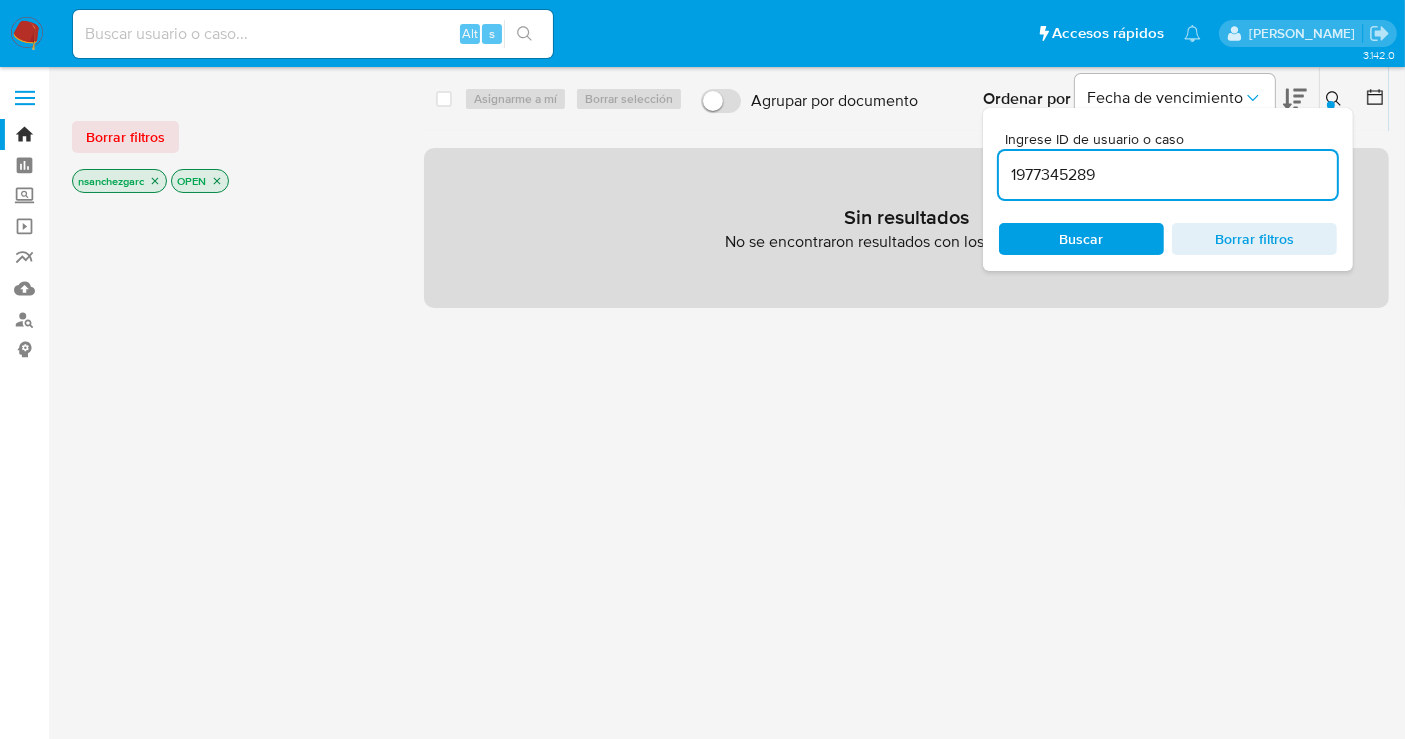 click 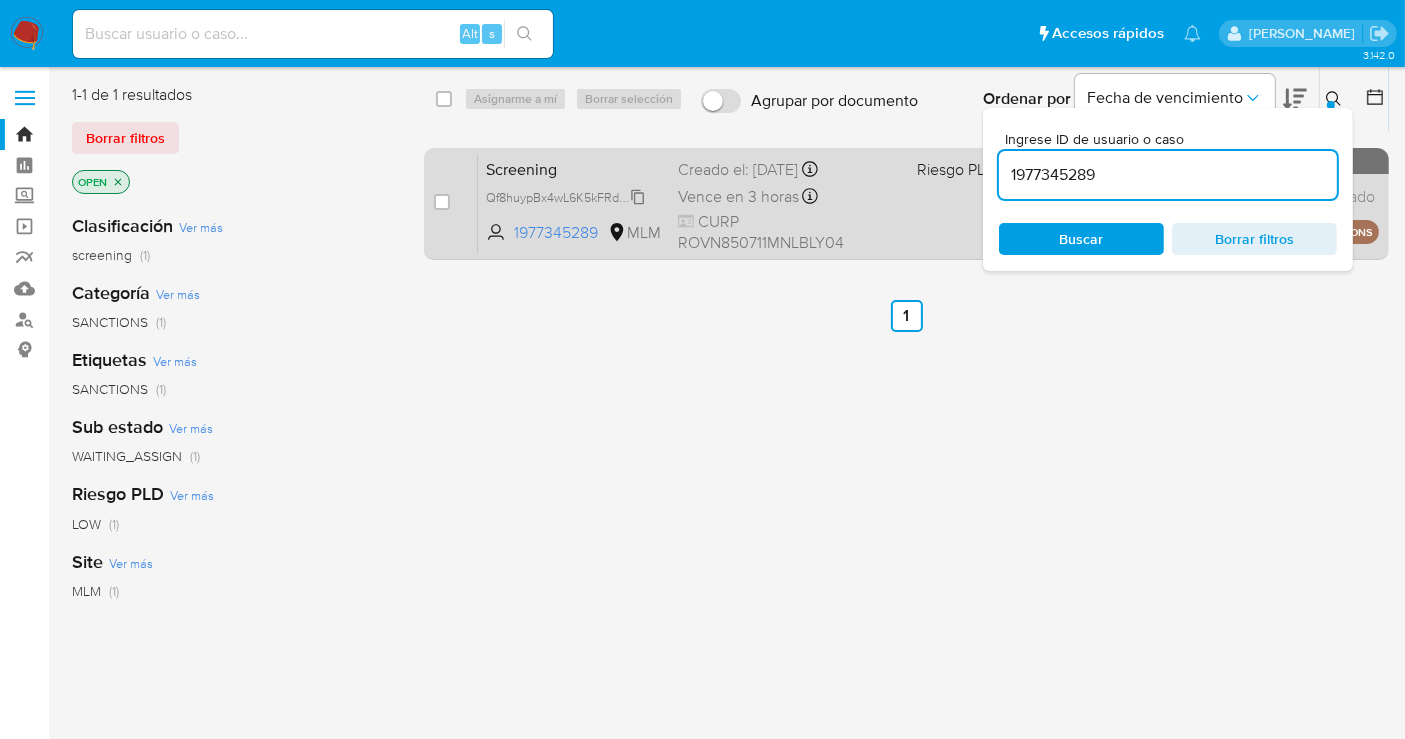 click on "Qf8huypBx4wL6K5kFRdKZFaQ" at bounding box center (572, 196) 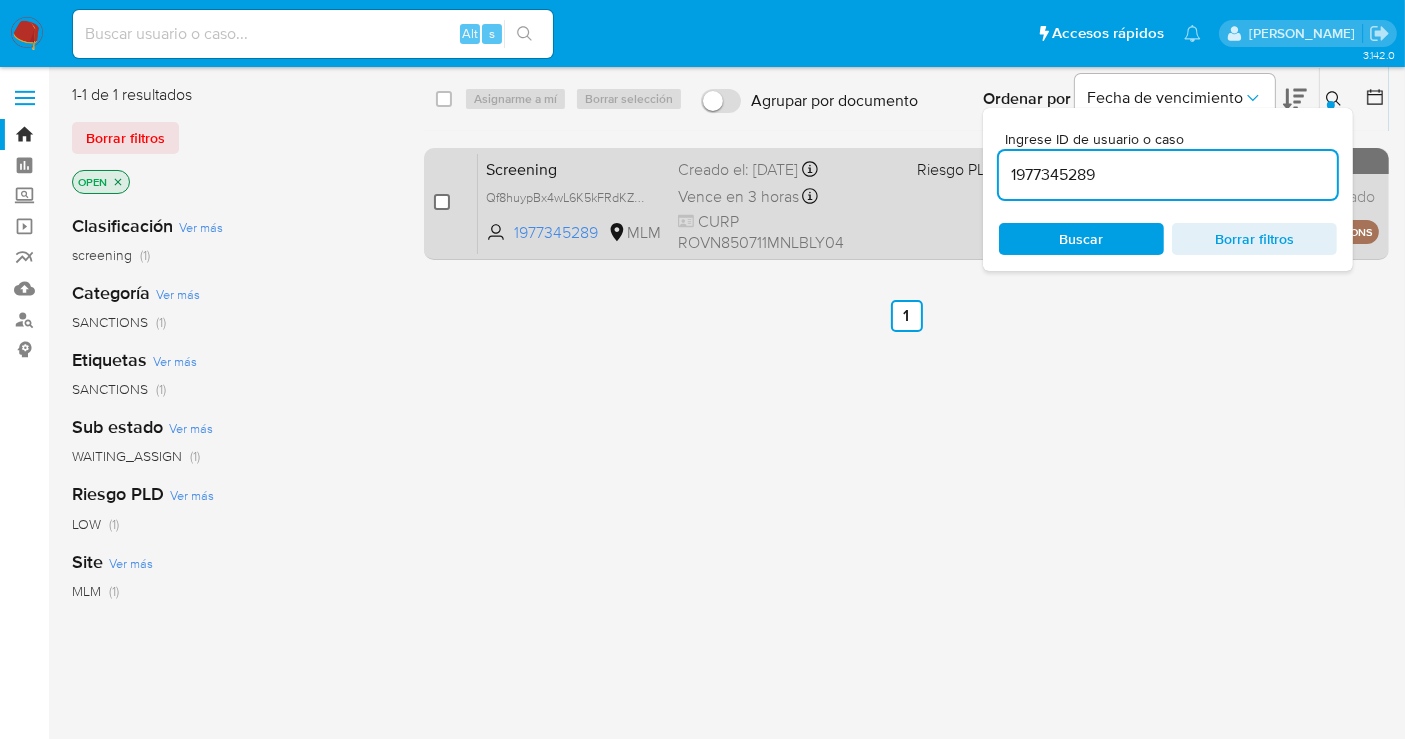 click at bounding box center [442, 202] 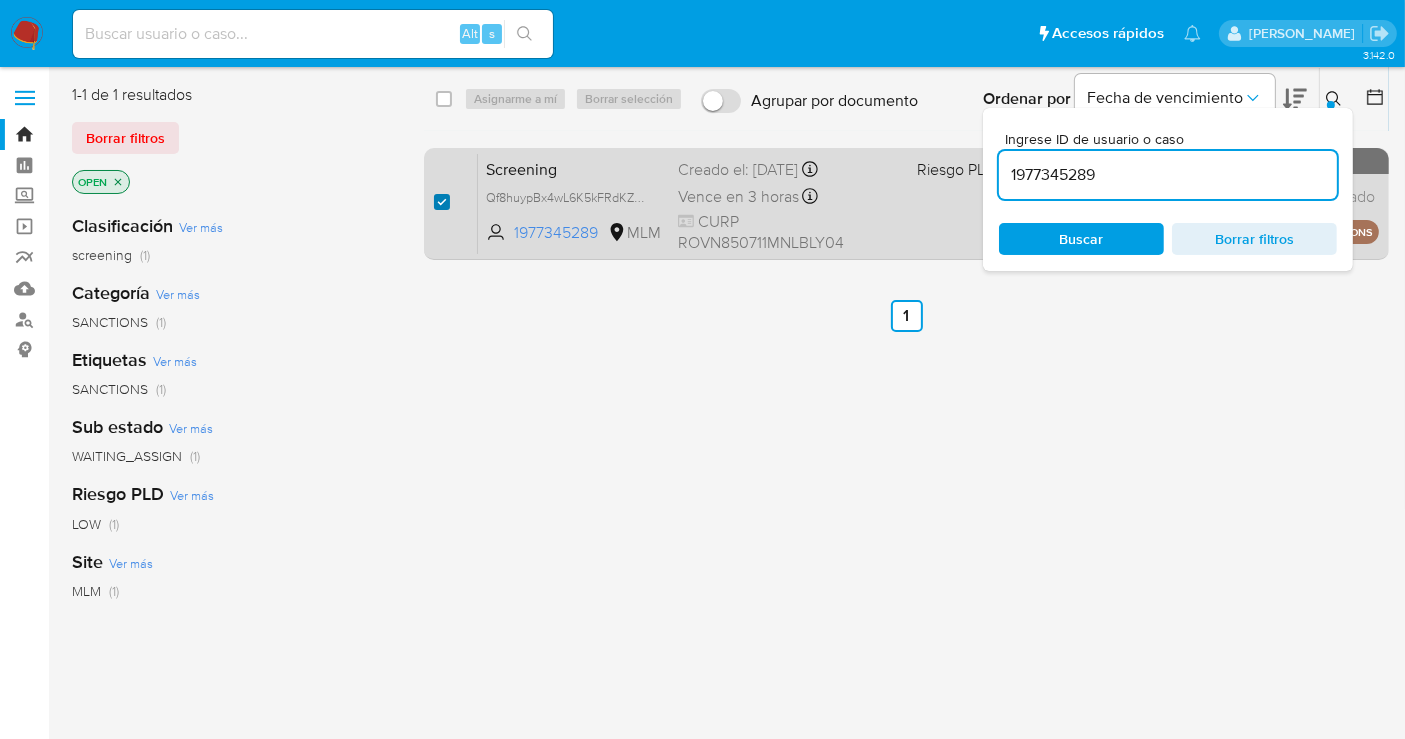 checkbox on "true" 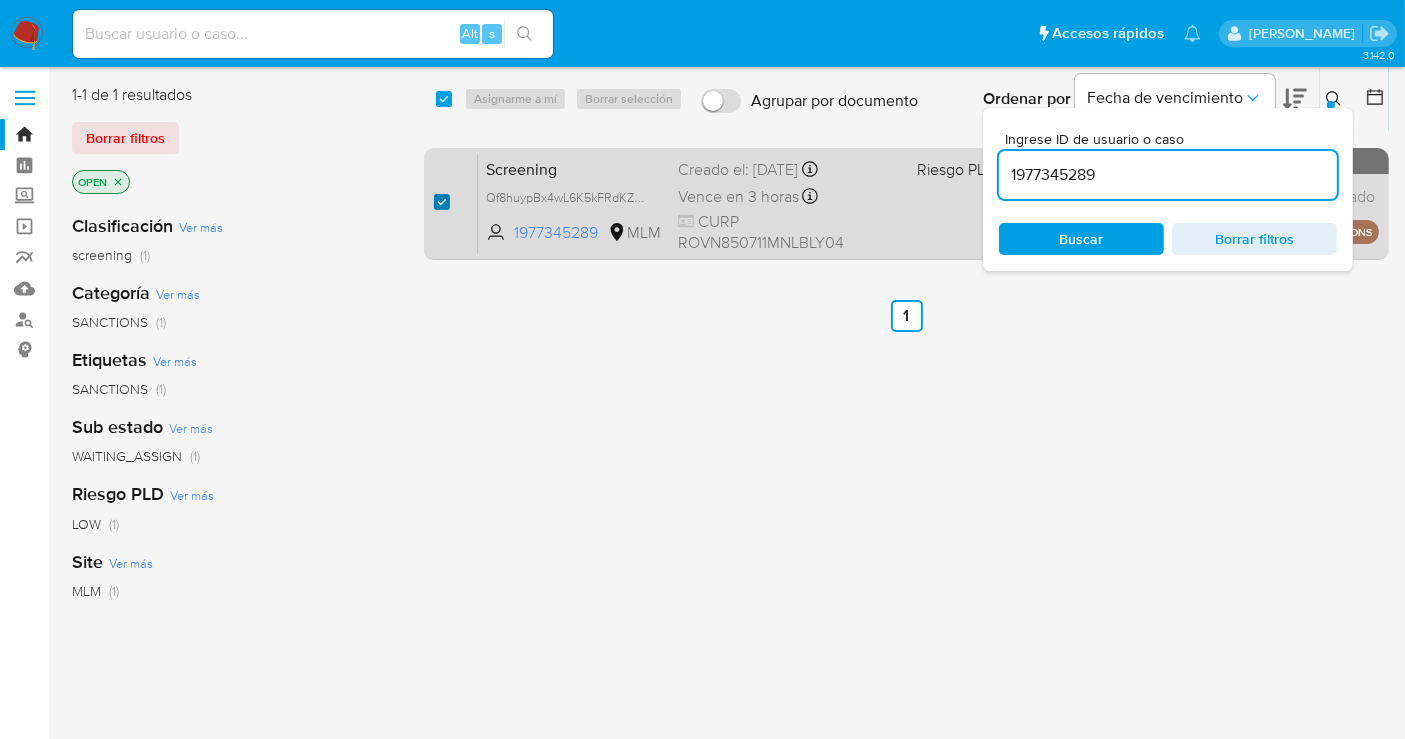 checkbox on "true" 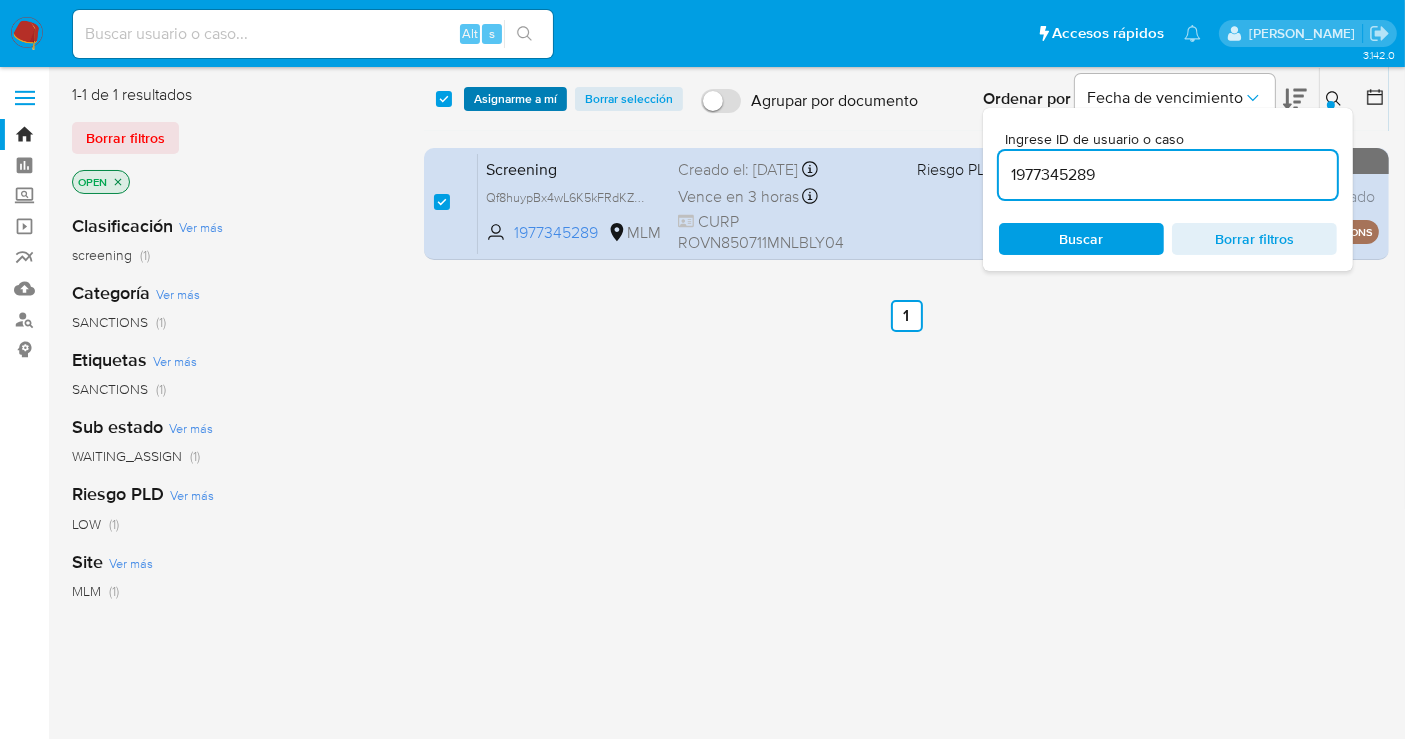 click on "Asignarme a mí" at bounding box center (515, 99) 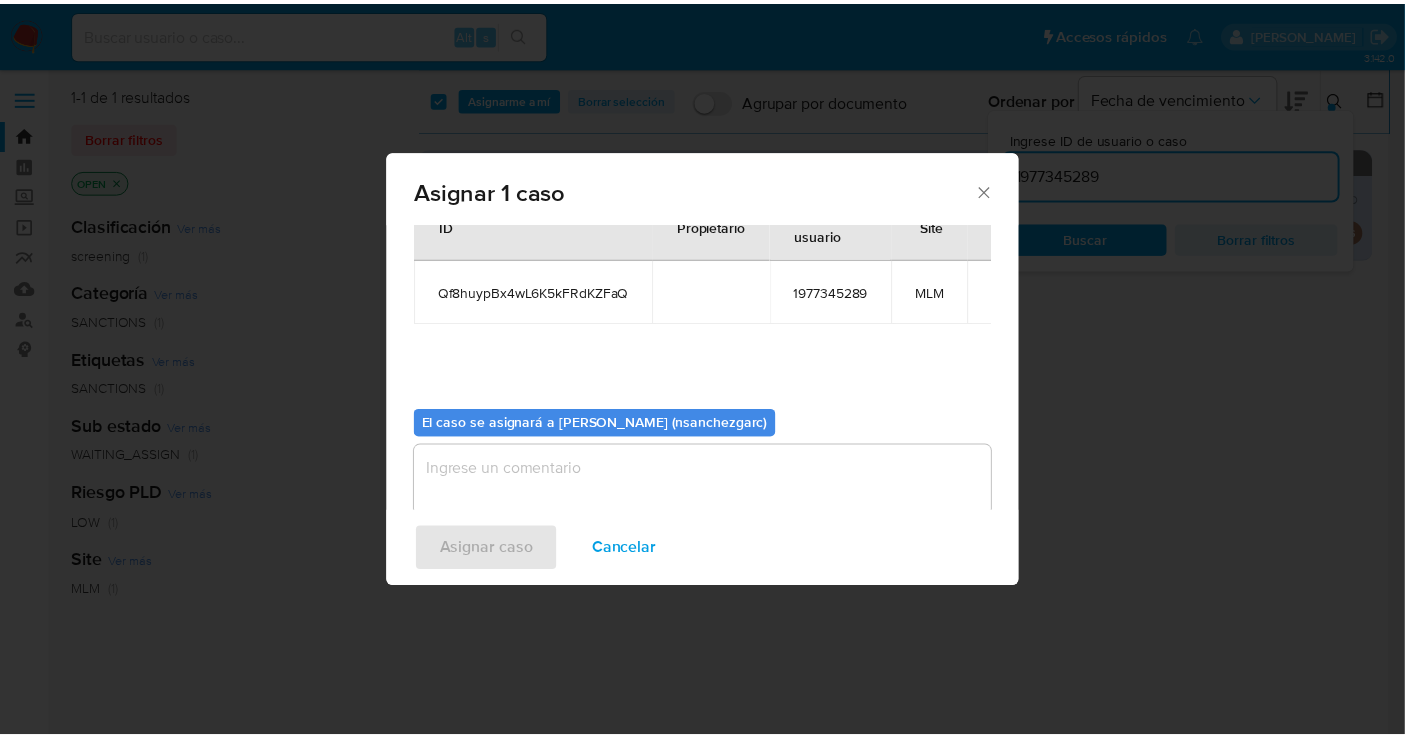 scroll, scrollTop: 102, scrollLeft: 0, axis: vertical 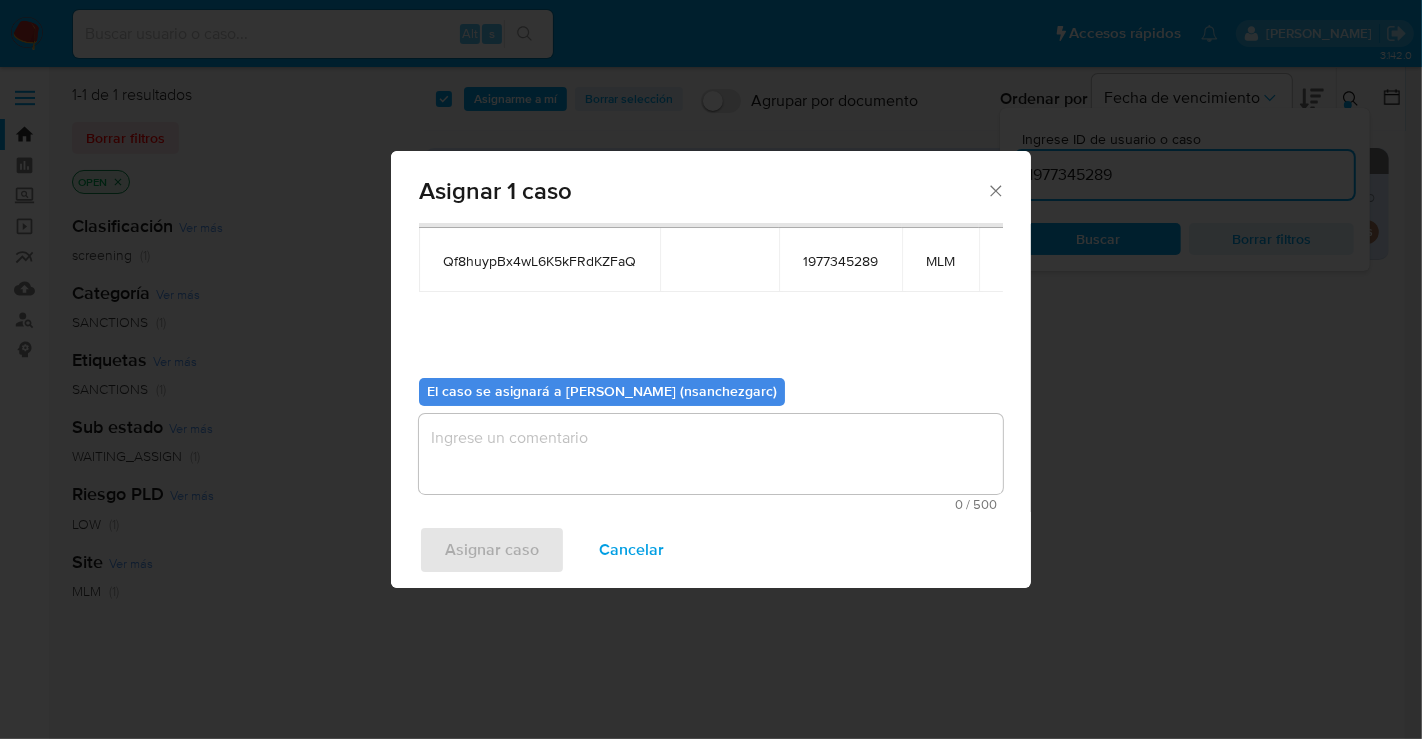 drag, startPoint x: 477, startPoint y: 392, endPoint x: 524, endPoint y: 454, distance: 77.801025 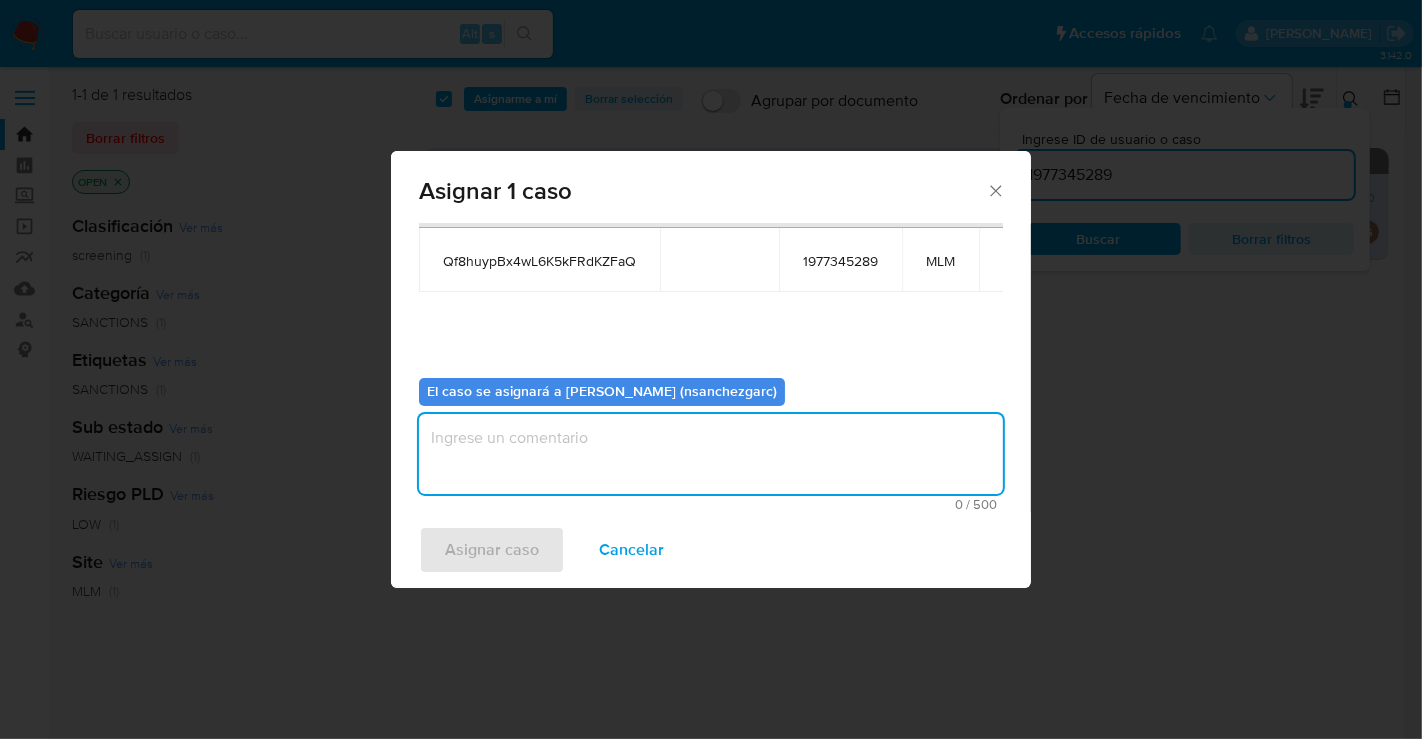 drag, startPoint x: 501, startPoint y: 476, endPoint x: 496, endPoint y: 466, distance: 11.18034 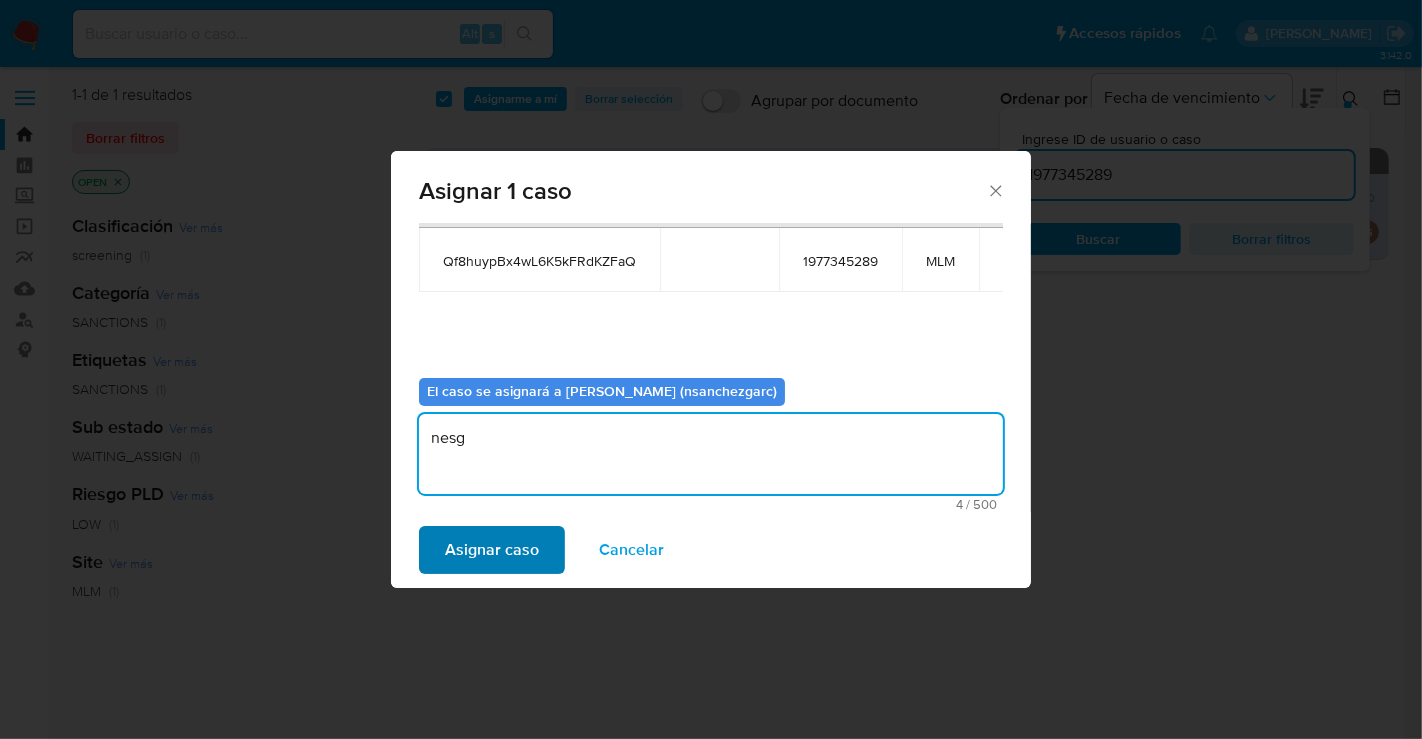 type on "nesg" 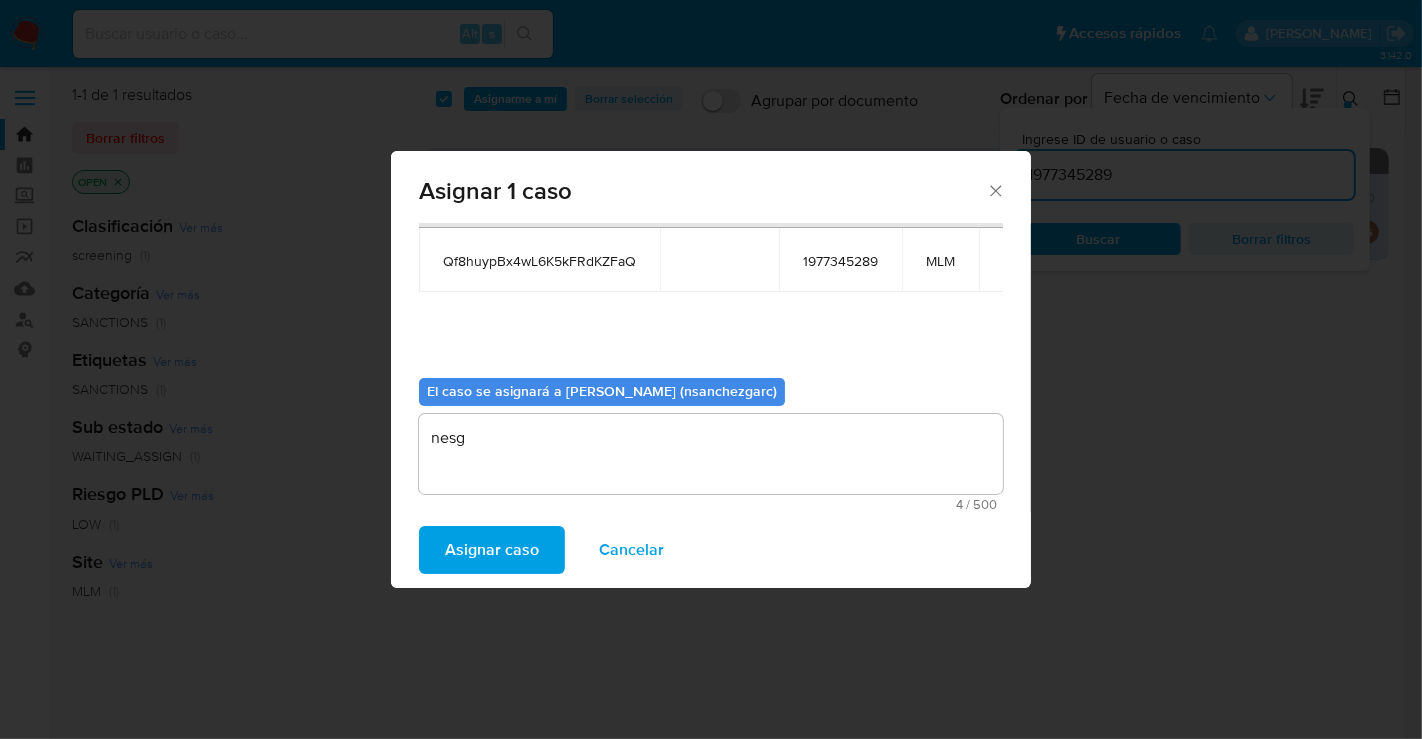 click on "Asignar caso" at bounding box center (492, 550) 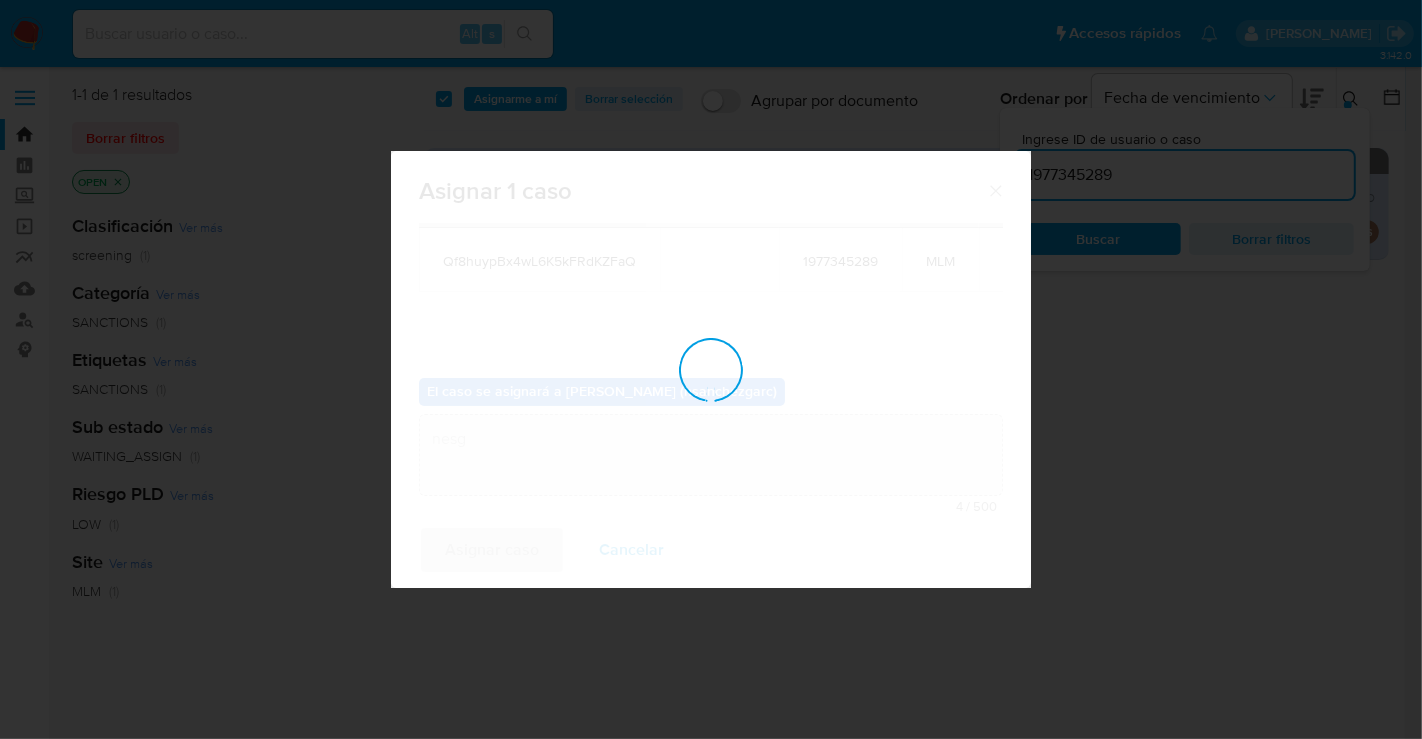 type 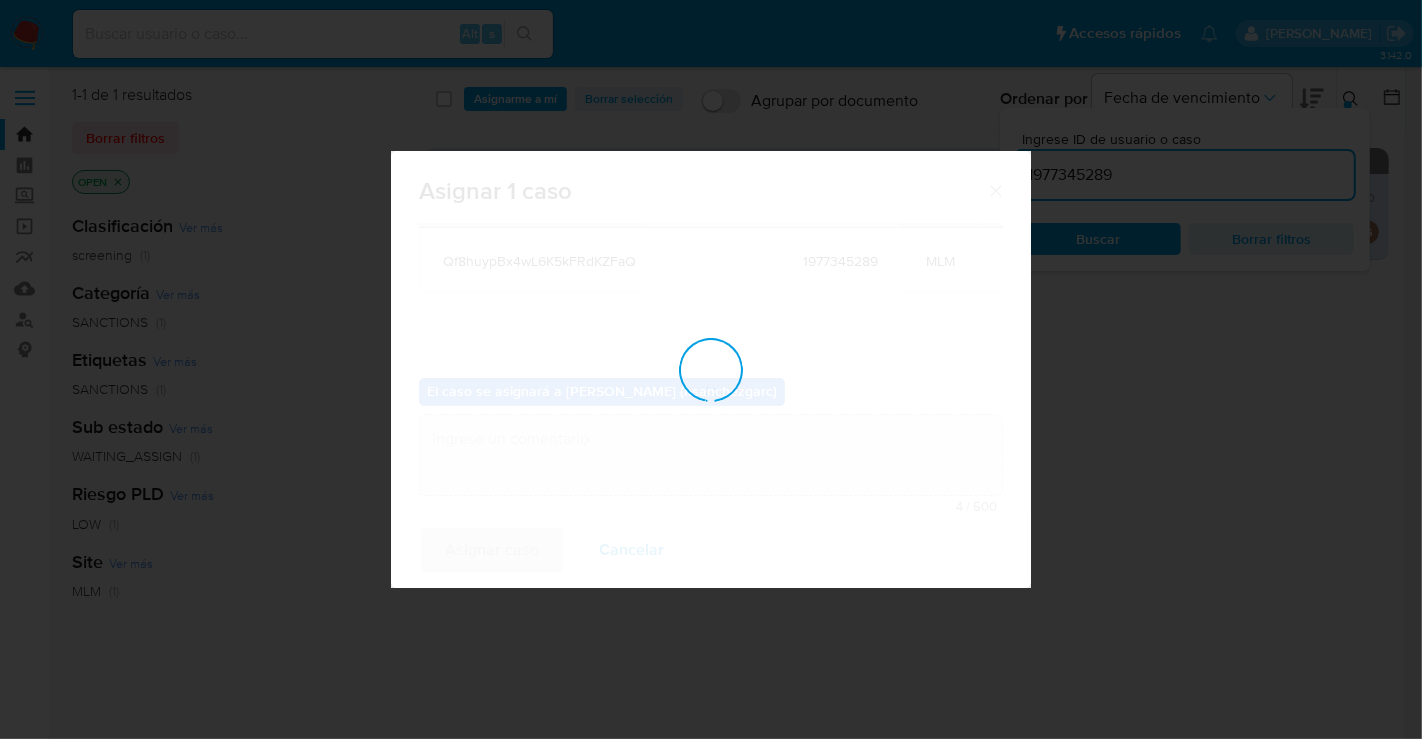 checkbox on "false" 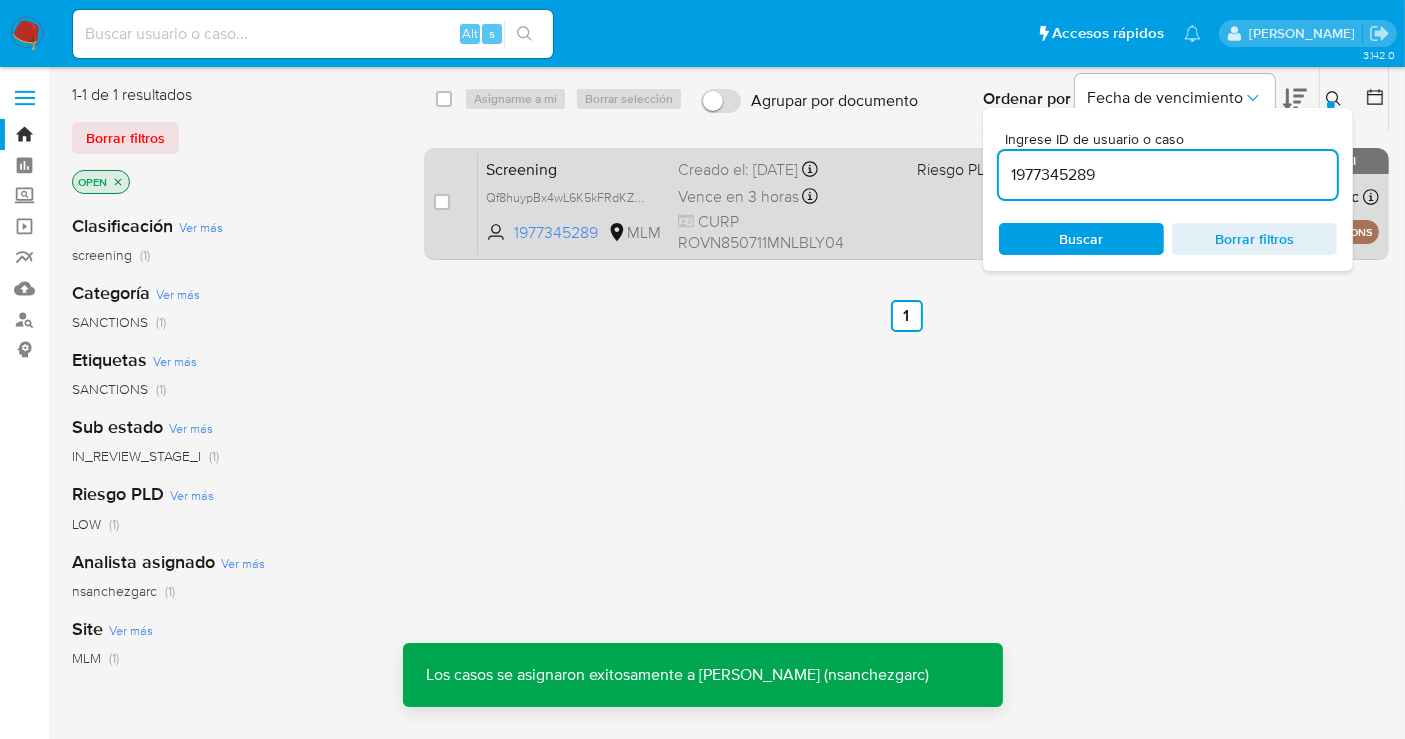 click on "Vence en 3 horas" at bounding box center [738, 197] 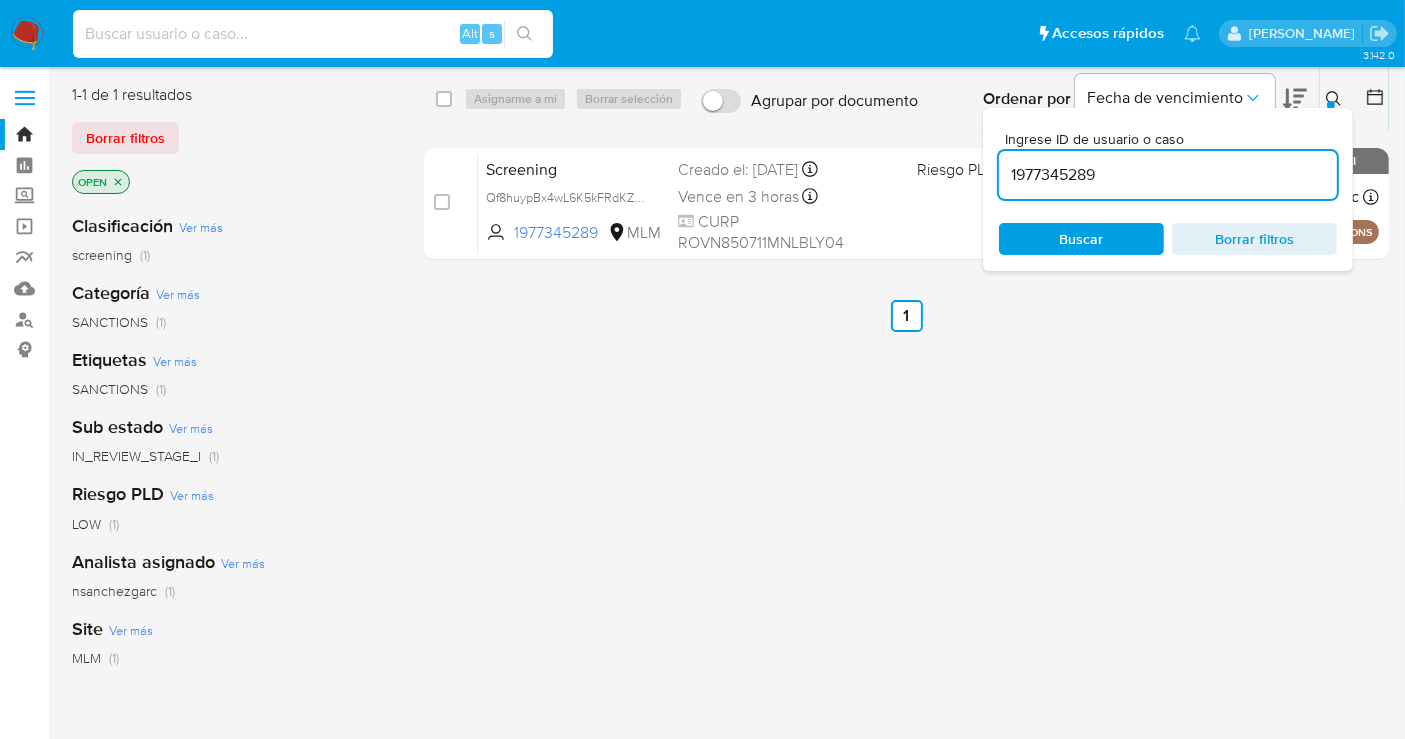 click at bounding box center (313, 34) 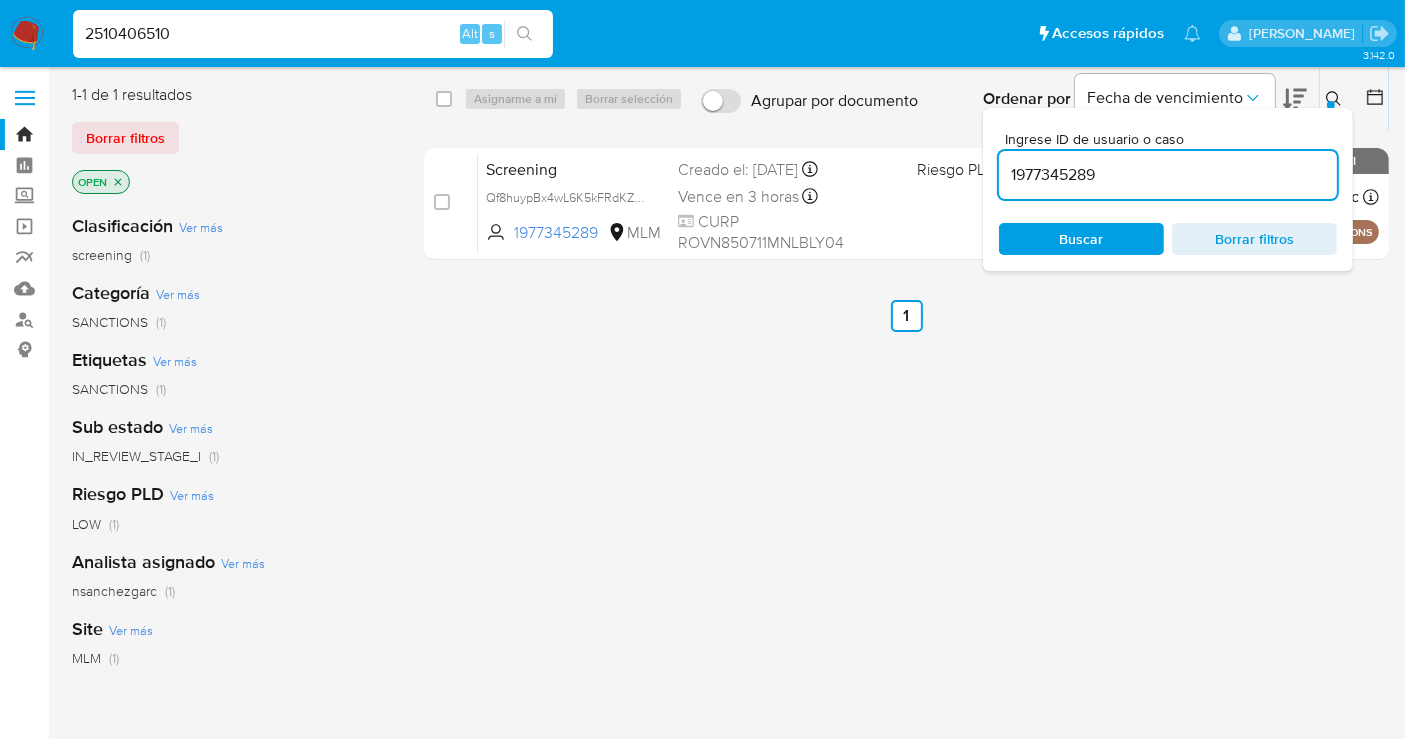 type on "2510406510" 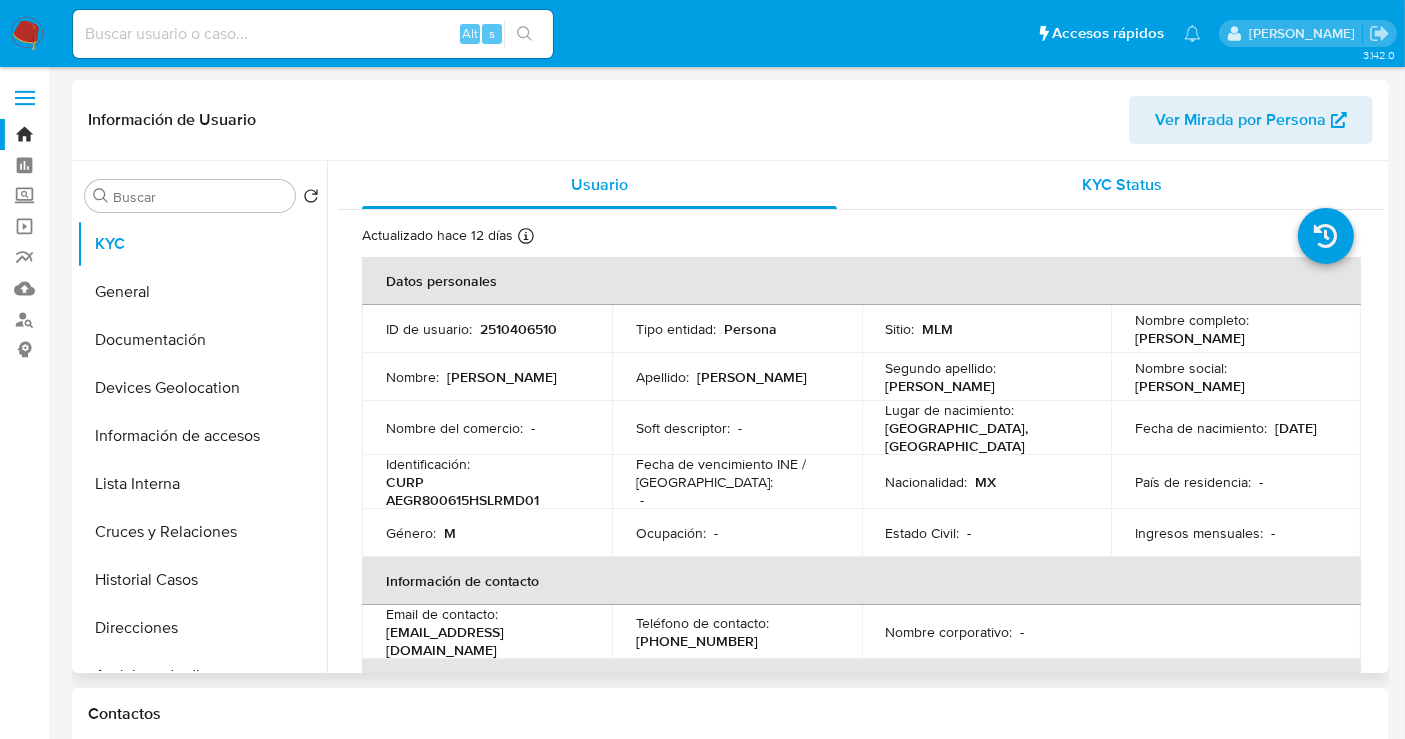 select on "10" 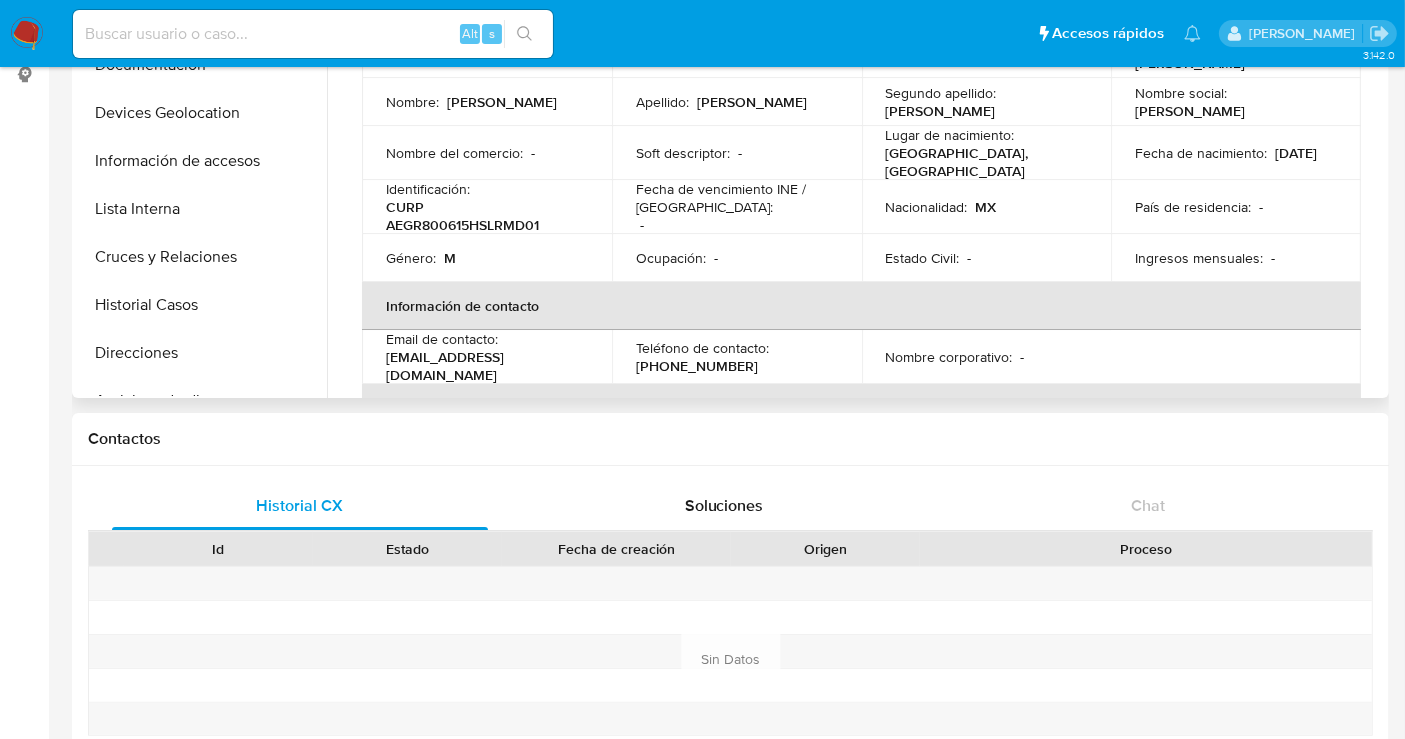 scroll, scrollTop: 0, scrollLeft: 0, axis: both 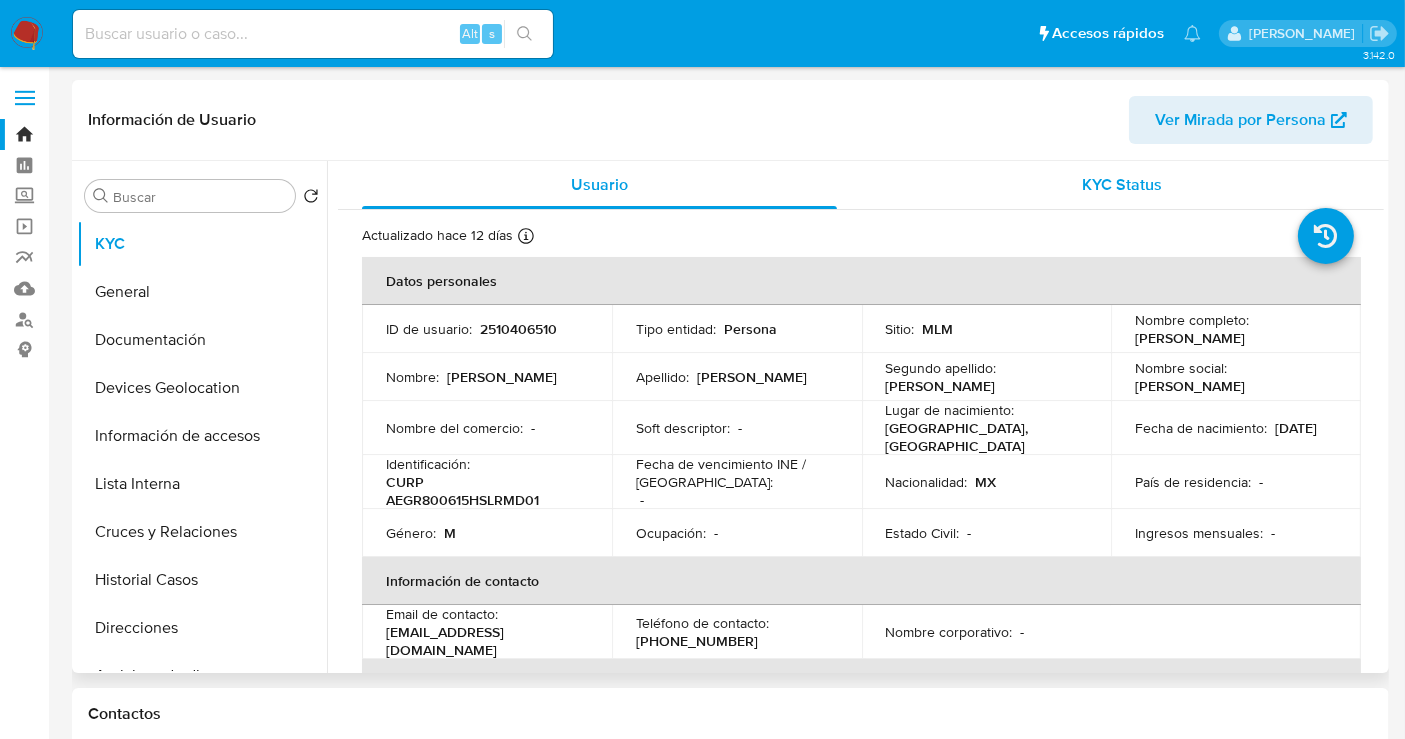 click on "KYC Status" at bounding box center (1123, 184) 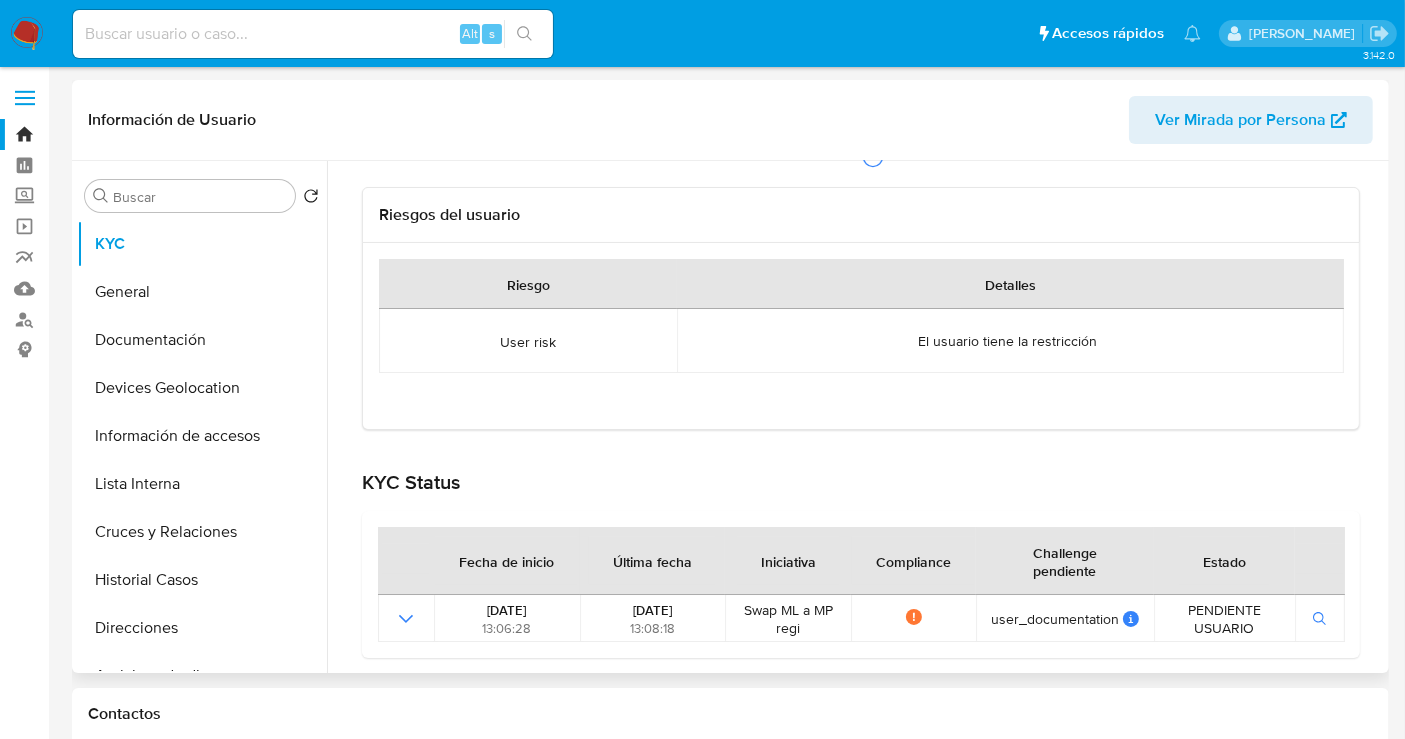 scroll, scrollTop: 130, scrollLeft: 0, axis: vertical 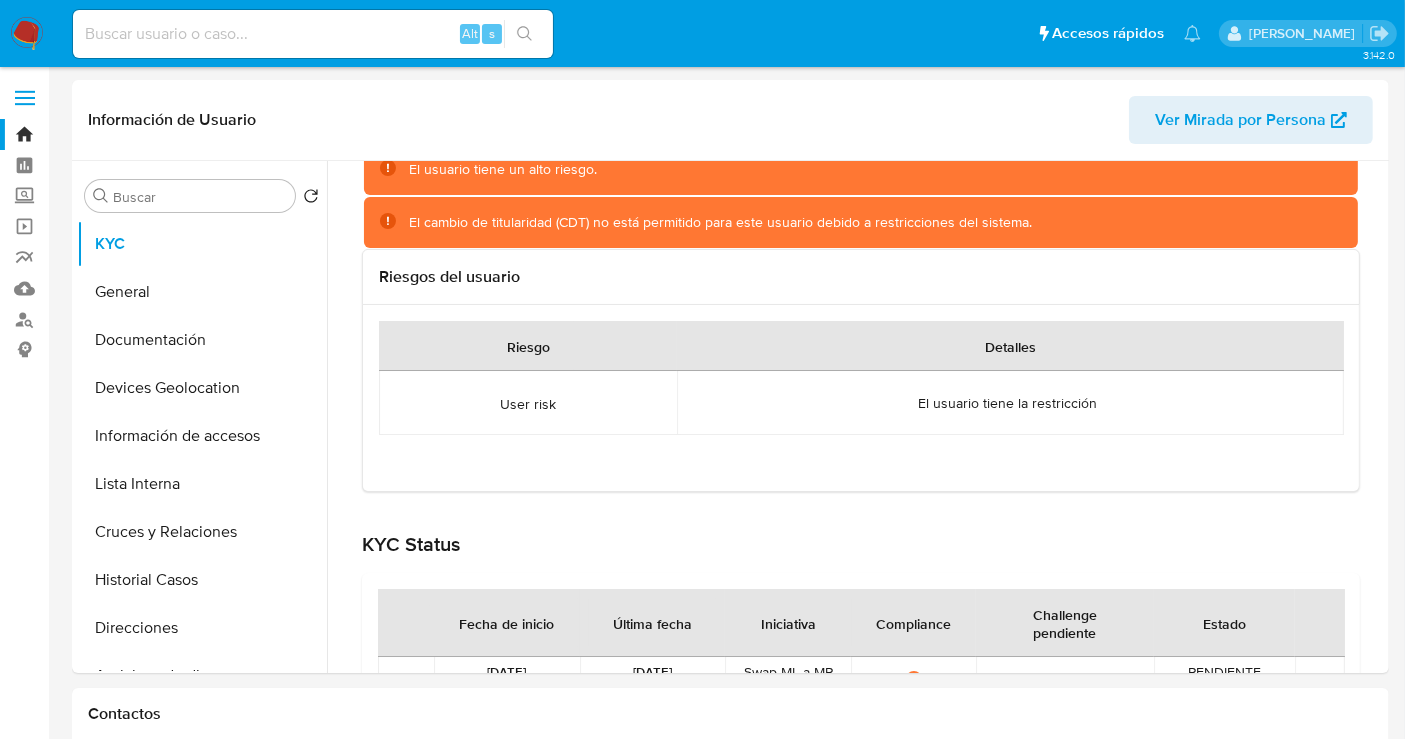 click at bounding box center (313, 34) 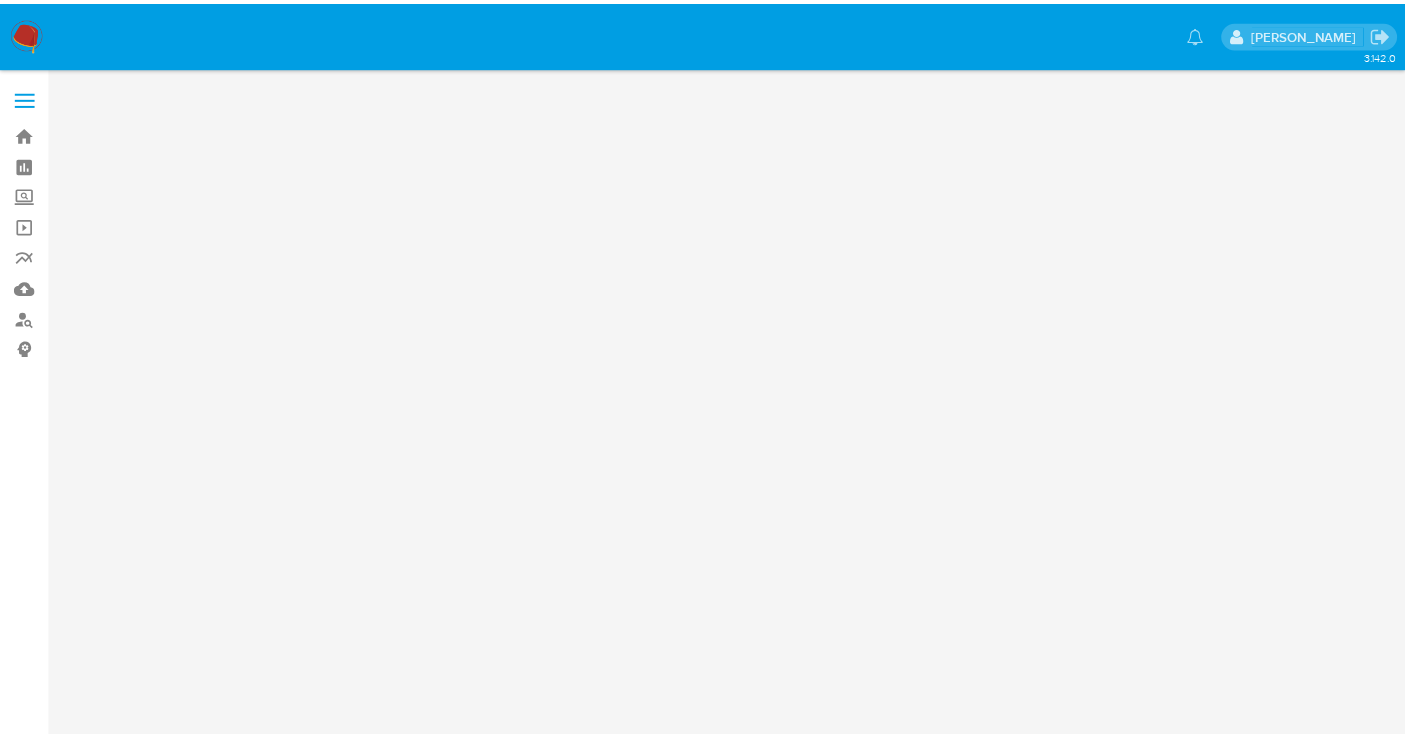 scroll, scrollTop: 0, scrollLeft: 0, axis: both 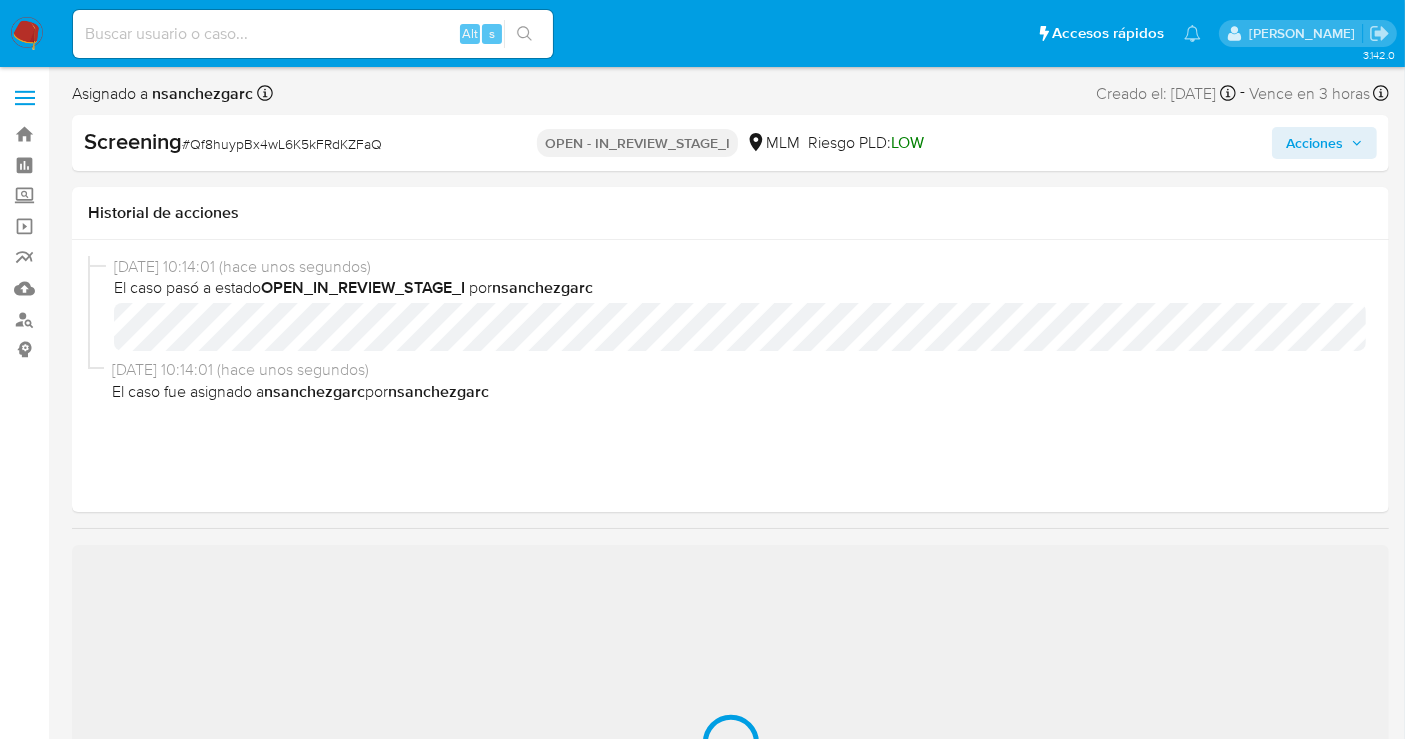 select on "10" 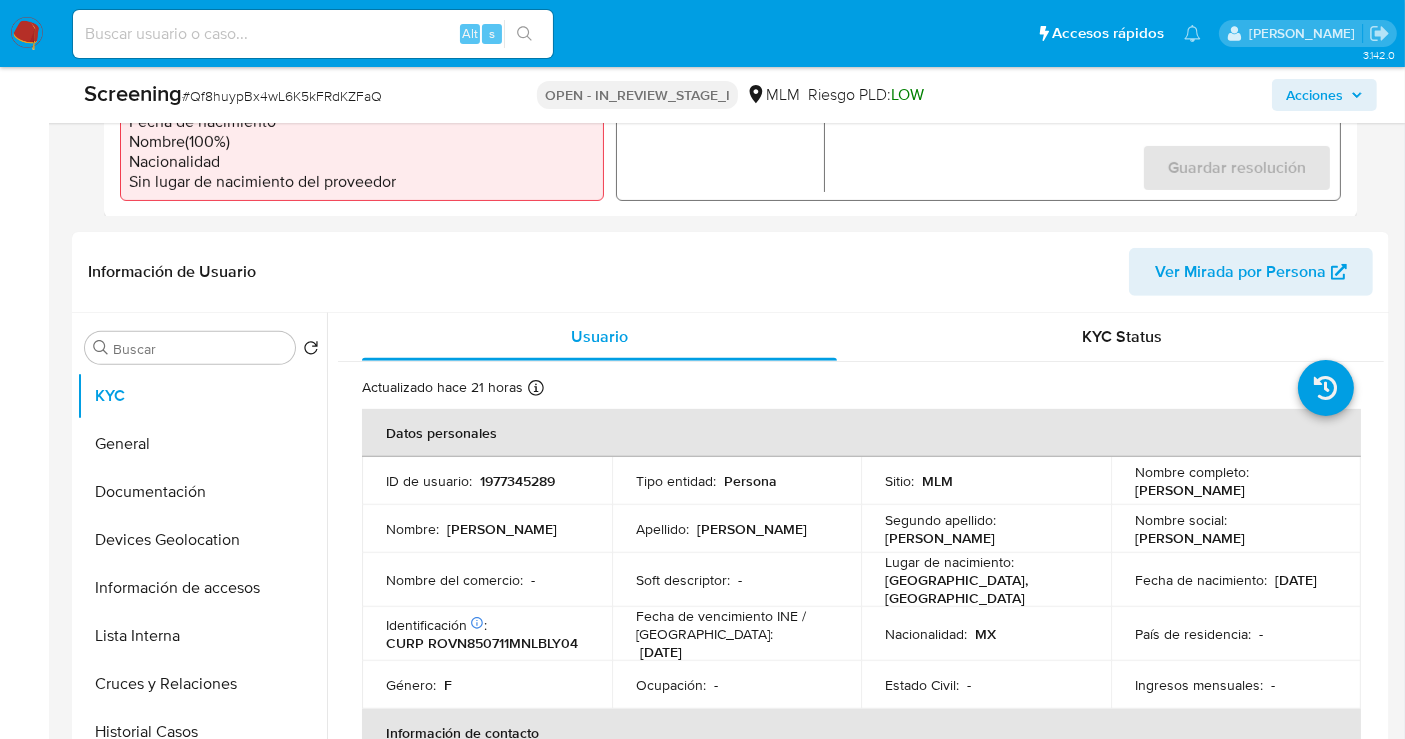scroll, scrollTop: 777, scrollLeft: 0, axis: vertical 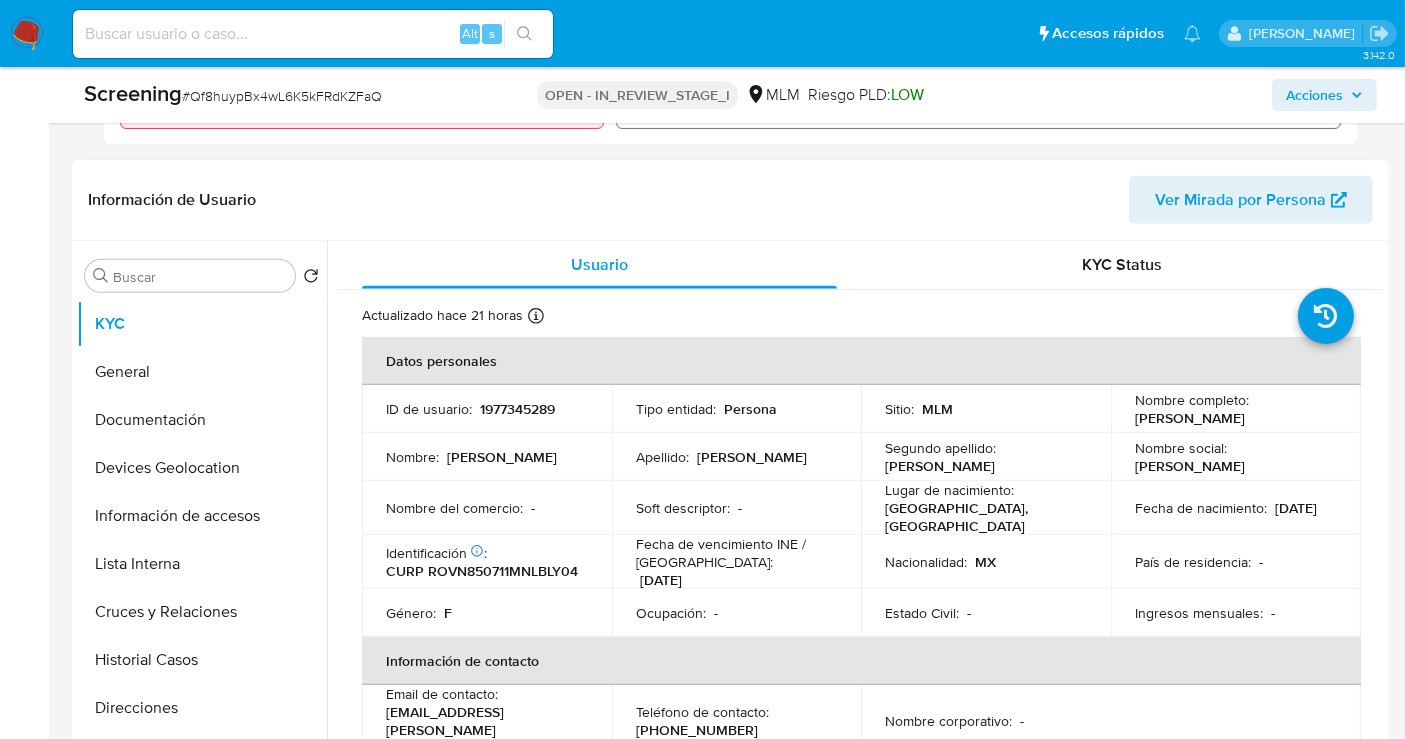 click on "1977345289" at bounding box center [517, 409] 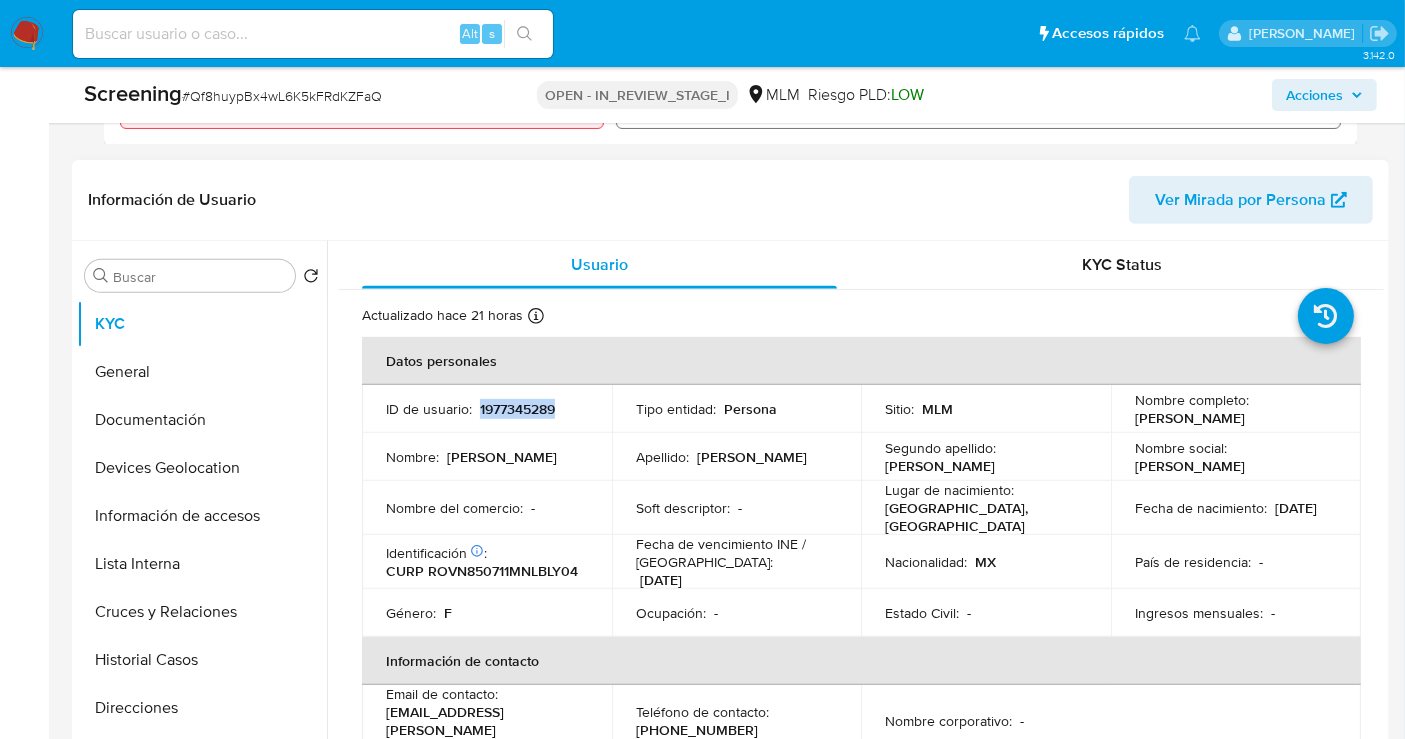 click on "1977345289" at bounding box center (517, 409) 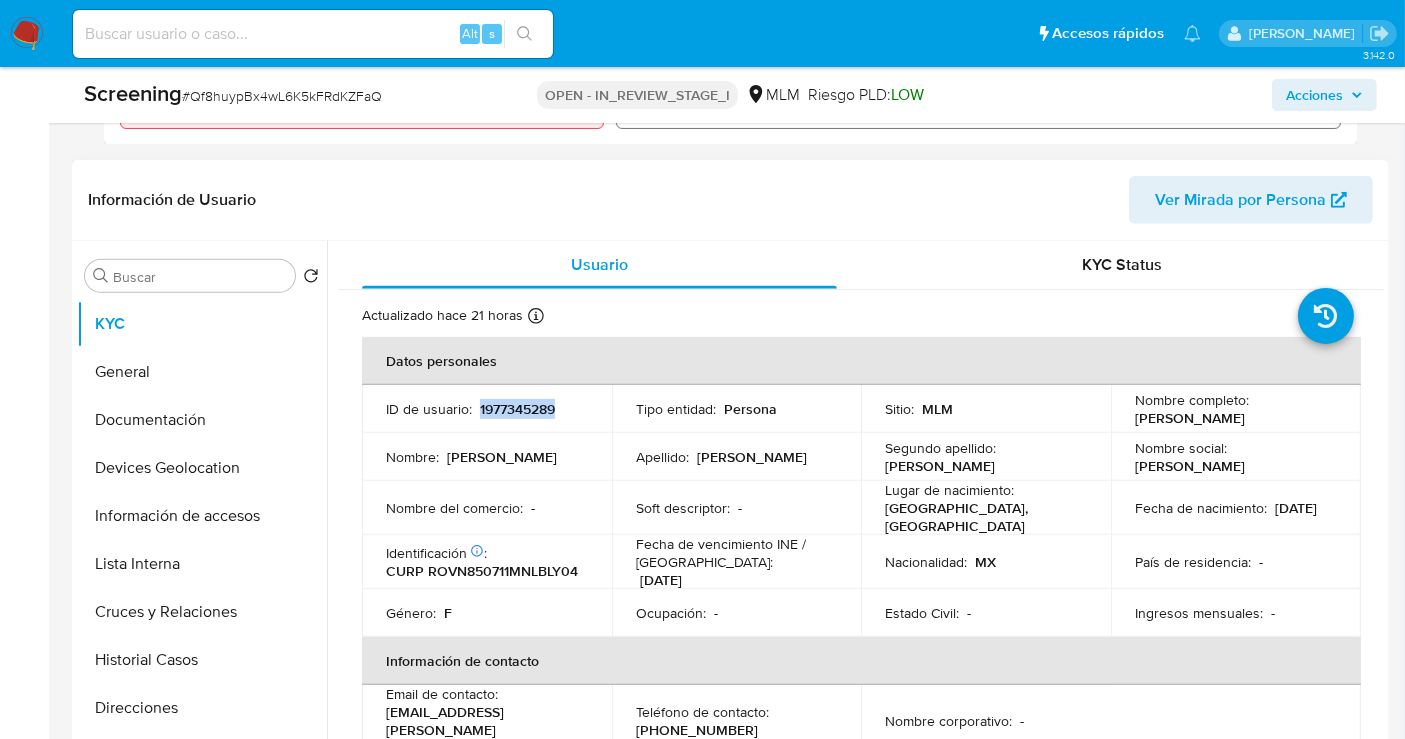 drag, startPoint x: 1199, startPoint y: 427, endPoint x: 1125, endPoint y: 410, distance: 75.9276 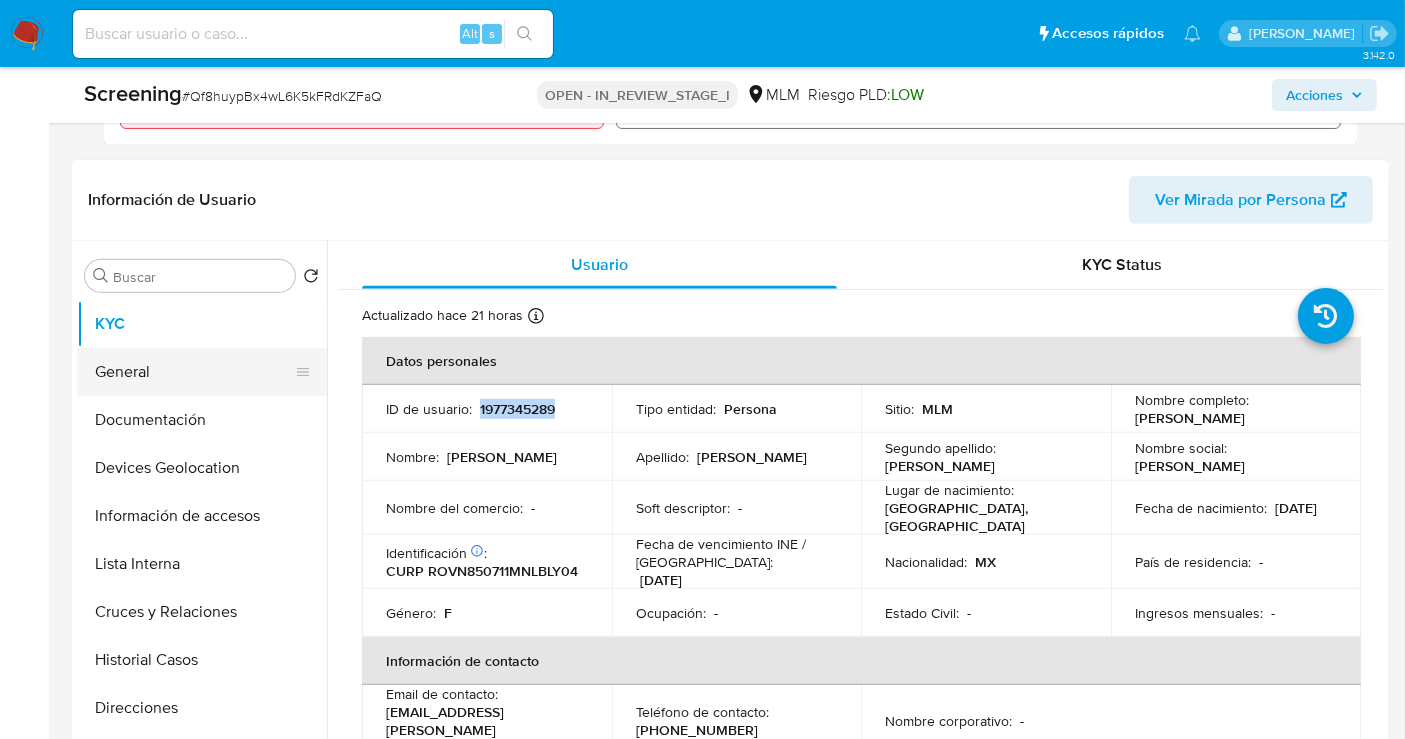 click on "General" at bounding box center [194, 372] 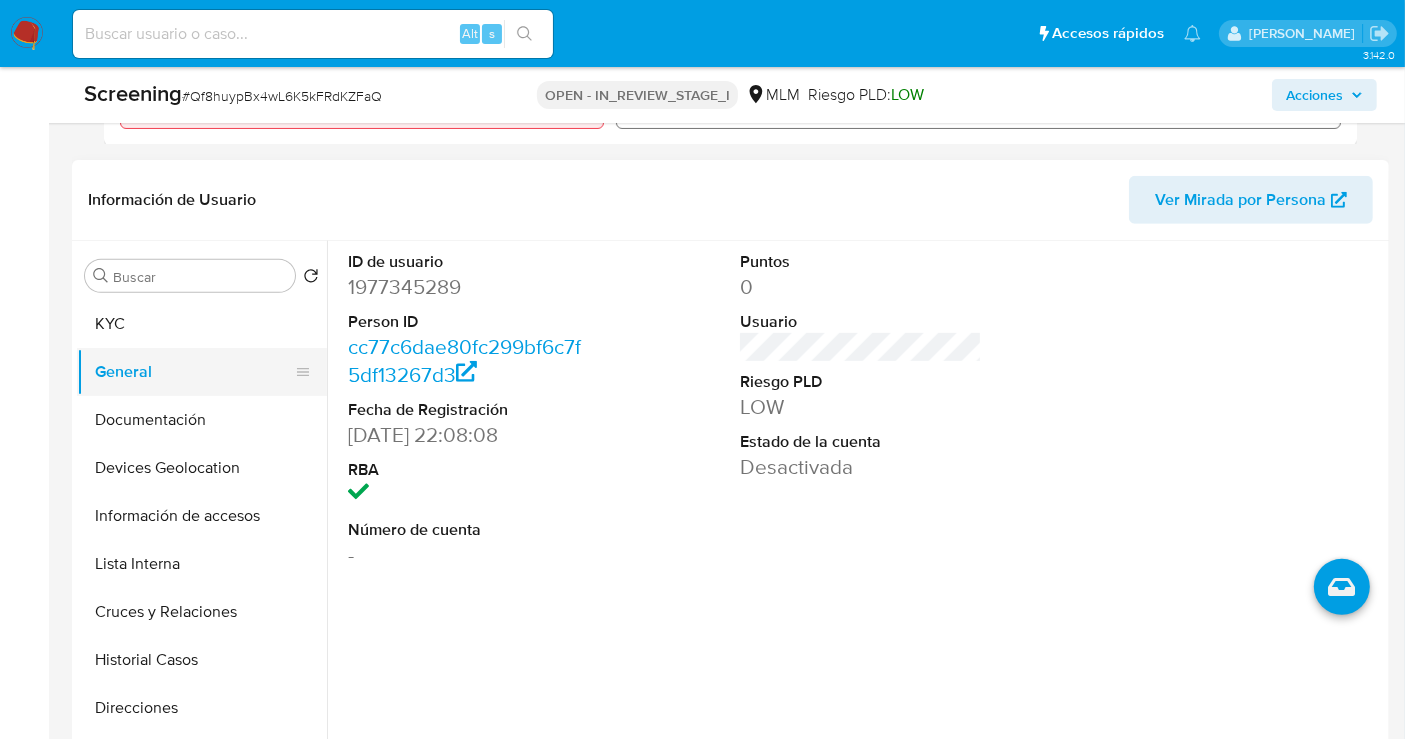type 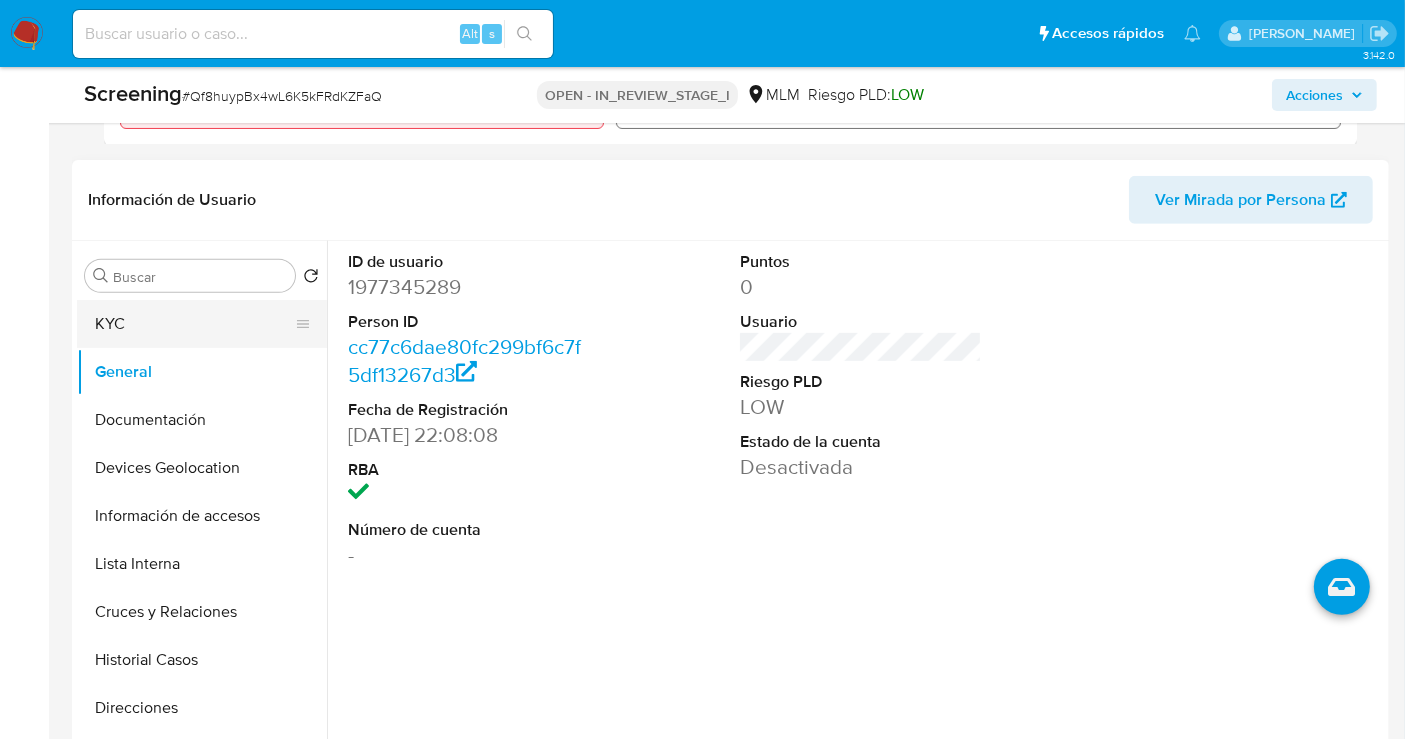click on "KYC" at bounding box center [194, 324] 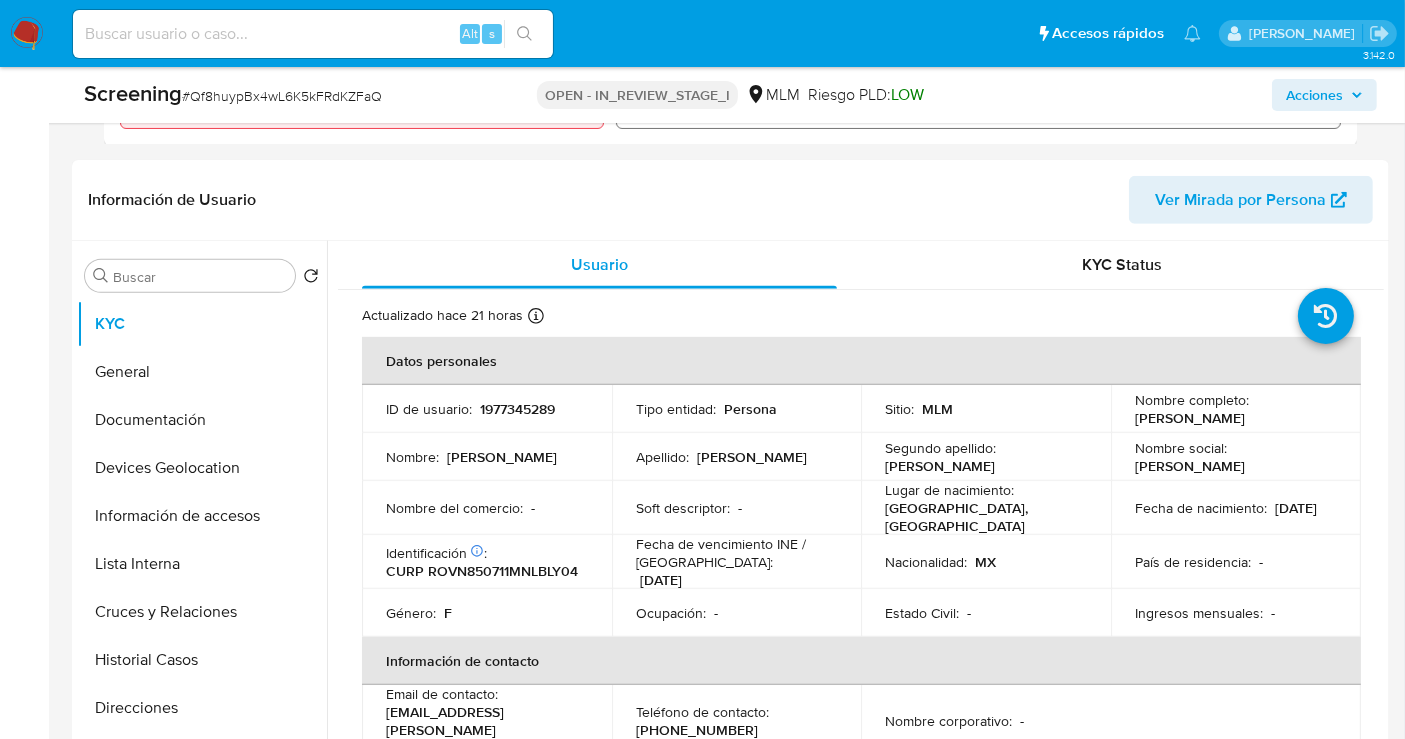 type 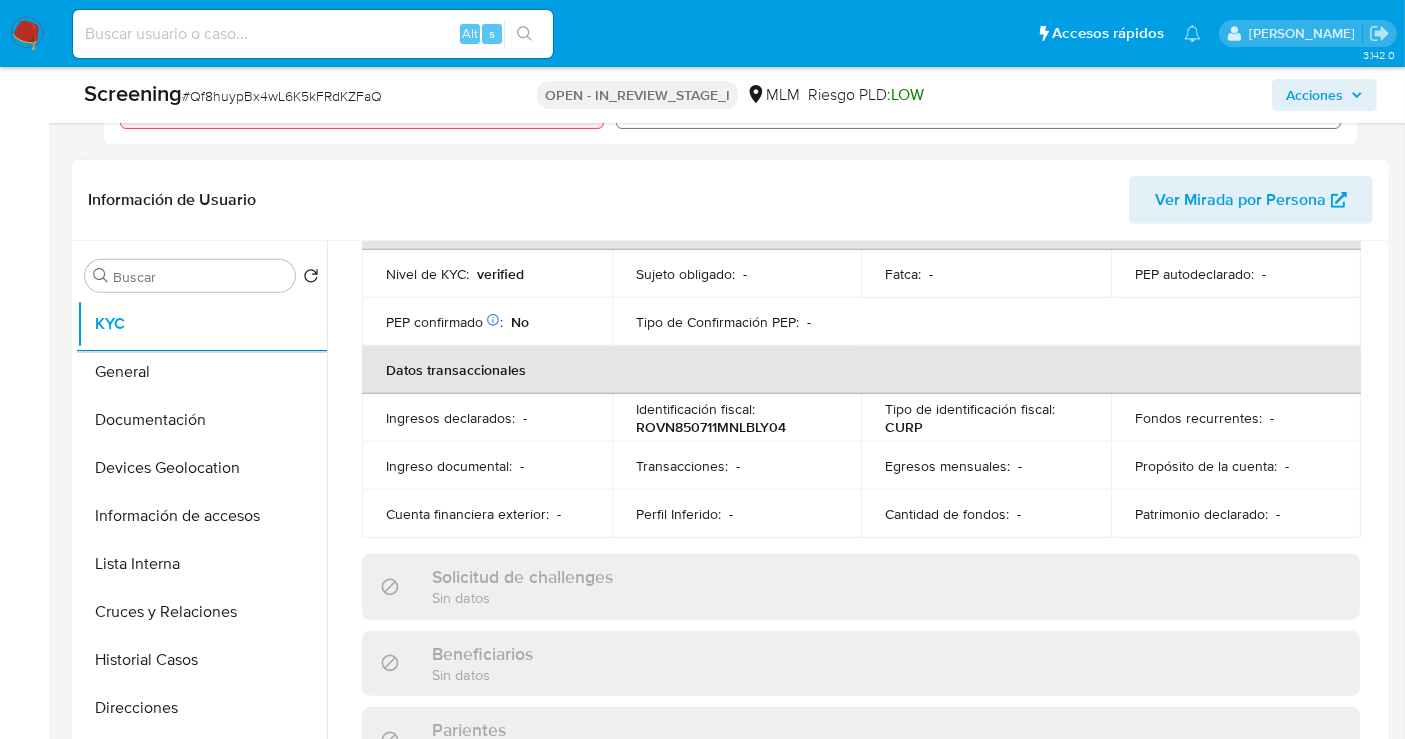scroll, scrollTop: 444, scrollLeft: 0, axis: vertical 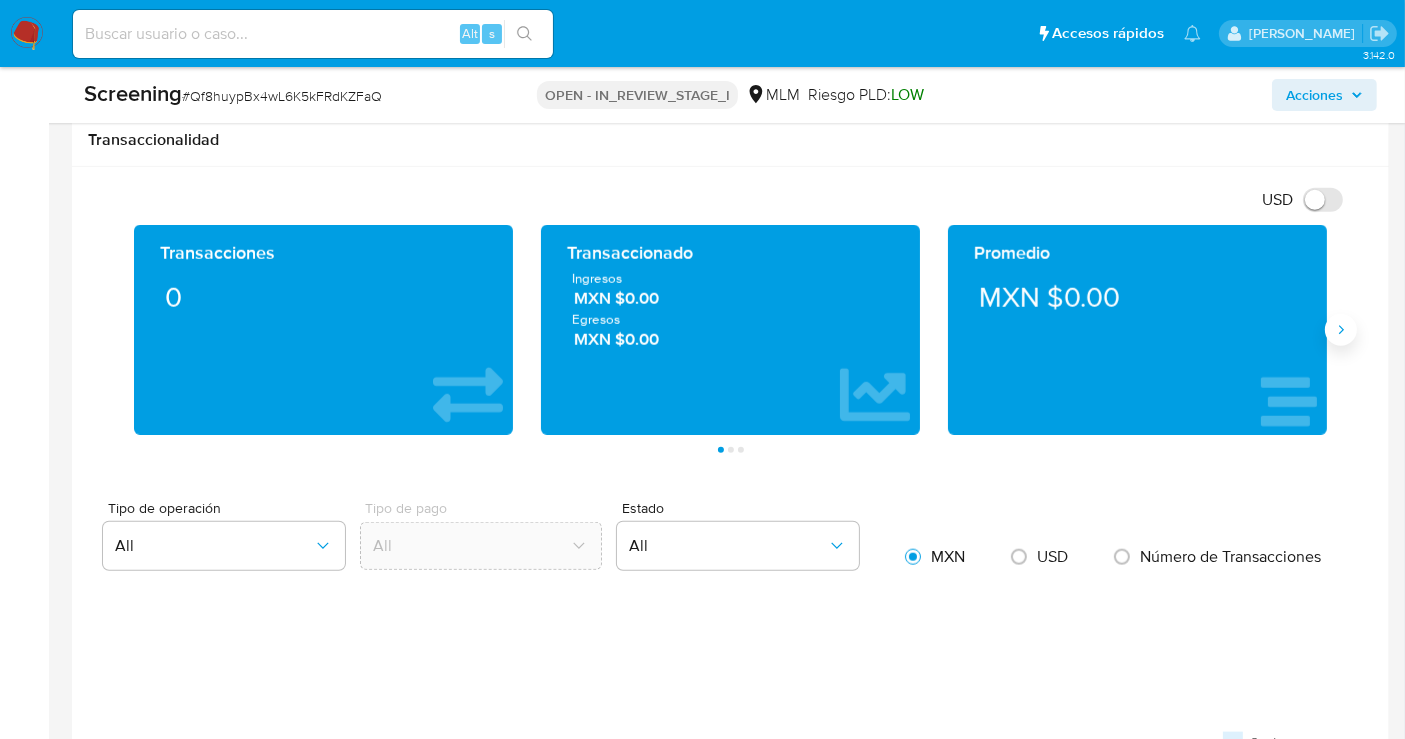 click 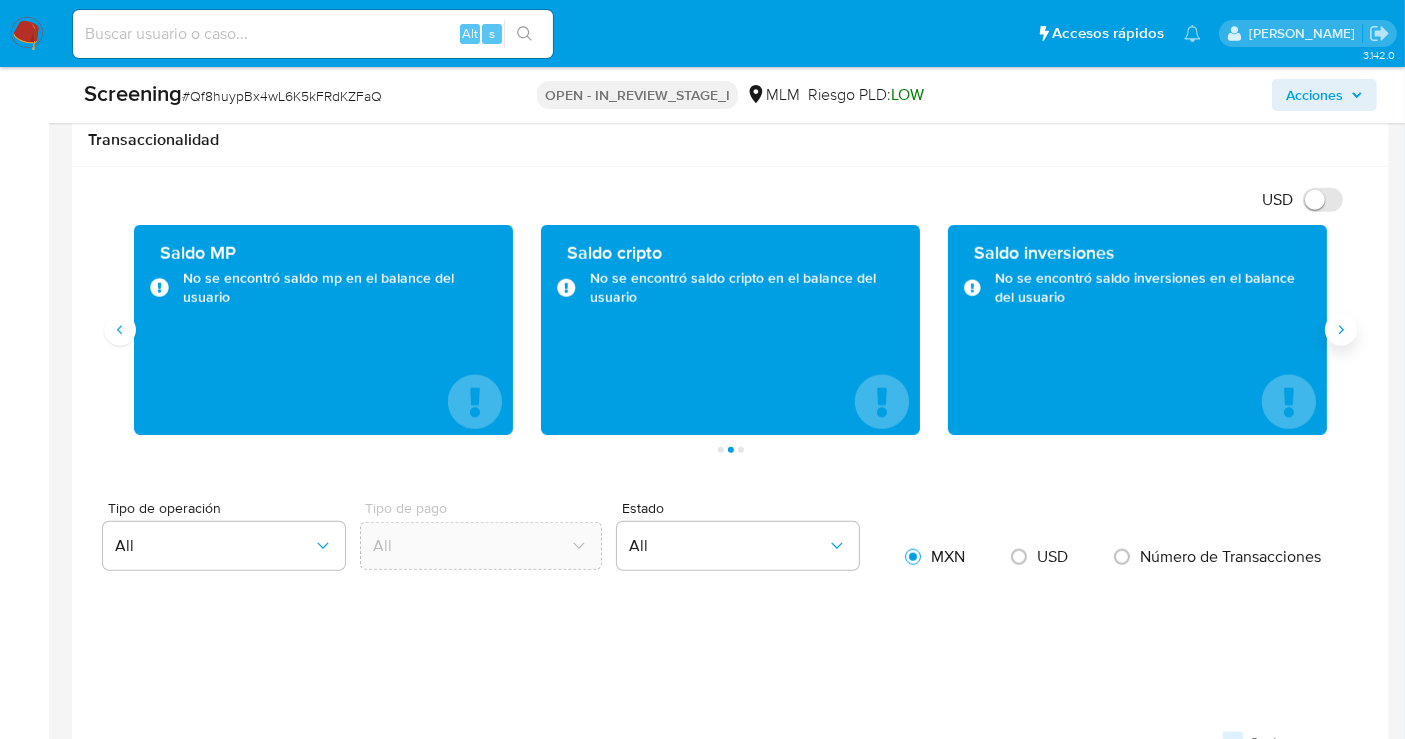 type 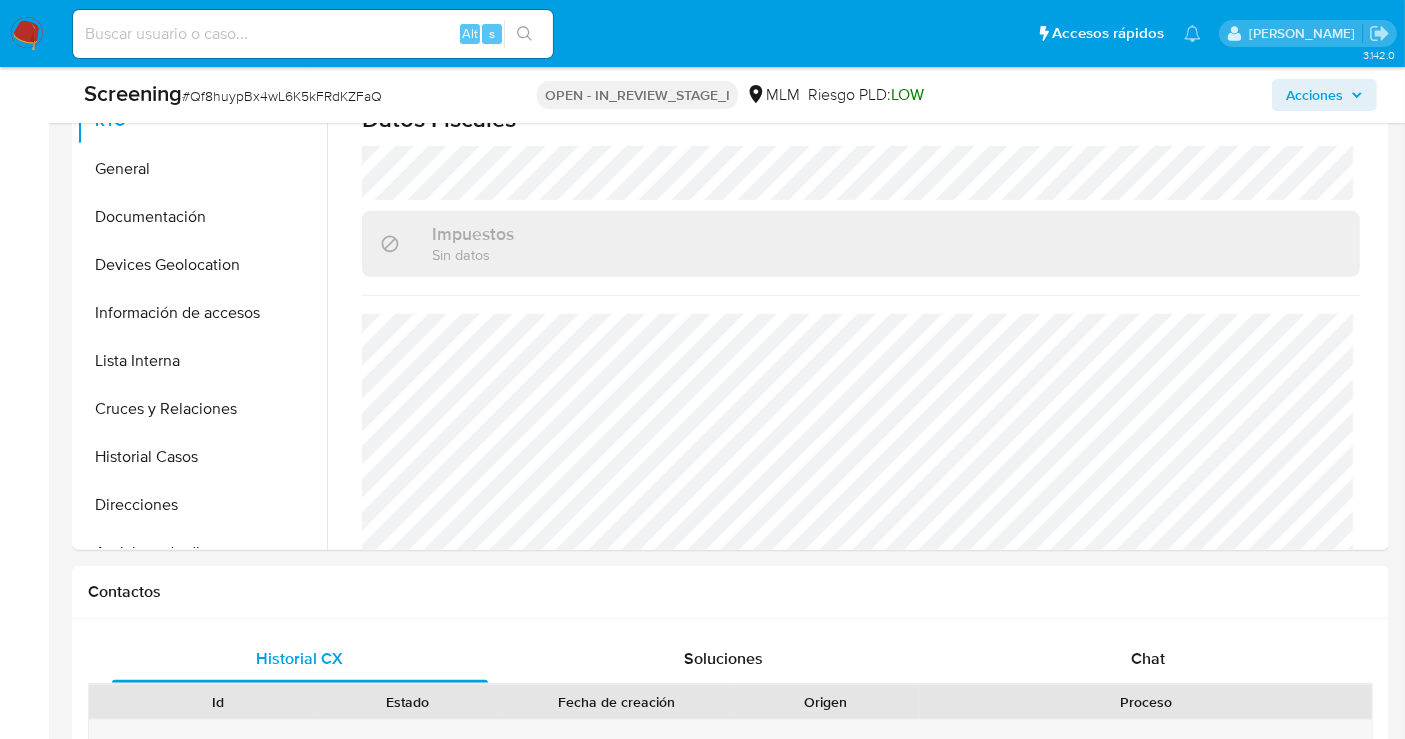 scroll, scrollTop: 674, scrollLeft: 0, axis: vertical 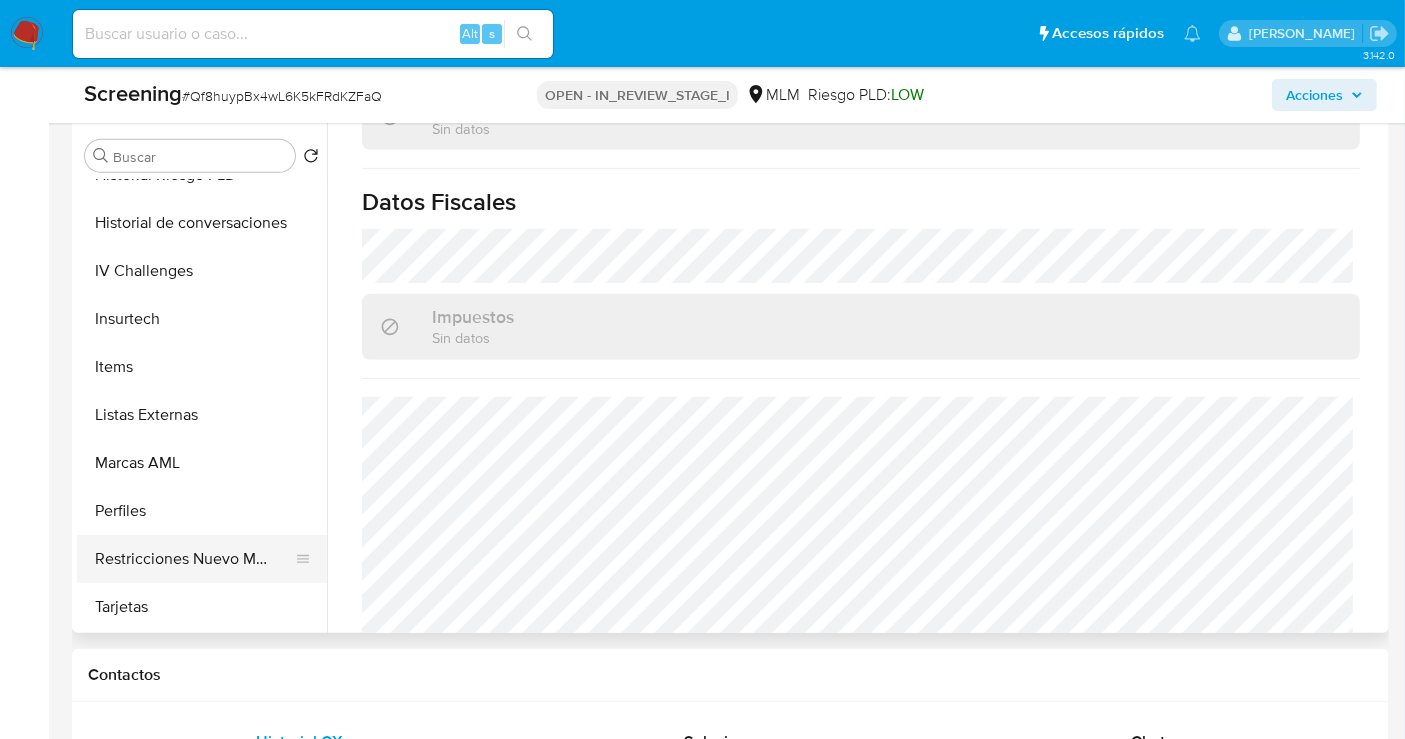 click on "Restricciones Nuevo Mundo" at bounding box center [194, 559] 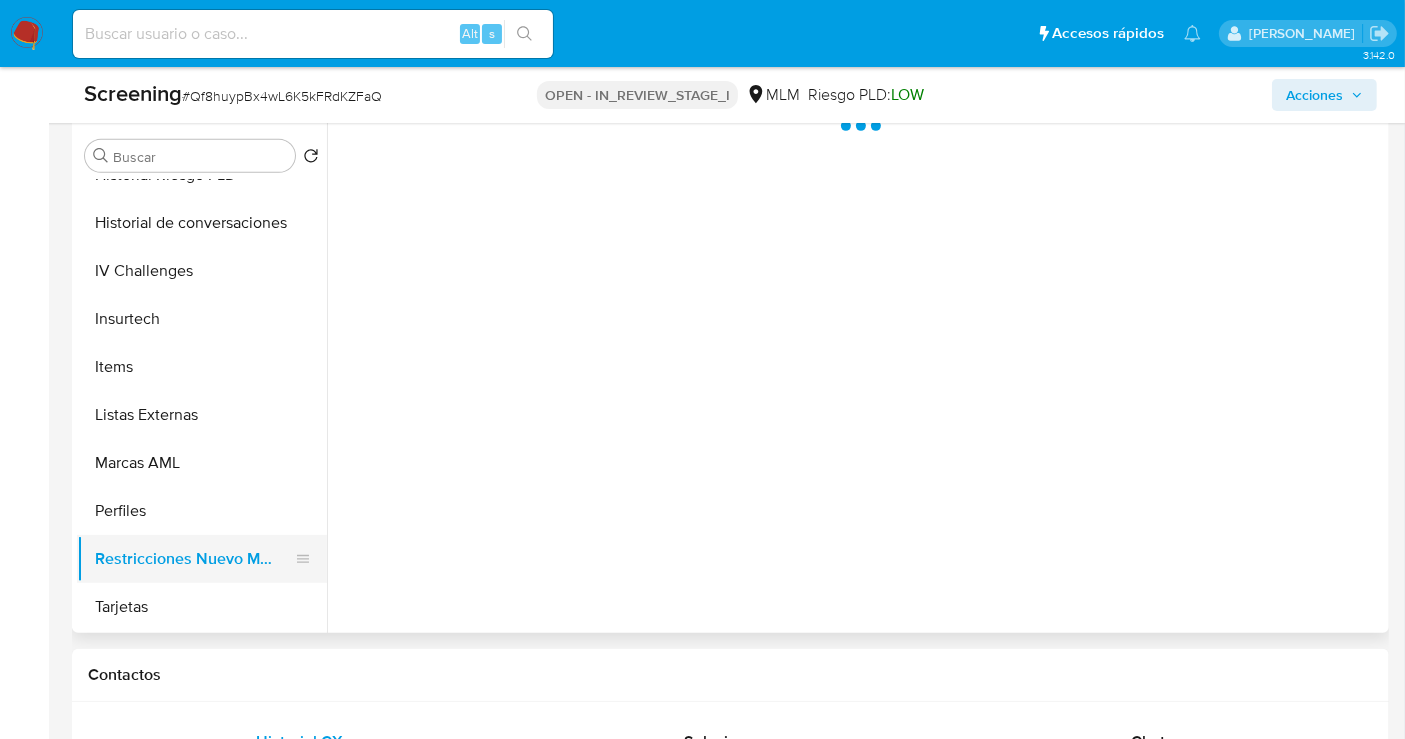 scroll, scrollTop: 0, scrollLeft: 0, axis: both 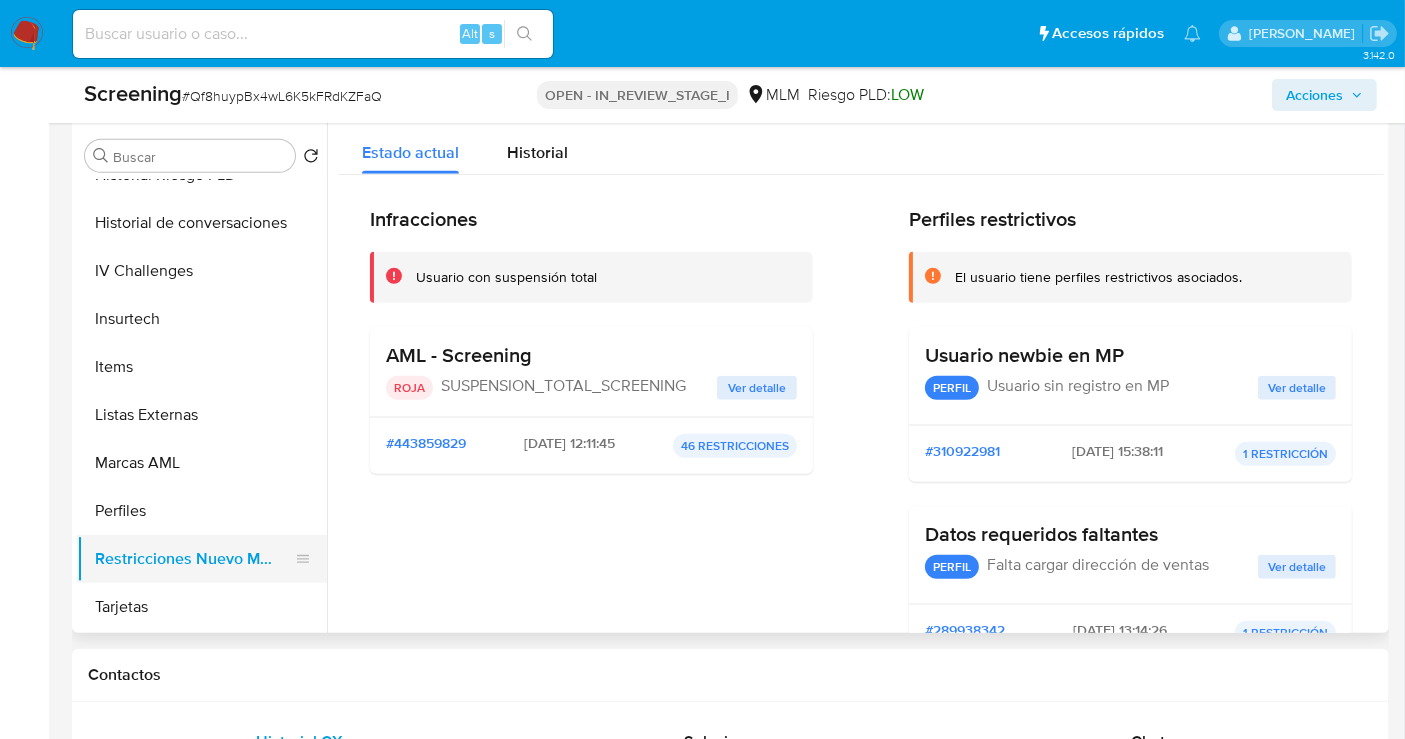 type 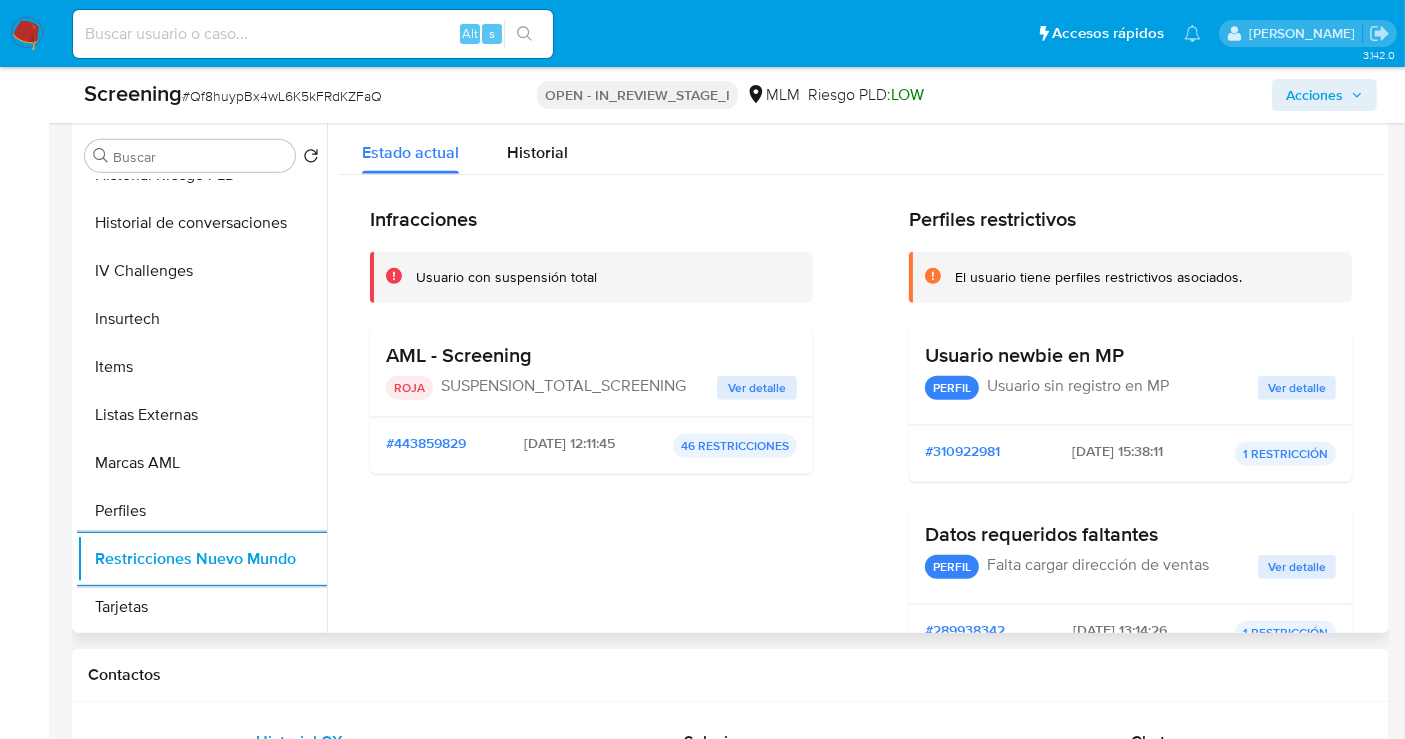 scroll, scrollTop: 796, scrollLeft: 0, axis: vertical 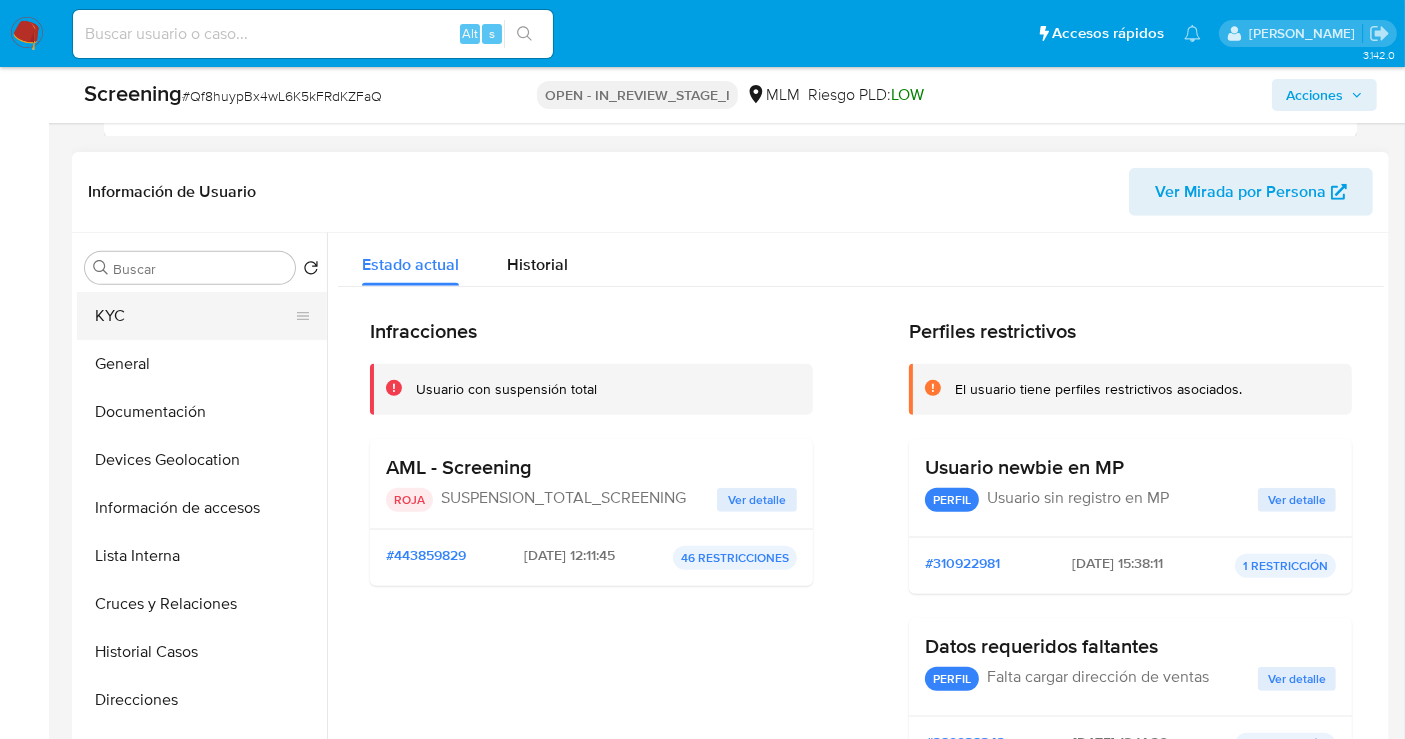 click on "KYC" at bounding box center (194, 316) 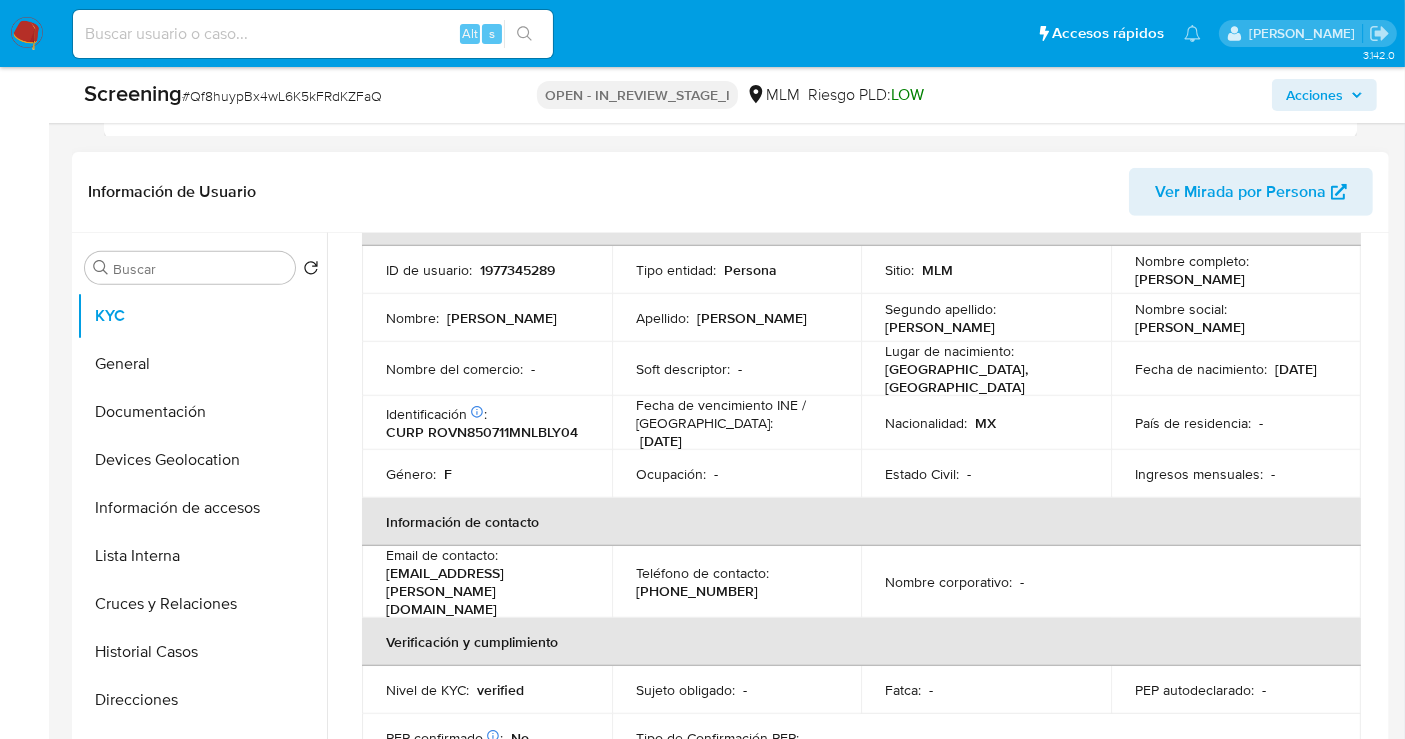 scroll, scrollTop: 0, scrollLeft: 0, axis: both 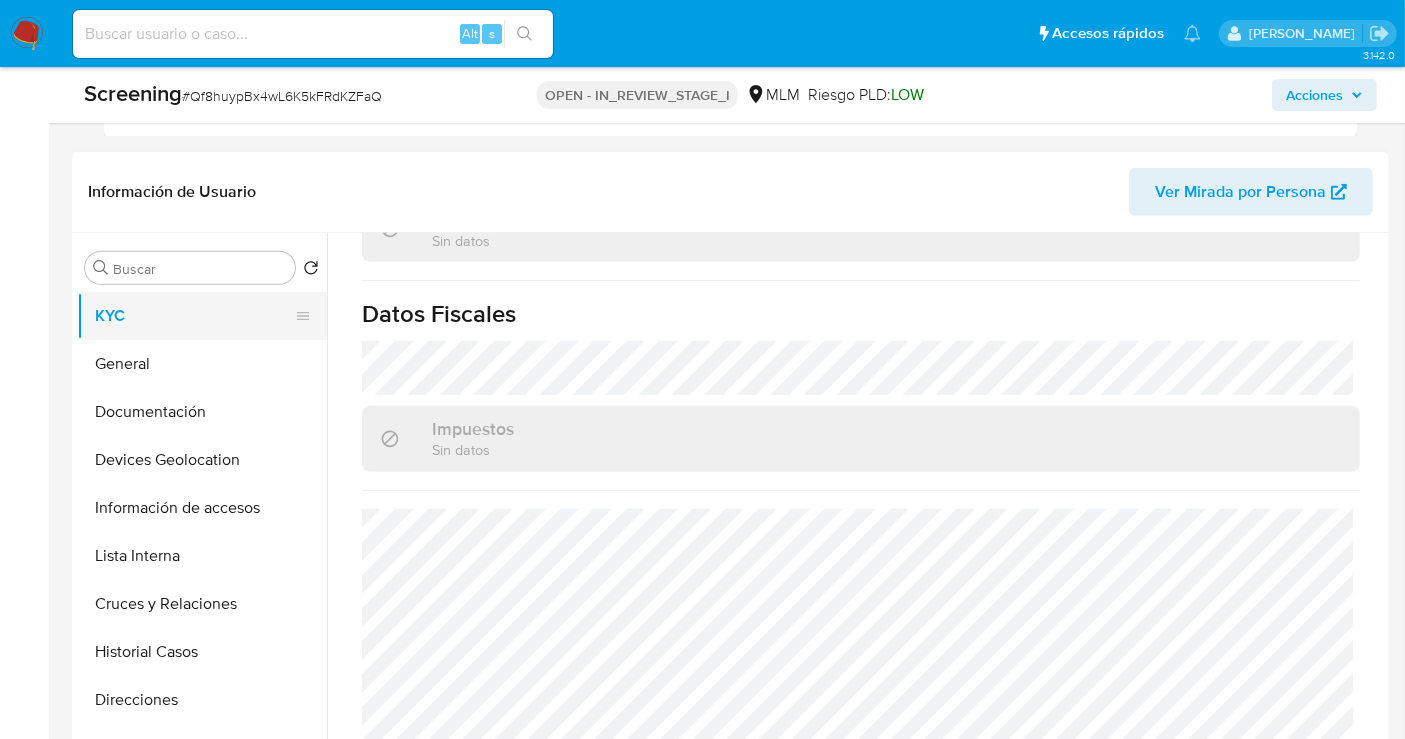click on "KYC" at bounding box center [194, 316] 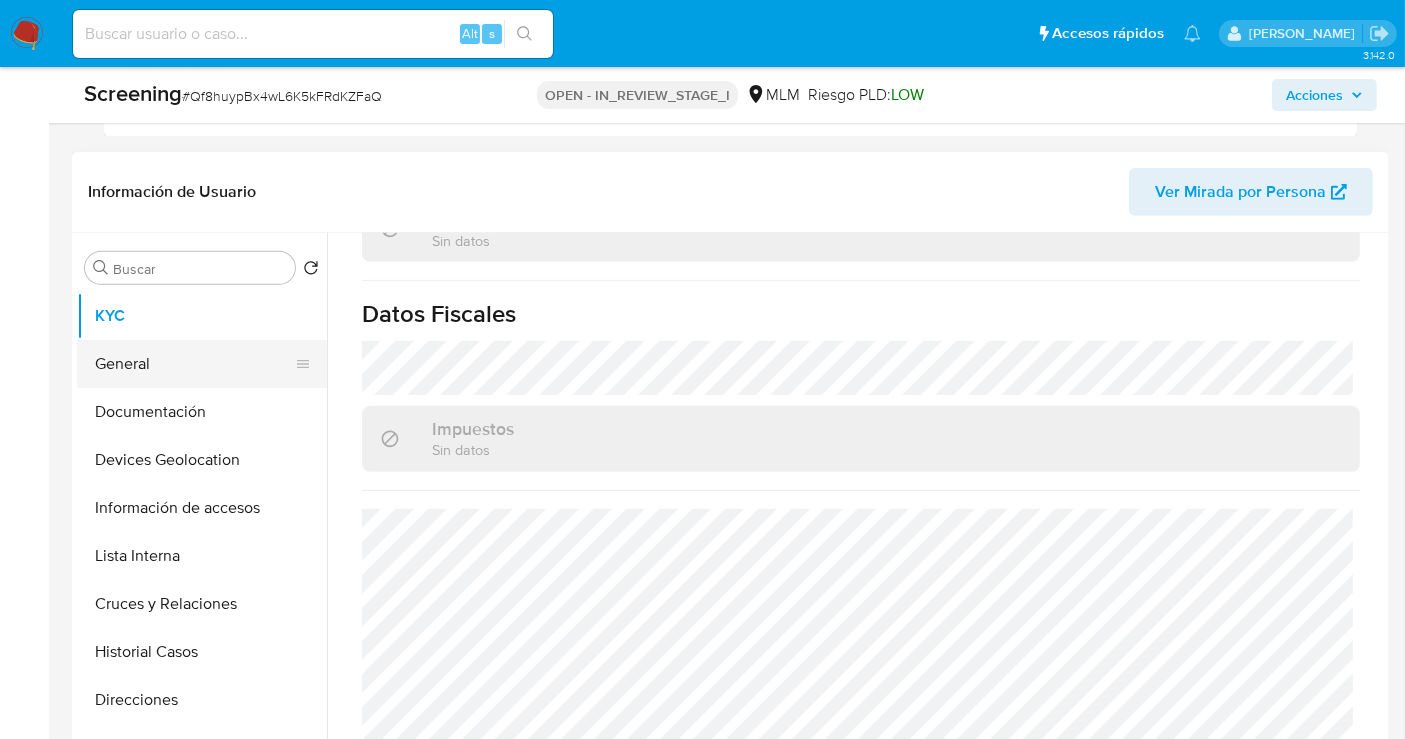 click on "General" at bounding box center [194, 364] 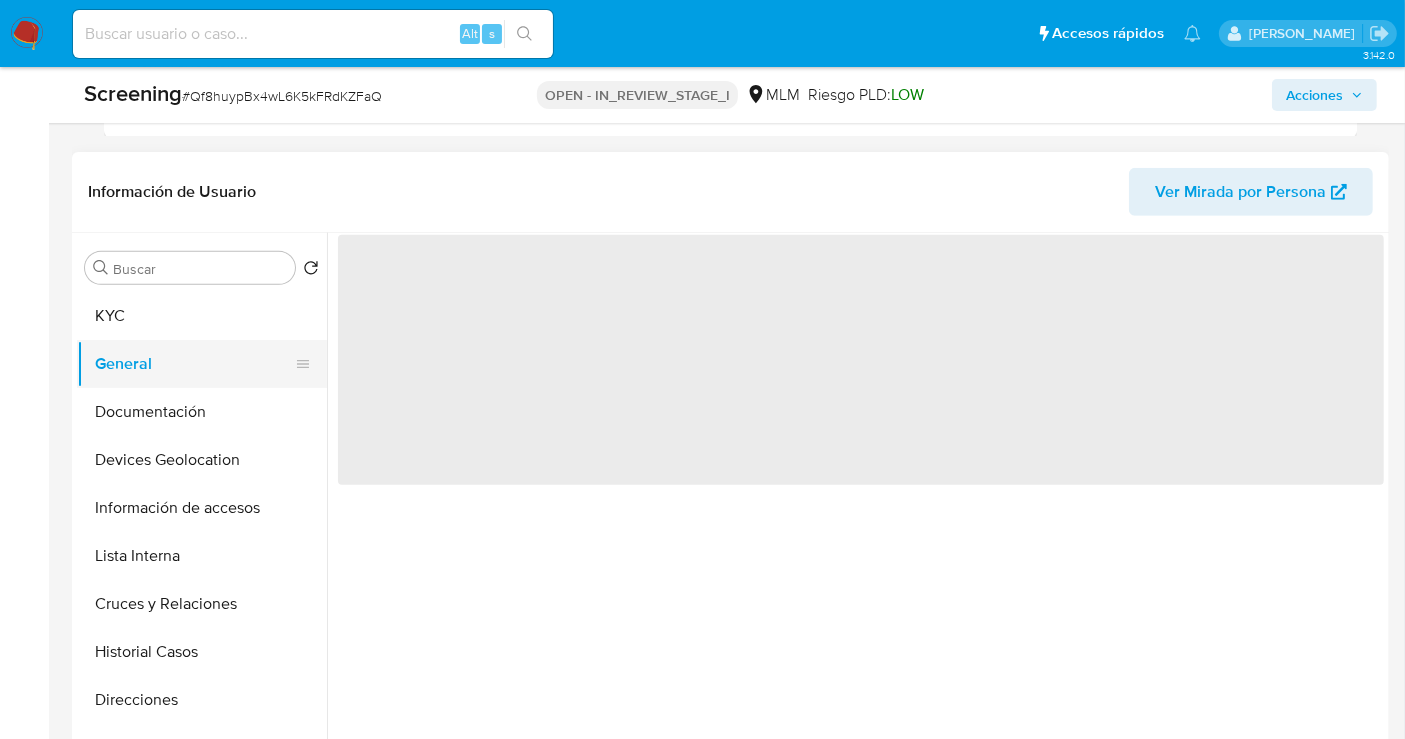 scroll, scrollTop: 0, scrollLeft: 0, axis: both 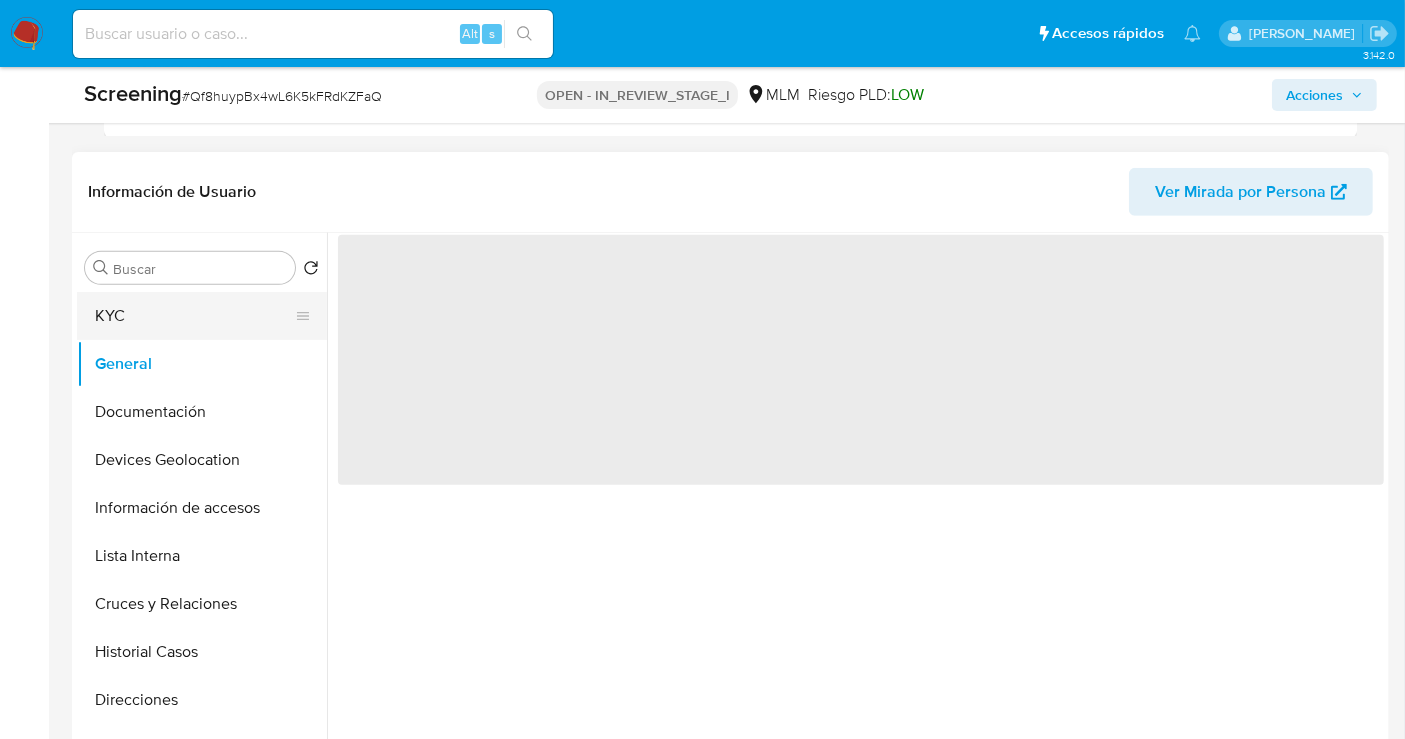 click on "KYC" at bounding box center (194, 316) 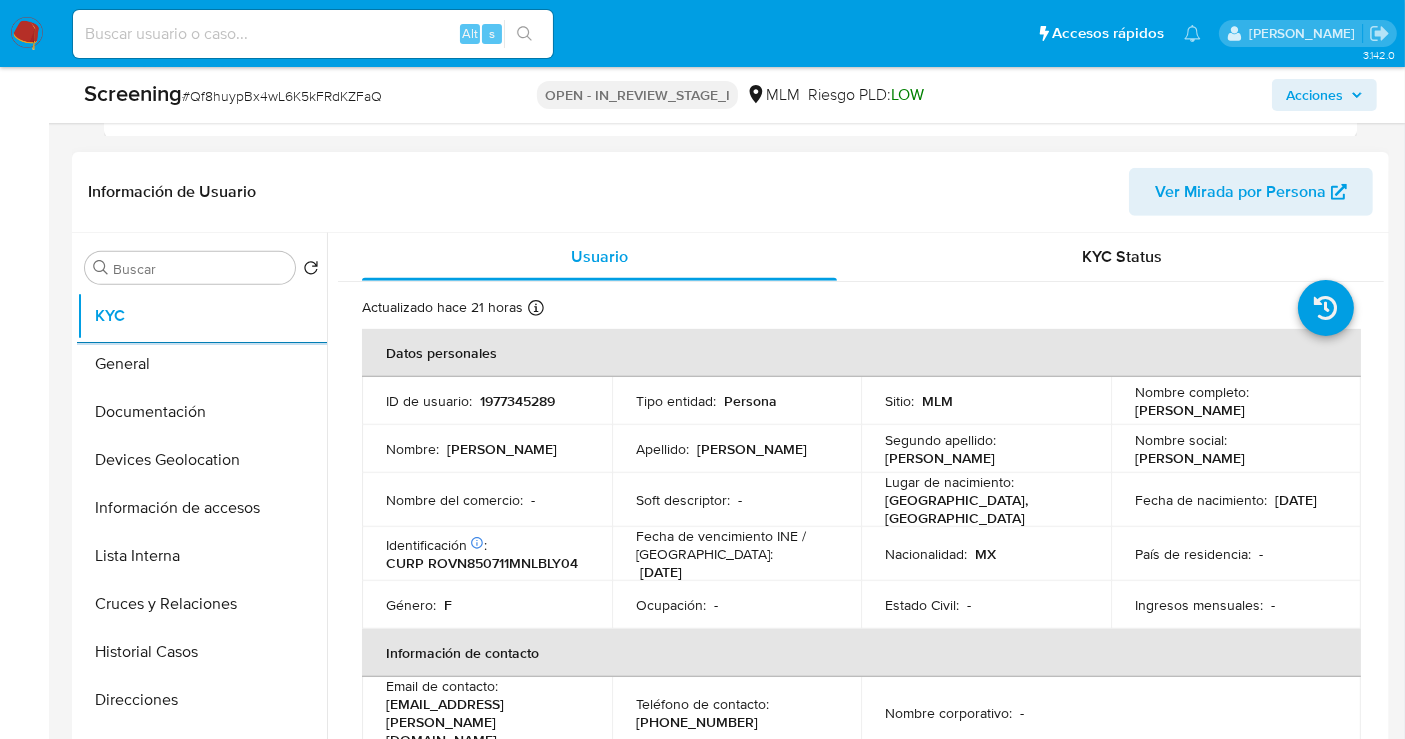 click on "CURP ROVN850711MNLBLY04" at bounding box center [482, 563] 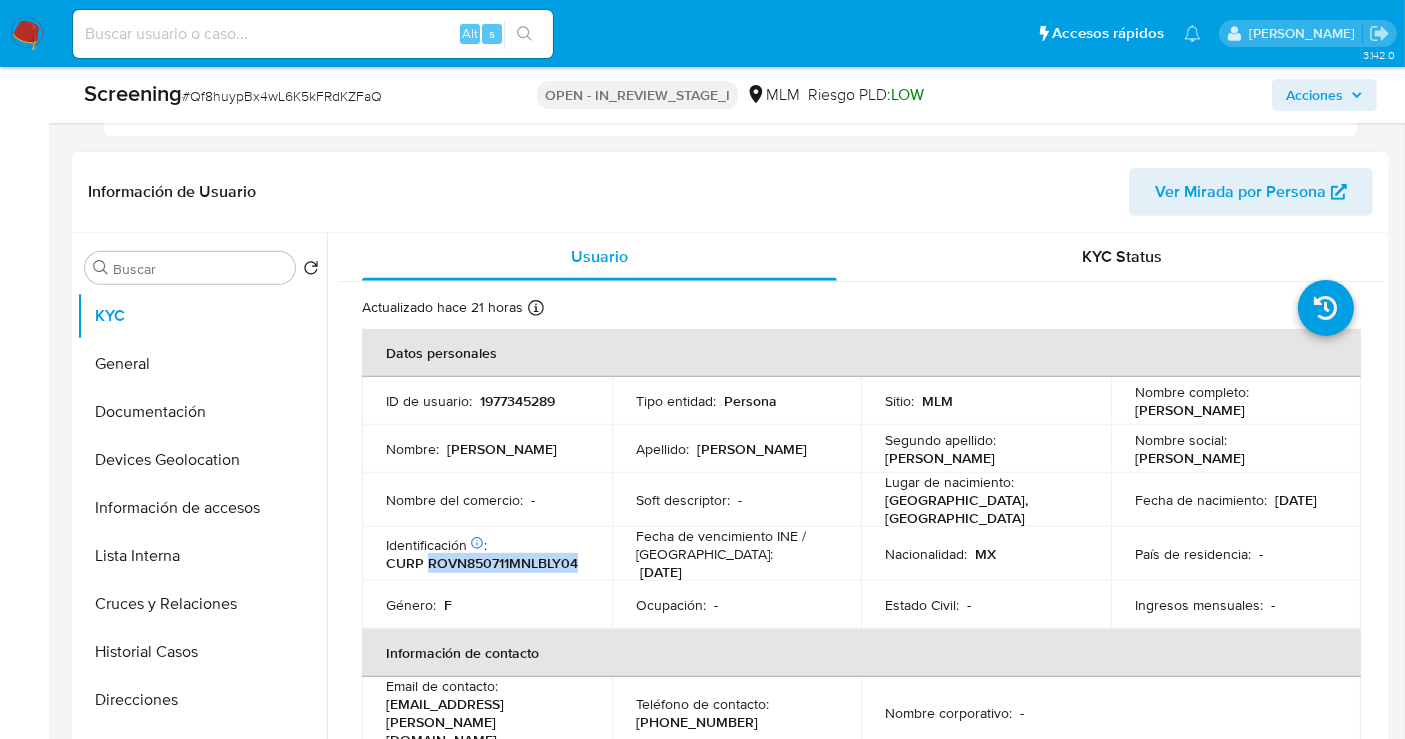 click on "CURP ROVN850711MNLBLY04" at bounding box center (482, 563) 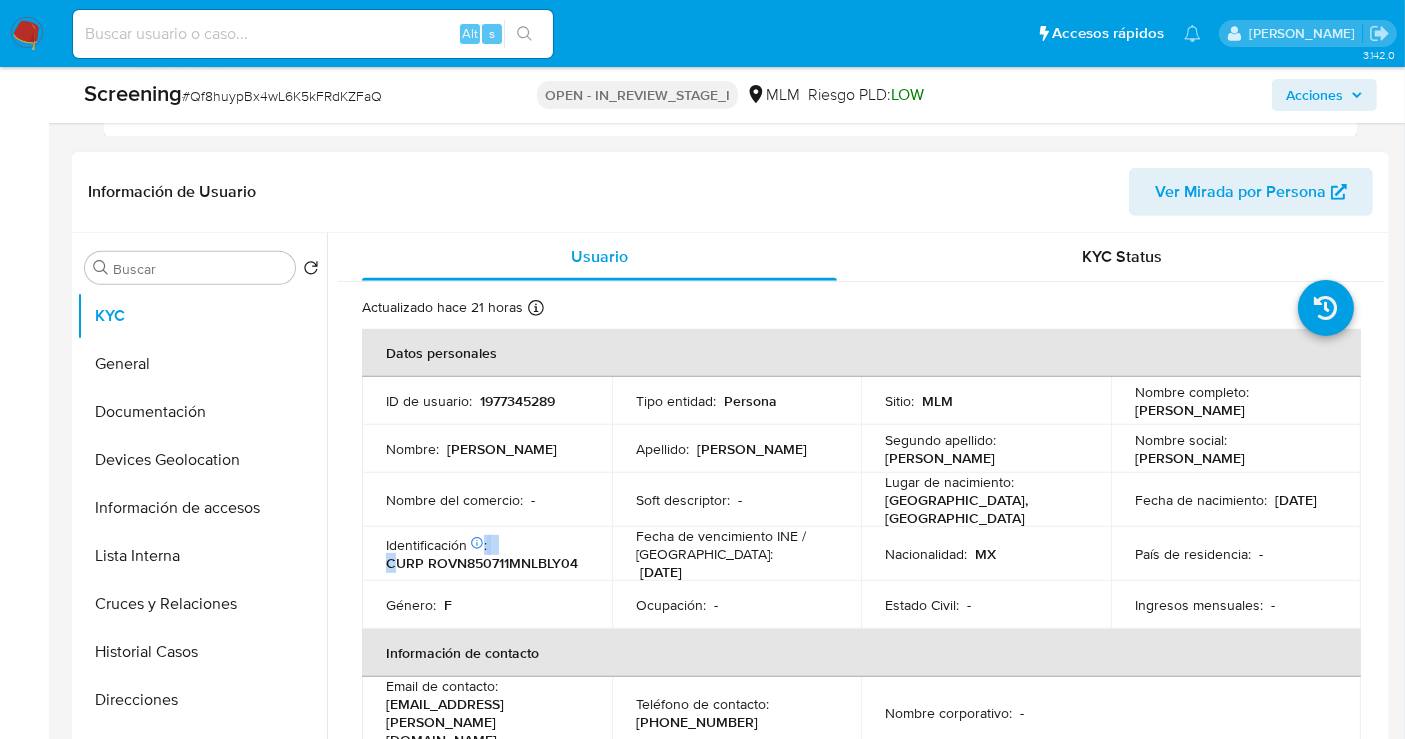 click on "CURP ROVN850711MNLBLY04" at bounding box center (482, 563) 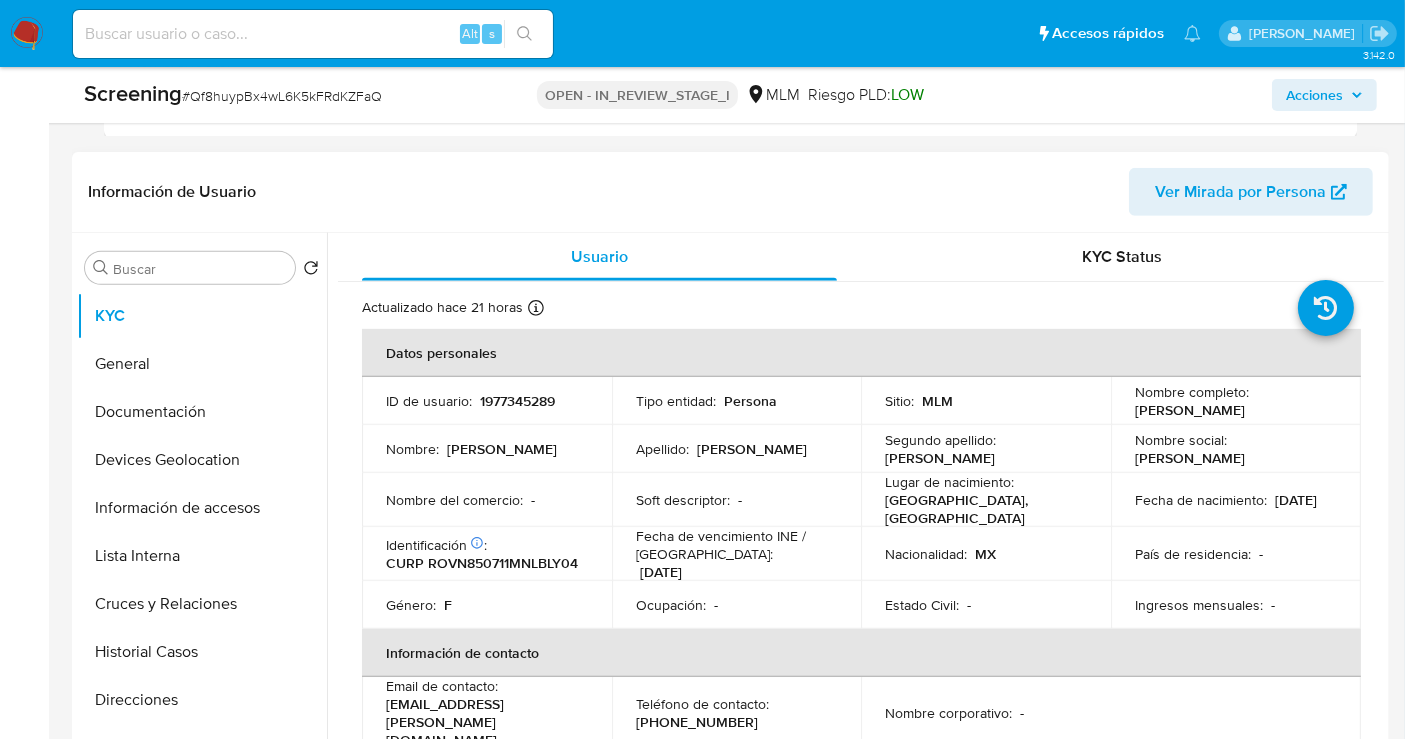 click on "CURP ROVN850711MNLBLY04" at bounding box center [482, 563] 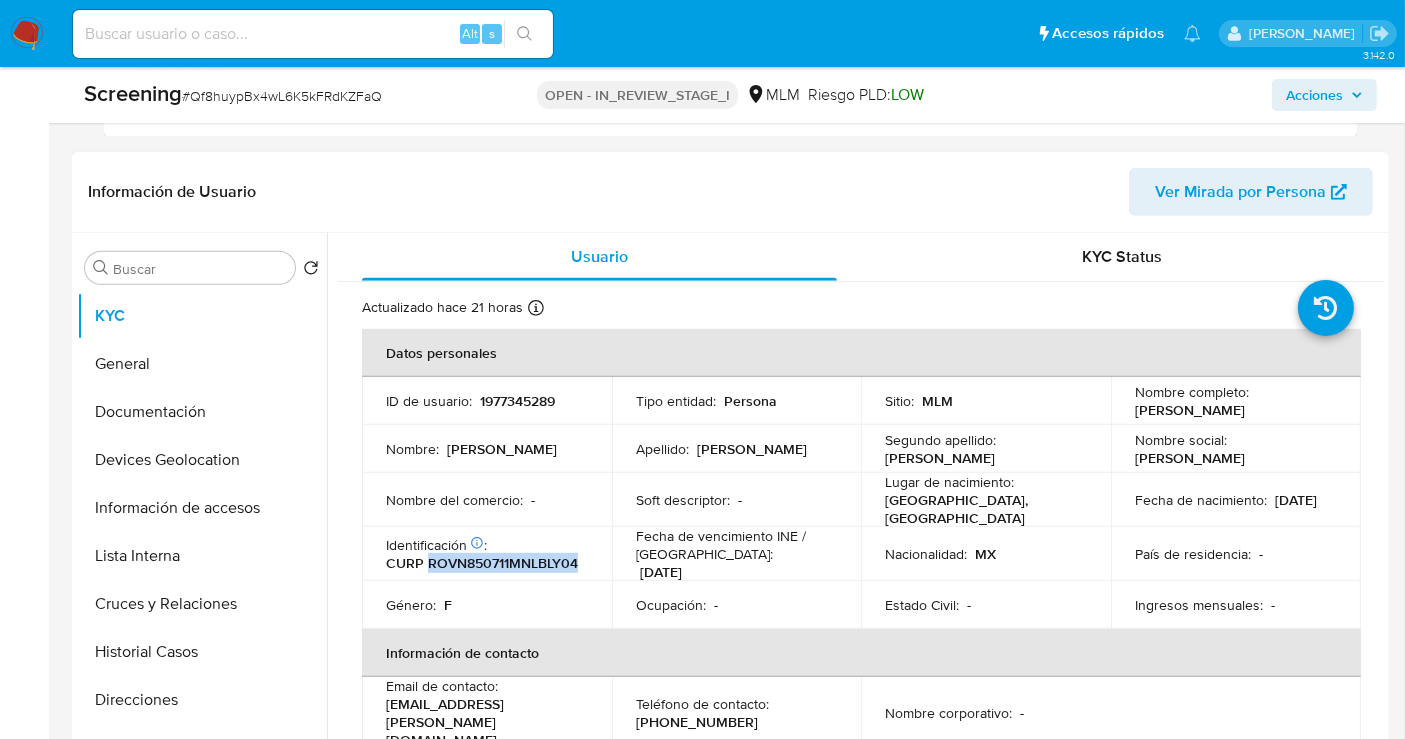 click on "CURP ROVN850711MNLBLY04" at bounding box center (482, 563) 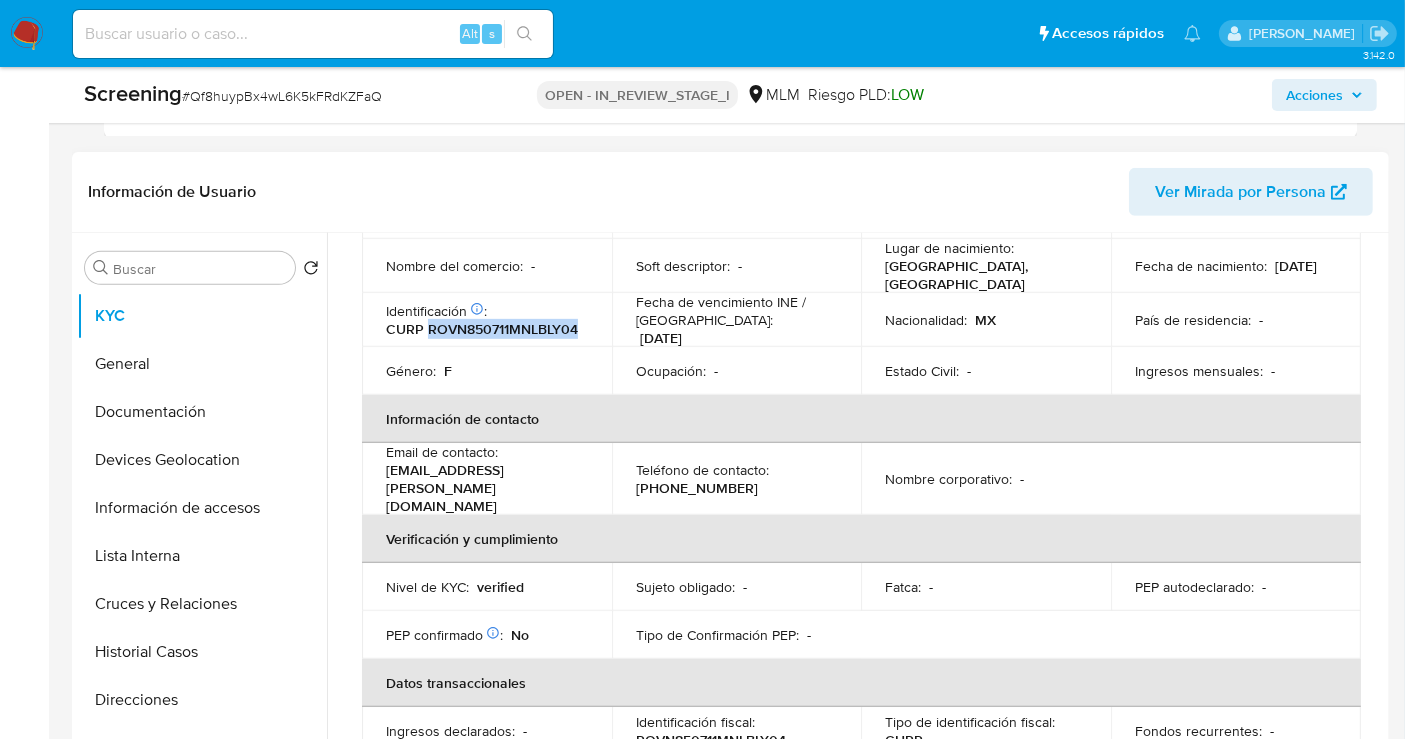 scroll, scrollTop: 555, scrollLeft: 0, axis: vertical 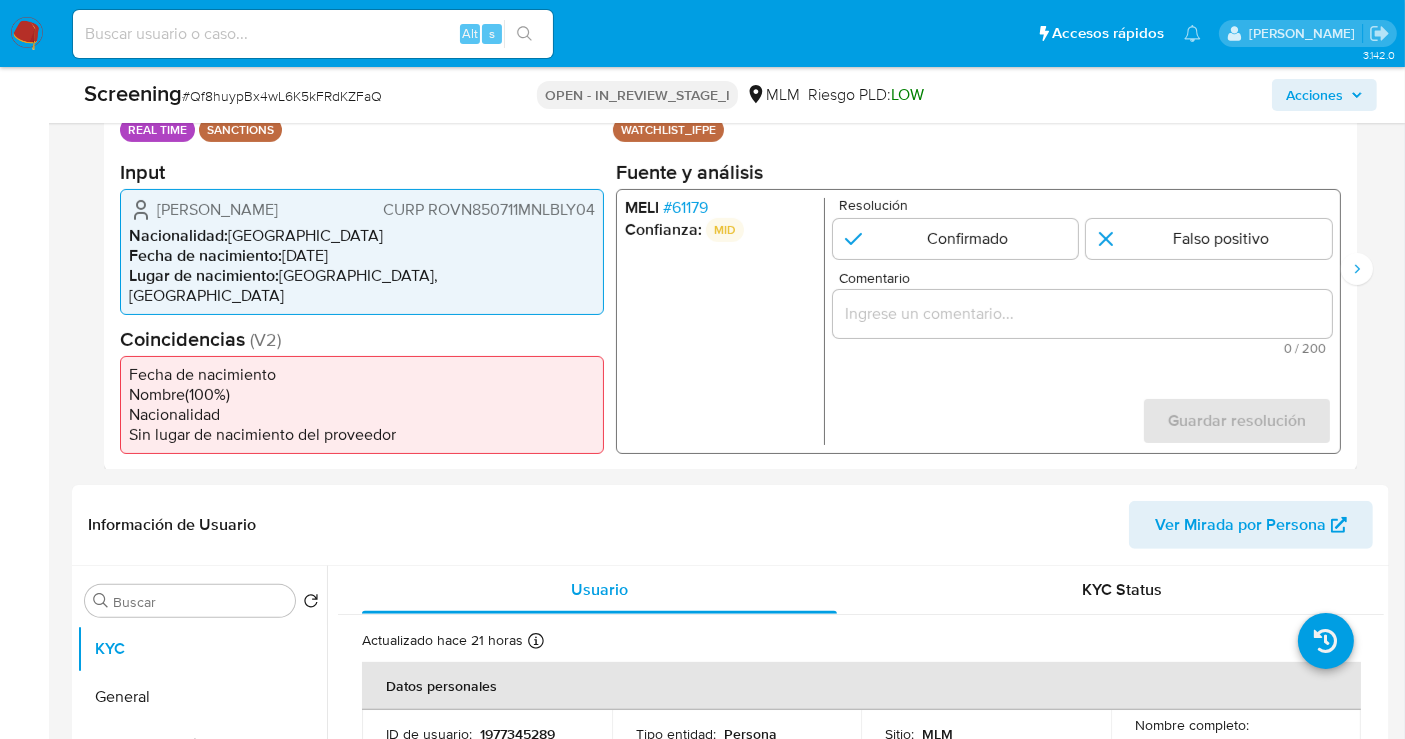 click at bounding box center [1082, 313] 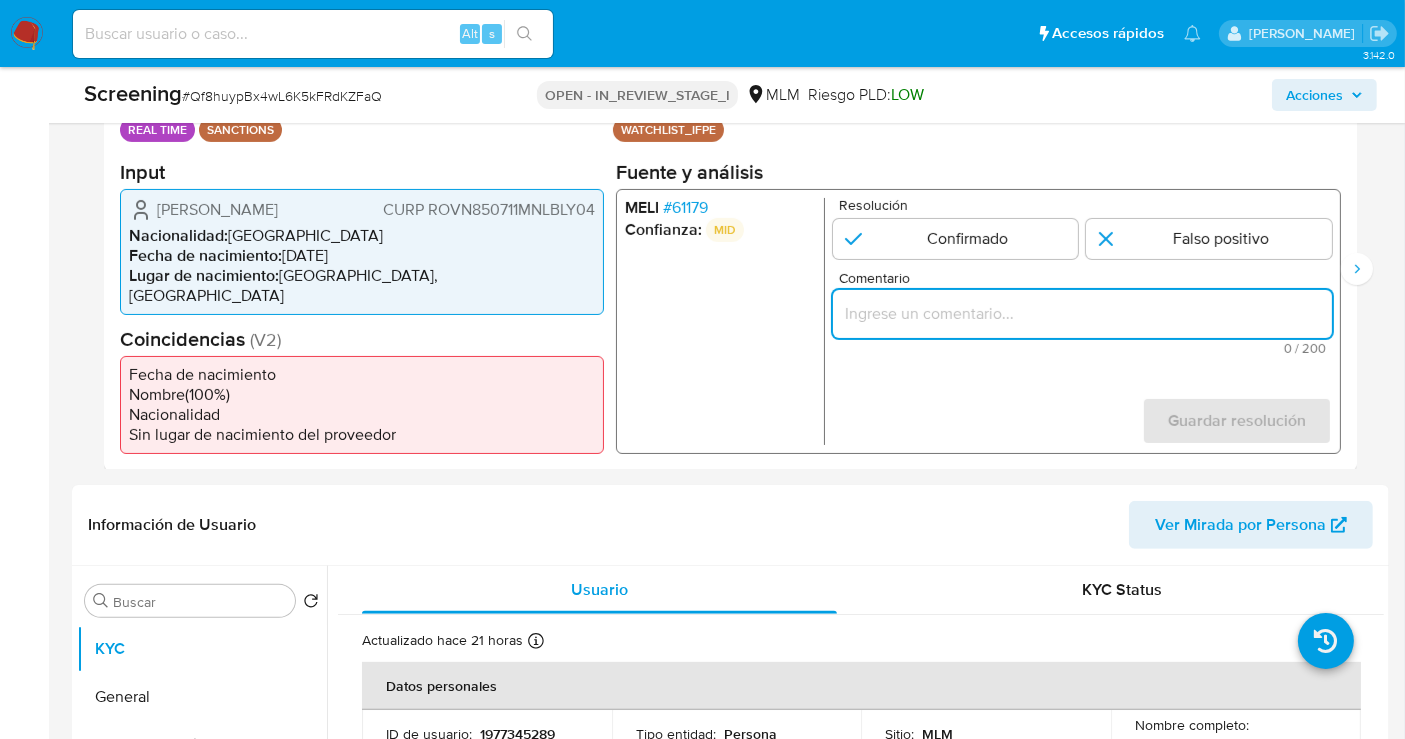 paste on "SE CONFIRMA COINCIDENCIA EN LISTA DE SANCIONES DENOMINADA IFPE LPB POR NOMBRE COMPLETO Y FECHA DE NACIMIENTO CLIENTE NAYELI JULLIANA ROBLES VILLANUEVA, CURP ROVN850711MNLBLY04." 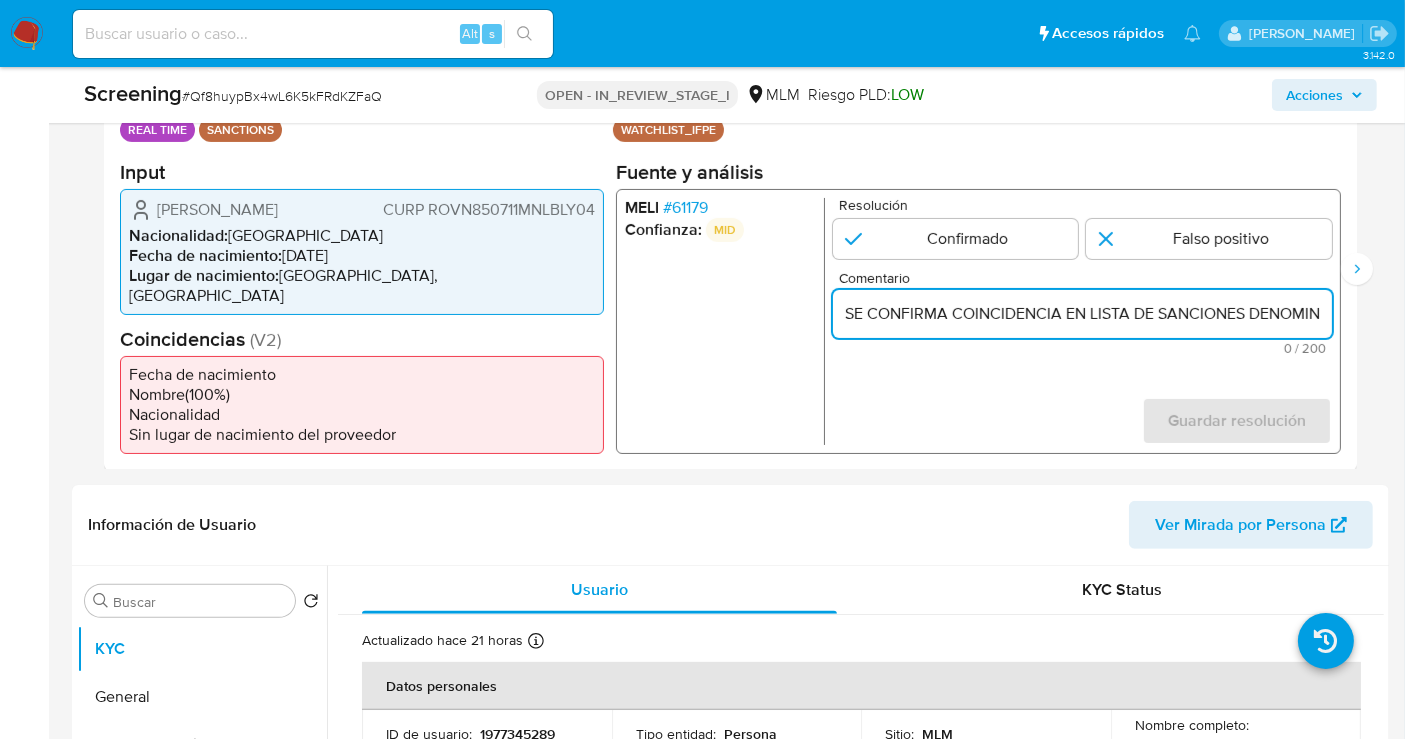 scroll, scrollTop: 0, scrollLeft: 1065, axis: horizontal 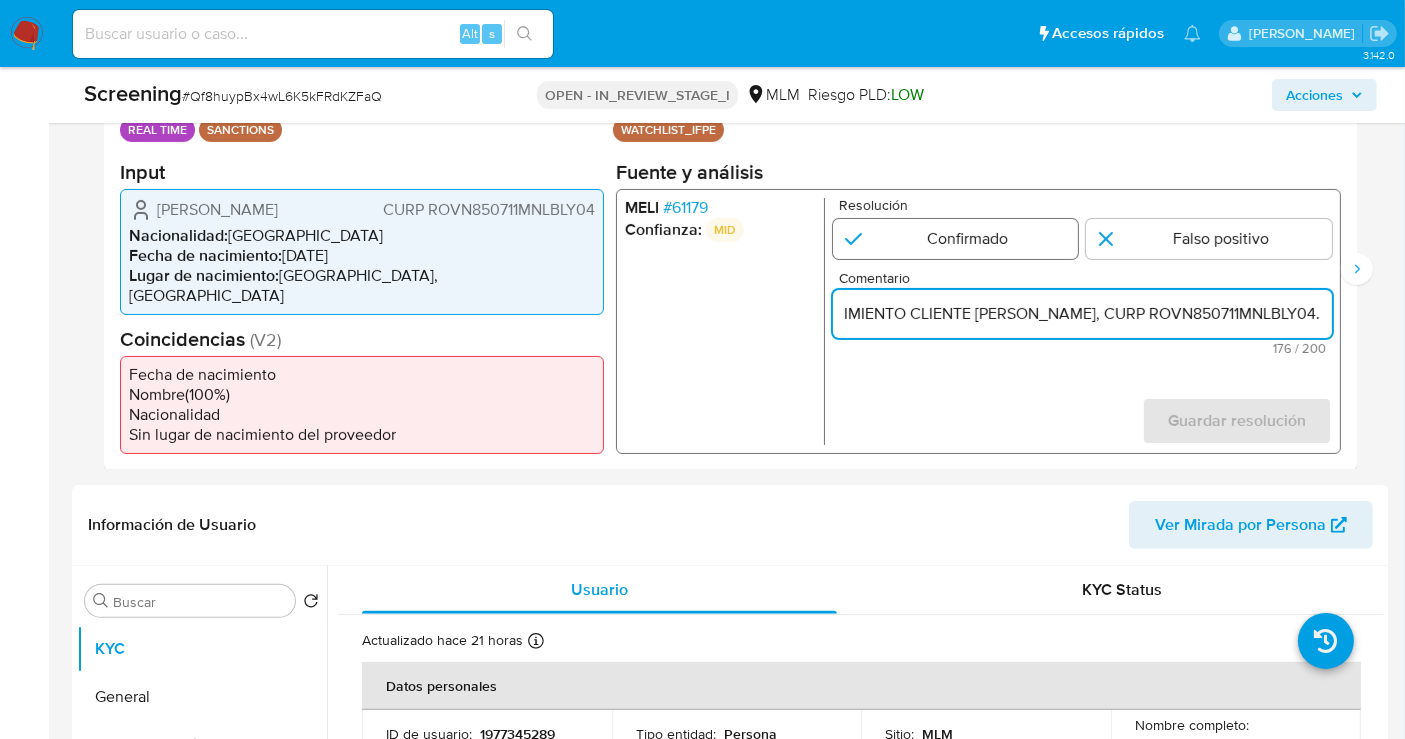 type on "SE CONFIRMA COINCIDENCIA EN LISTA DE SANCIONES DENOMINADA IFPE LPB POR NOMBRE COMPLETO Y FECHA DE NACIMIENTO CLIENTE NAYELI JULLIANA ROBLES VILLANUEVA, CURP ROVN850711MNLBLY04." 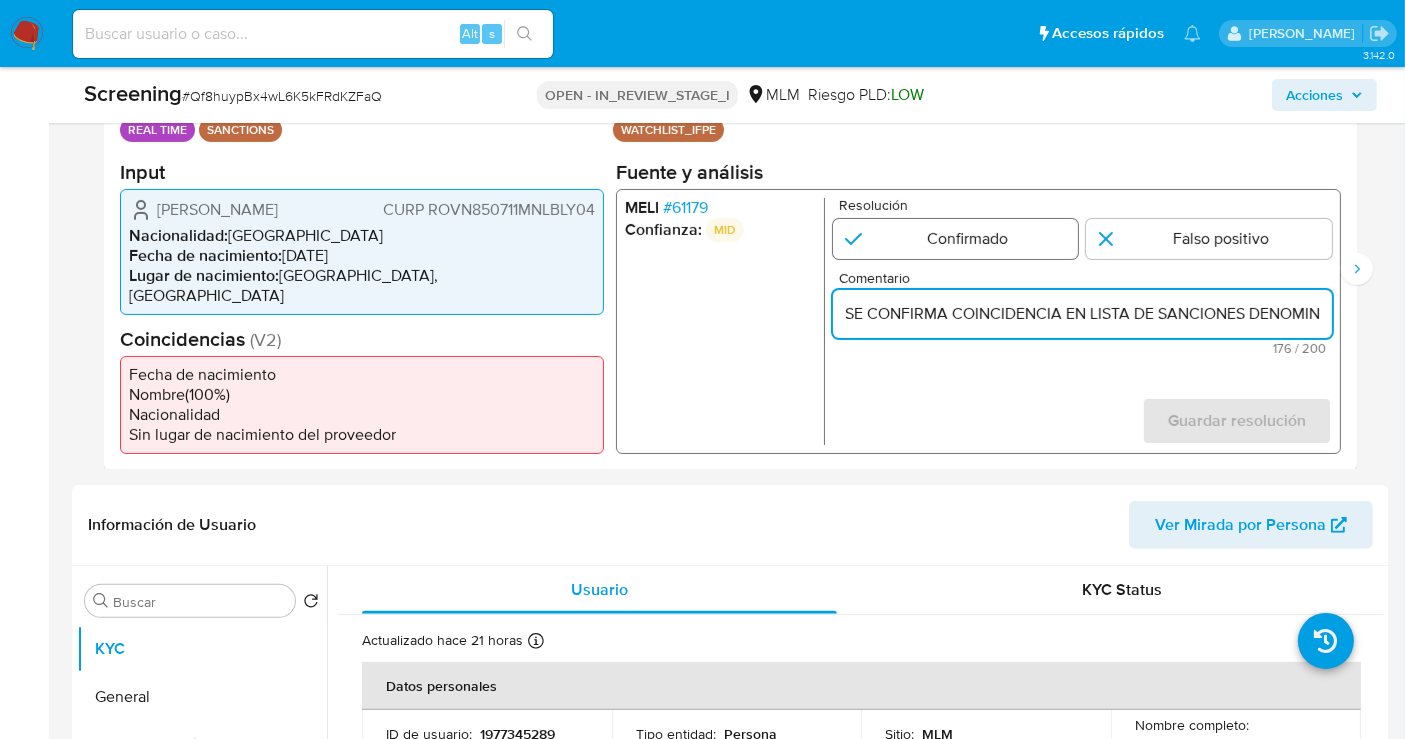 click at bounding box center (956, 238) 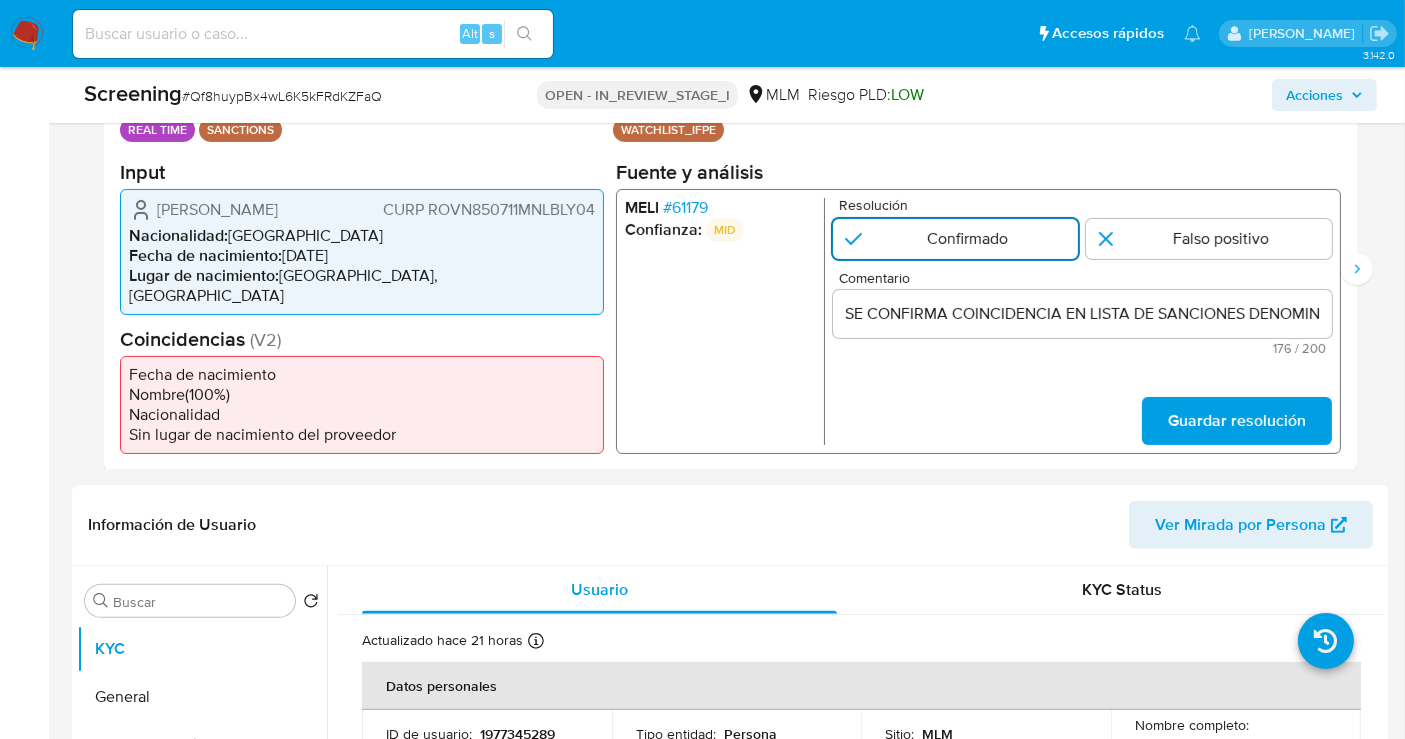 click at bounding box center [956, 238] 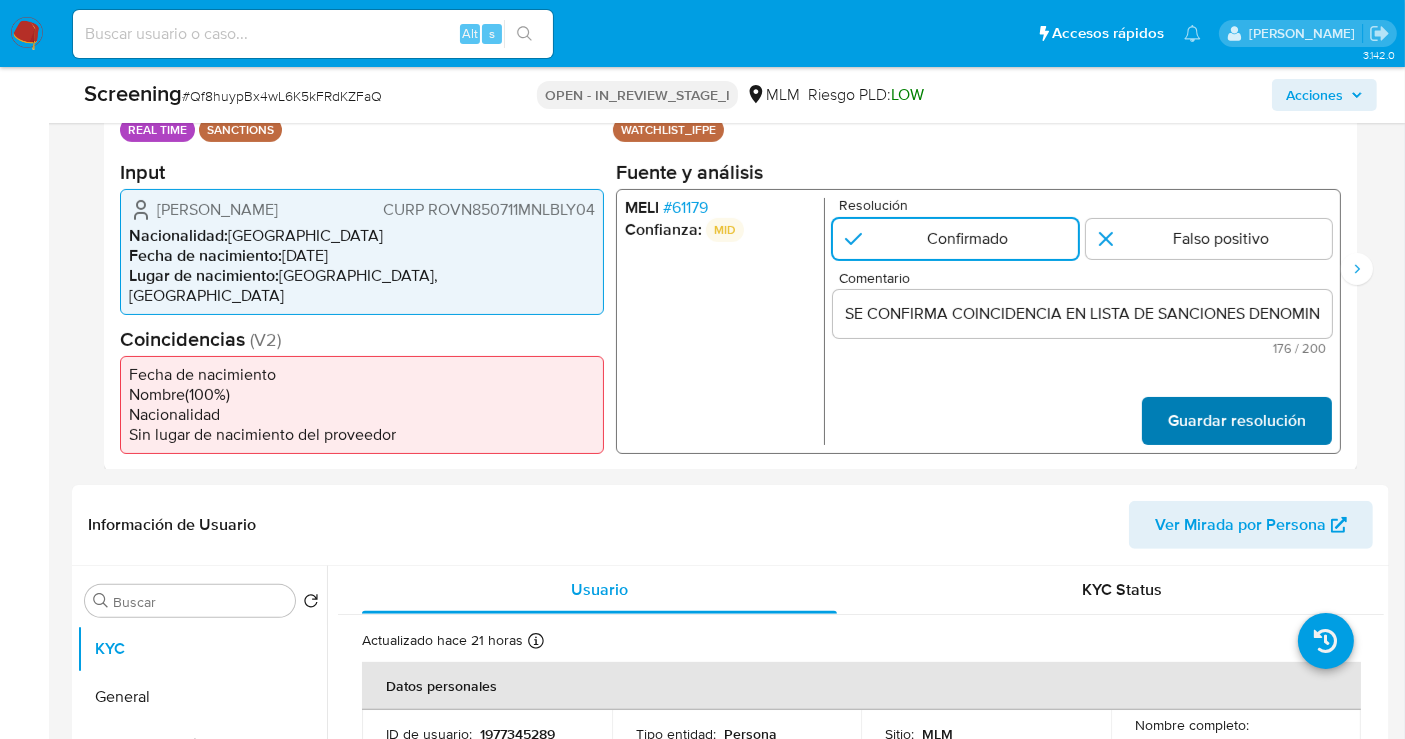 click on "Guardar resolución" at bounding box center (1237, 420) 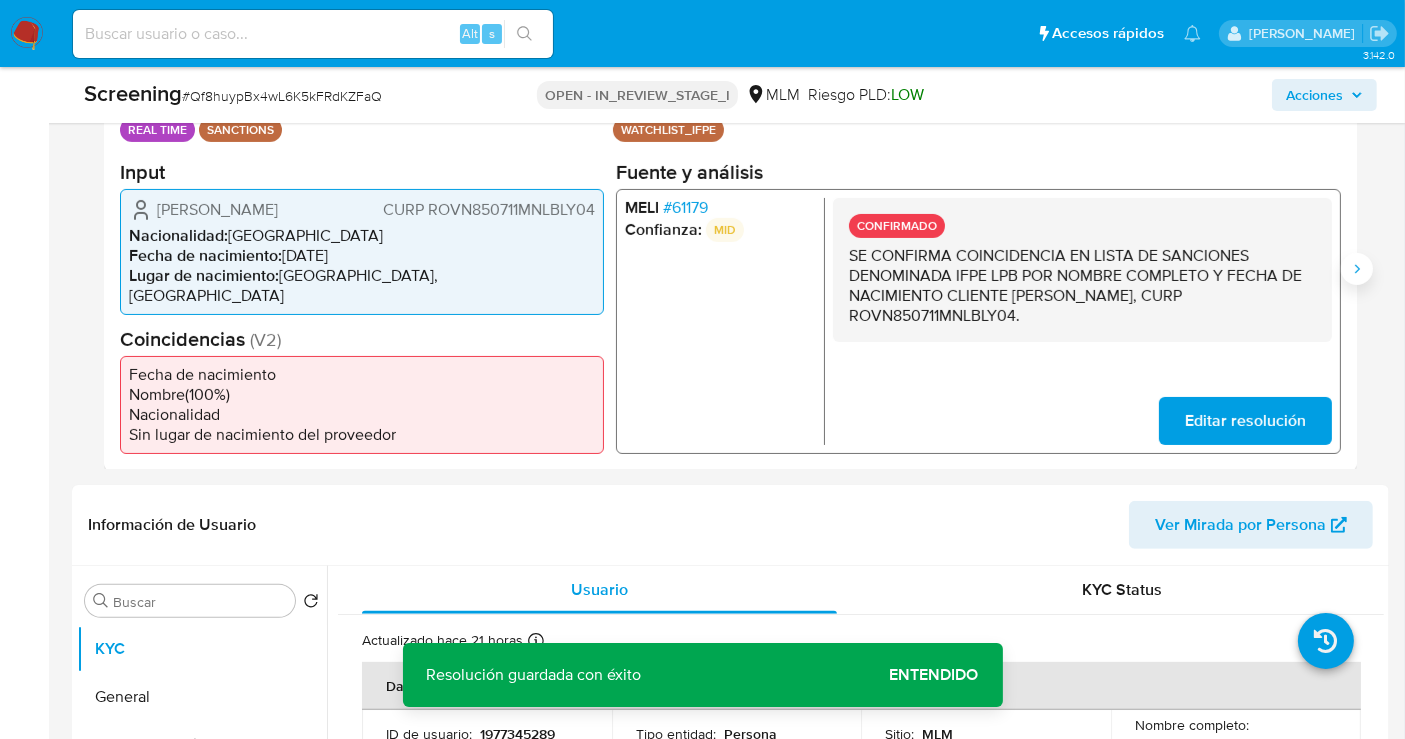 click 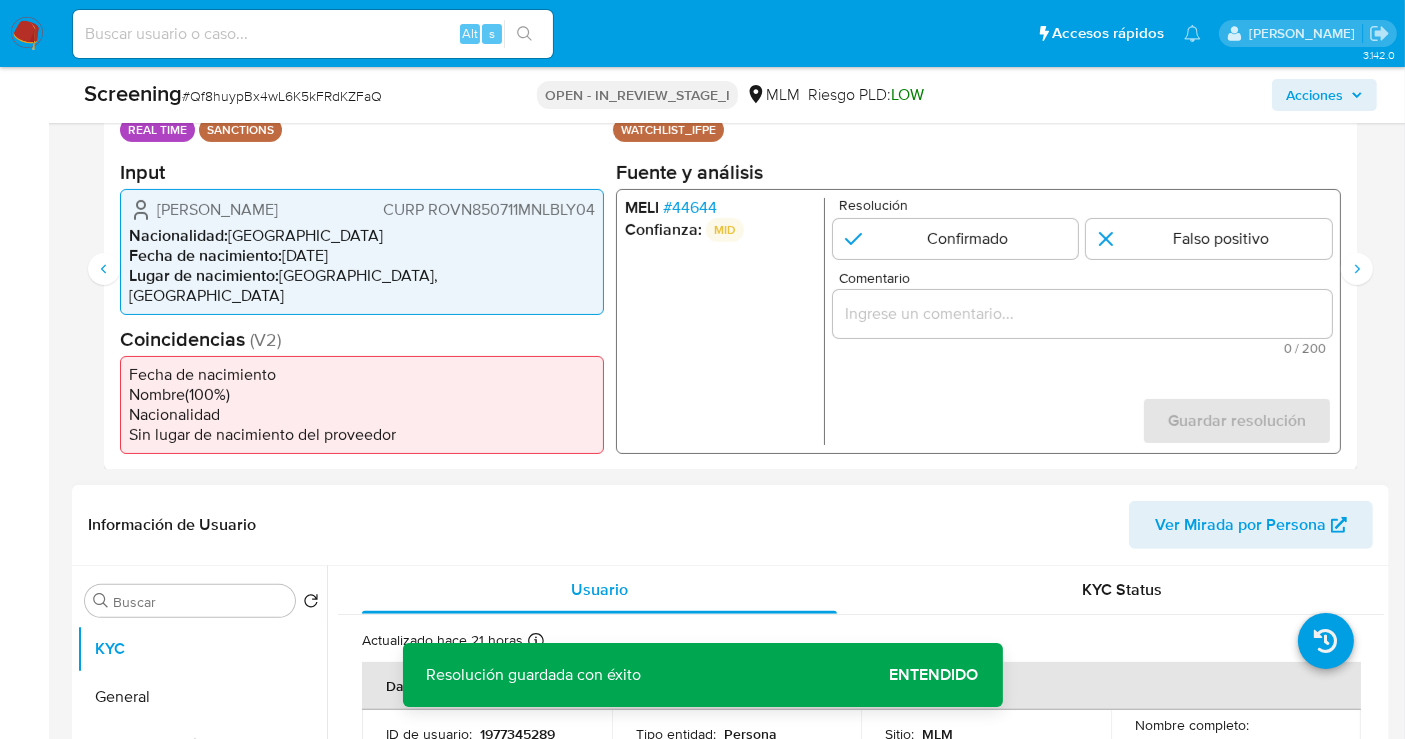 type 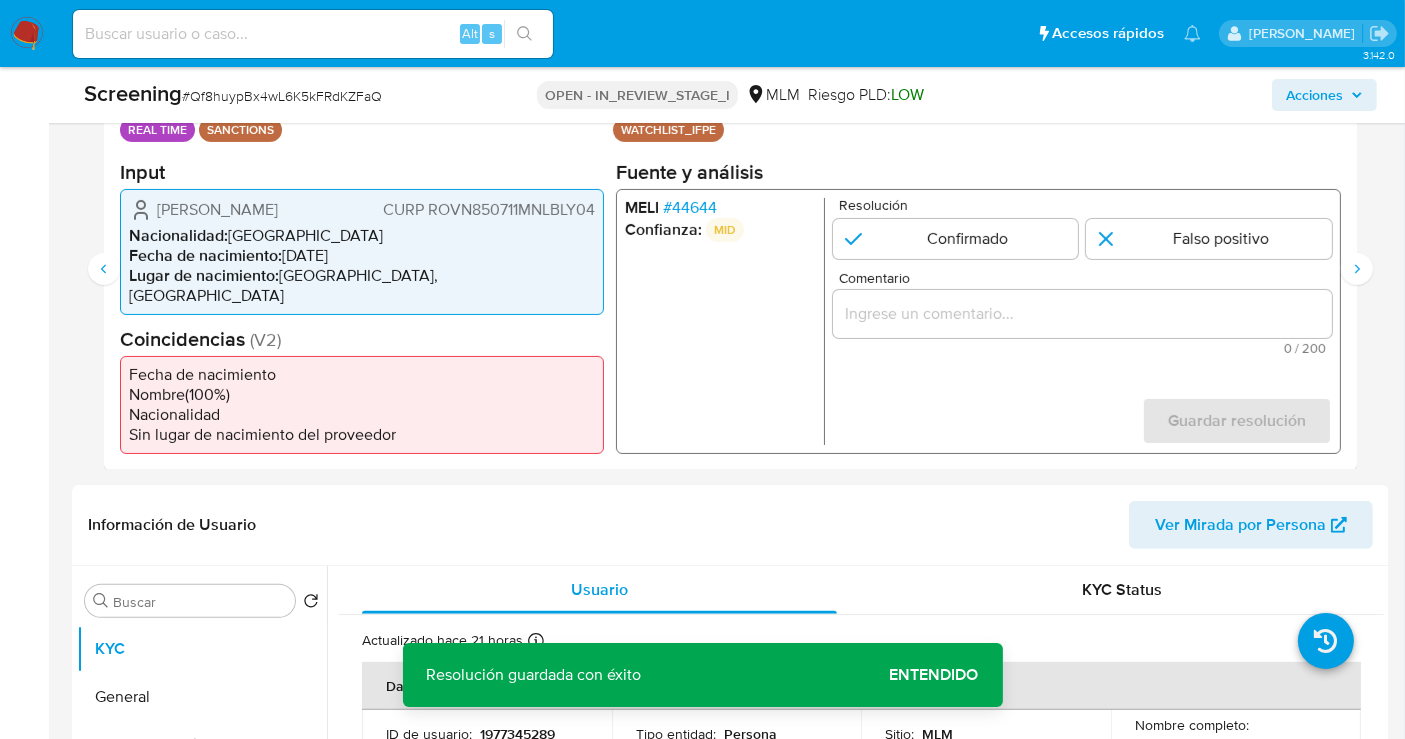 click at bounding box center (1082, 313) 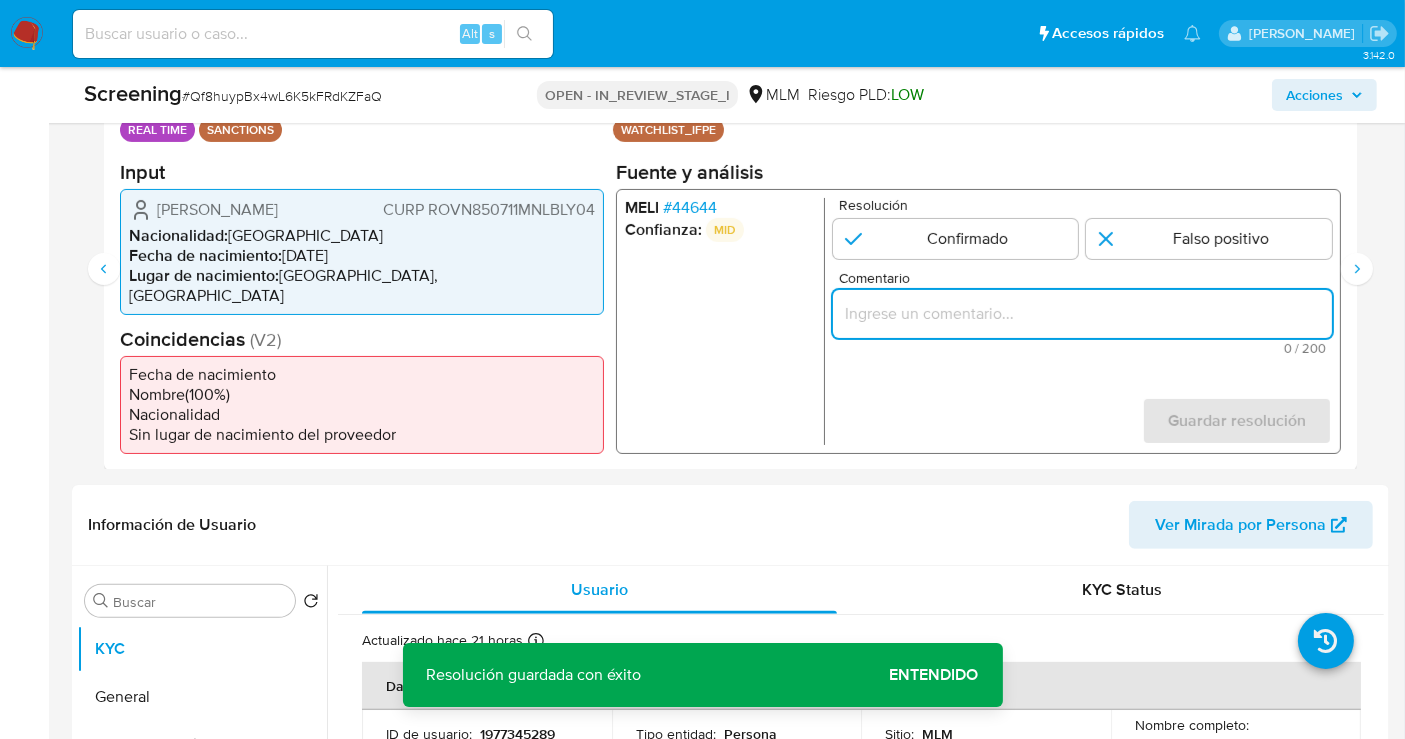 click at bounding box center (1082, 313) 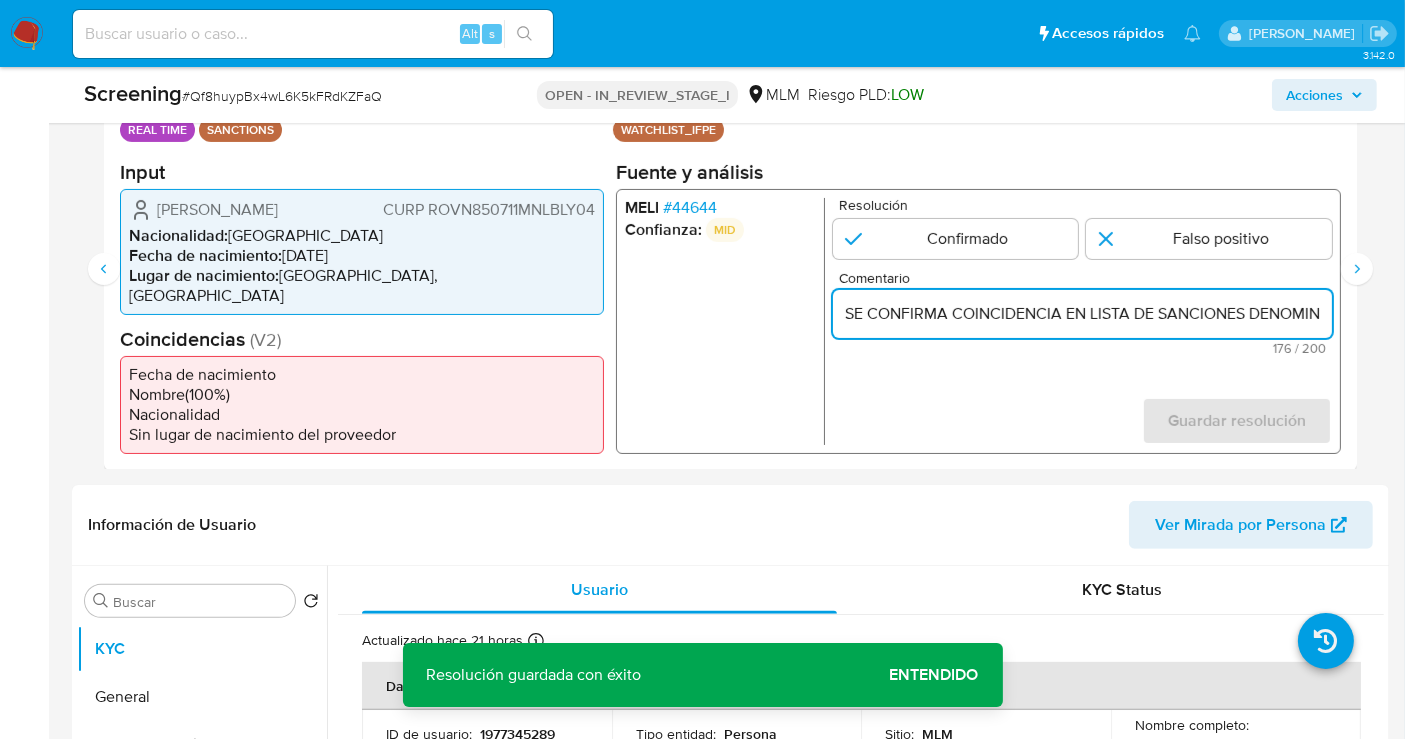 scroll, scrollTop: 0, scrollLeft: 1065, axis: horizontal 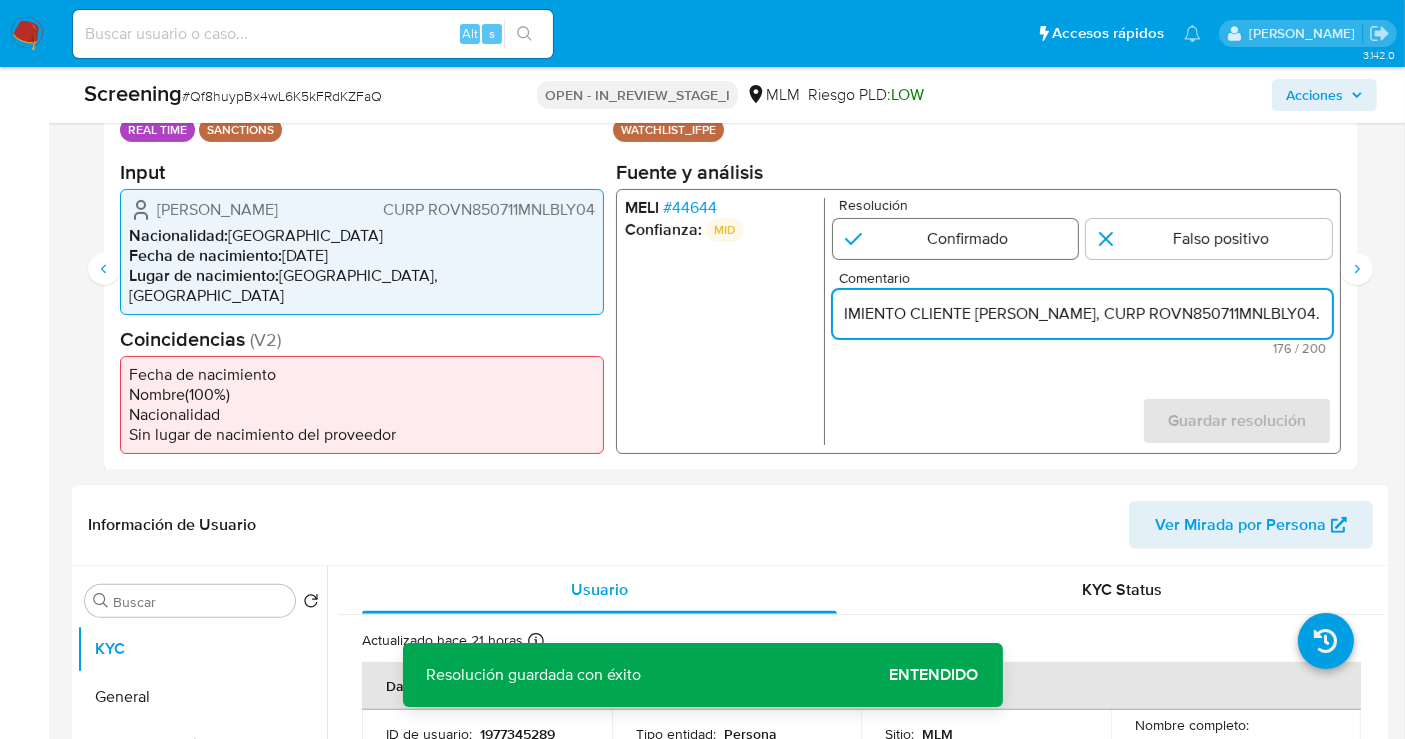 type on "SE CONFIRMA COINCIDENCIA EN LISTA DE SANCIONES DENOMINADA IFPE LPB POR NOMBRE COMPLETO Y FECHA DE NACIMIENTO CLIENTE NAYELI JULLIANA ROBLES VILLANUEVA, CURP ROVN850711MNLBLY04." 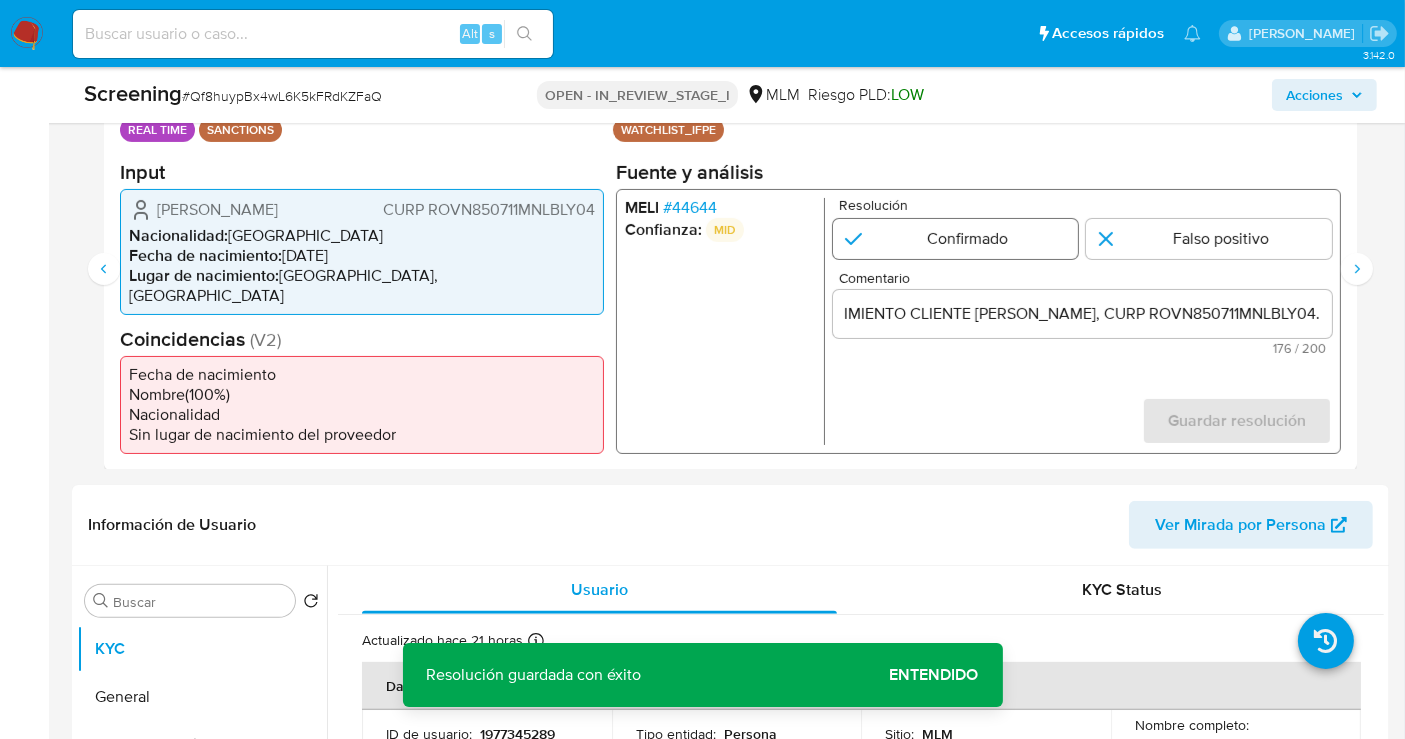 scroll, scrollTop: 0, scrollLeft: 0, axis: both 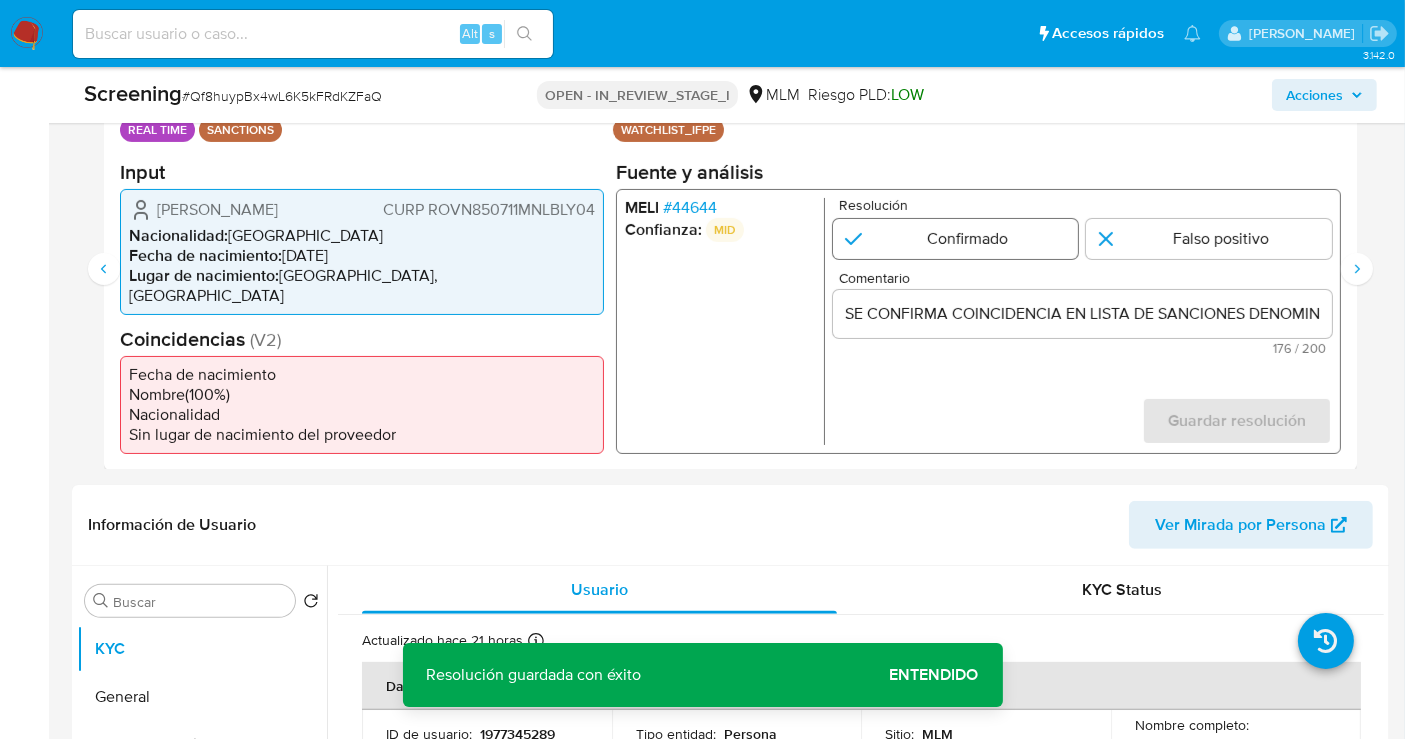 click at bounding box center [956, 238] 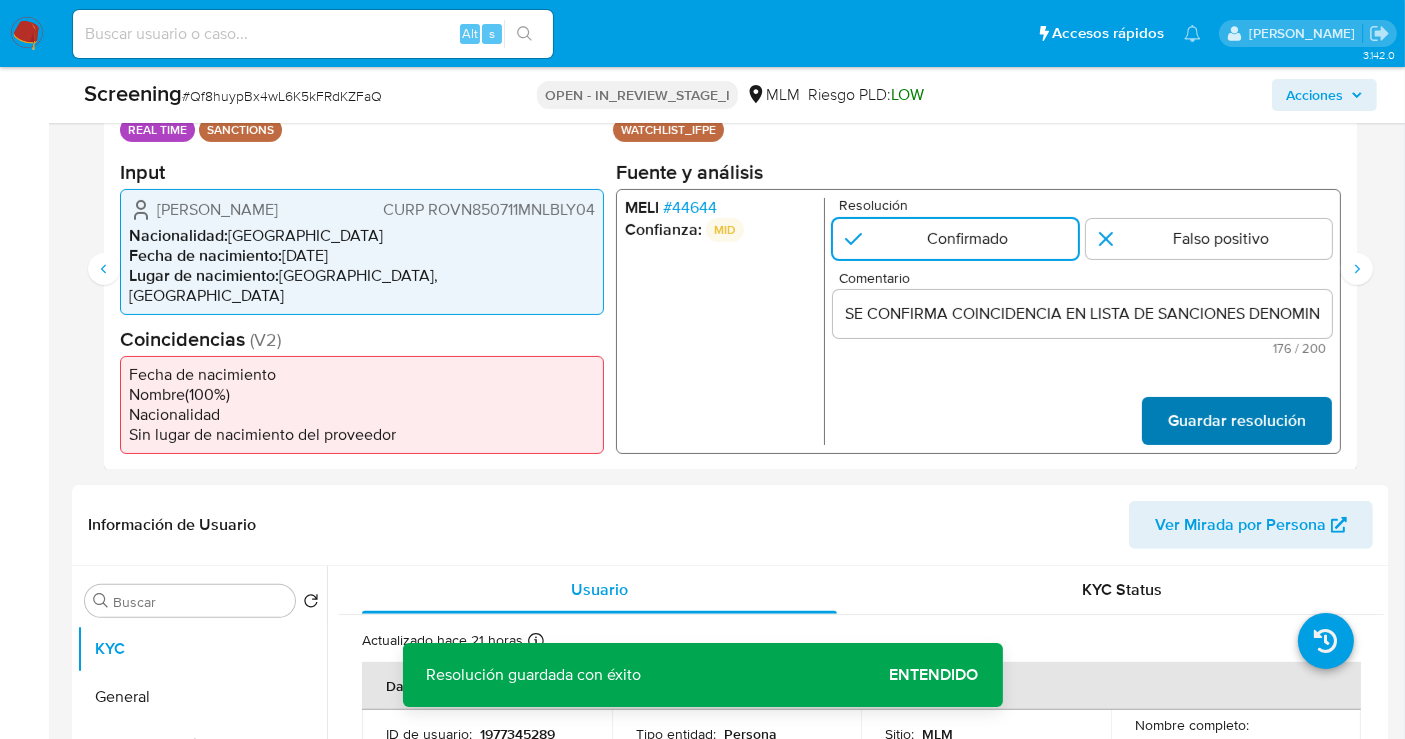 click on "Guardar resolución" at bounding box center (1237, 420) 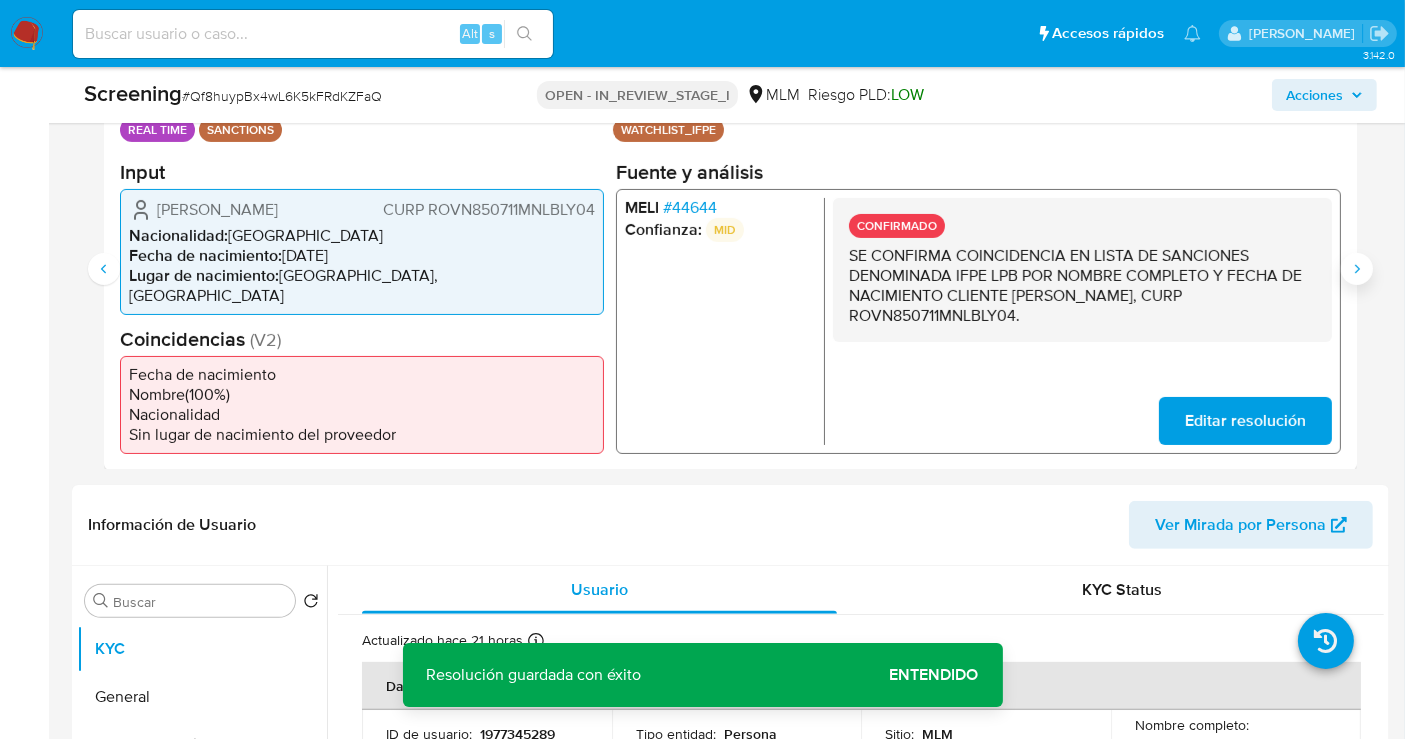 click 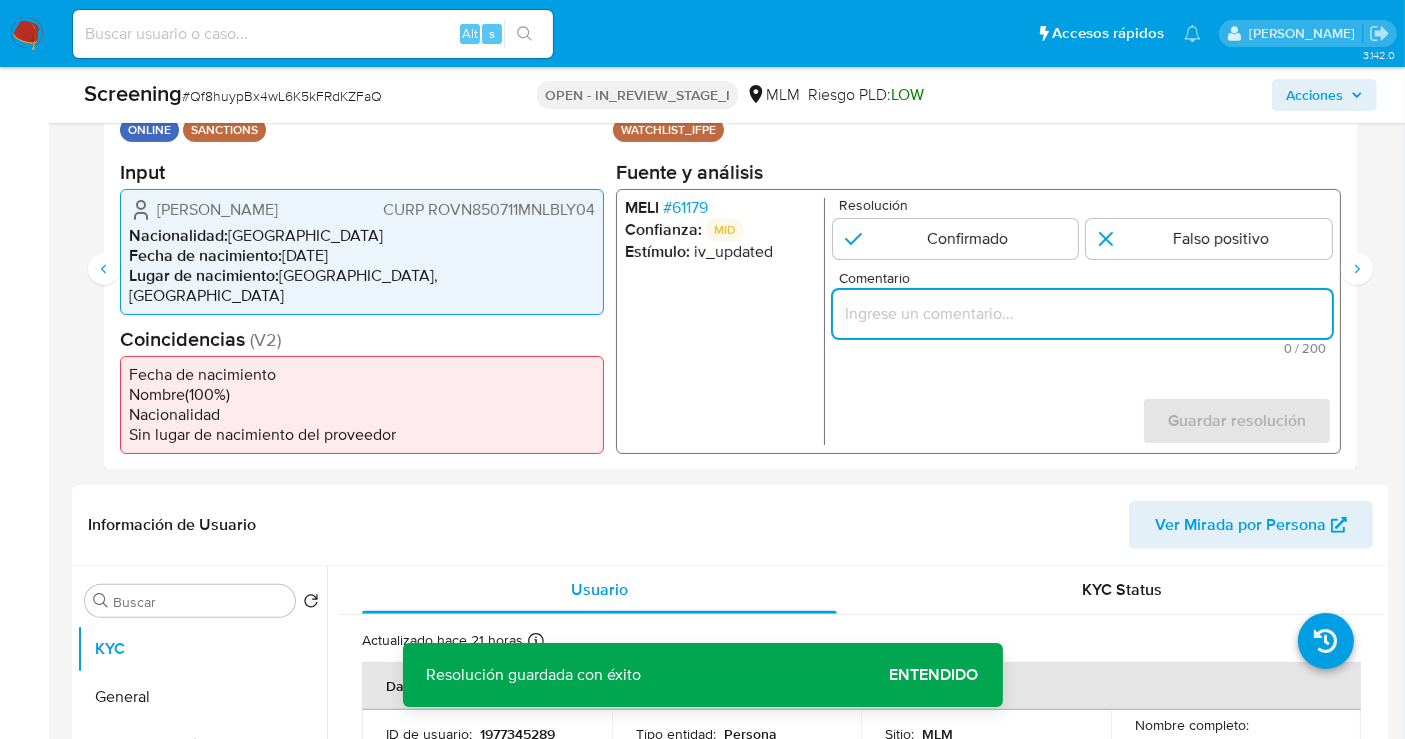click at bounding box center [1082, 313] 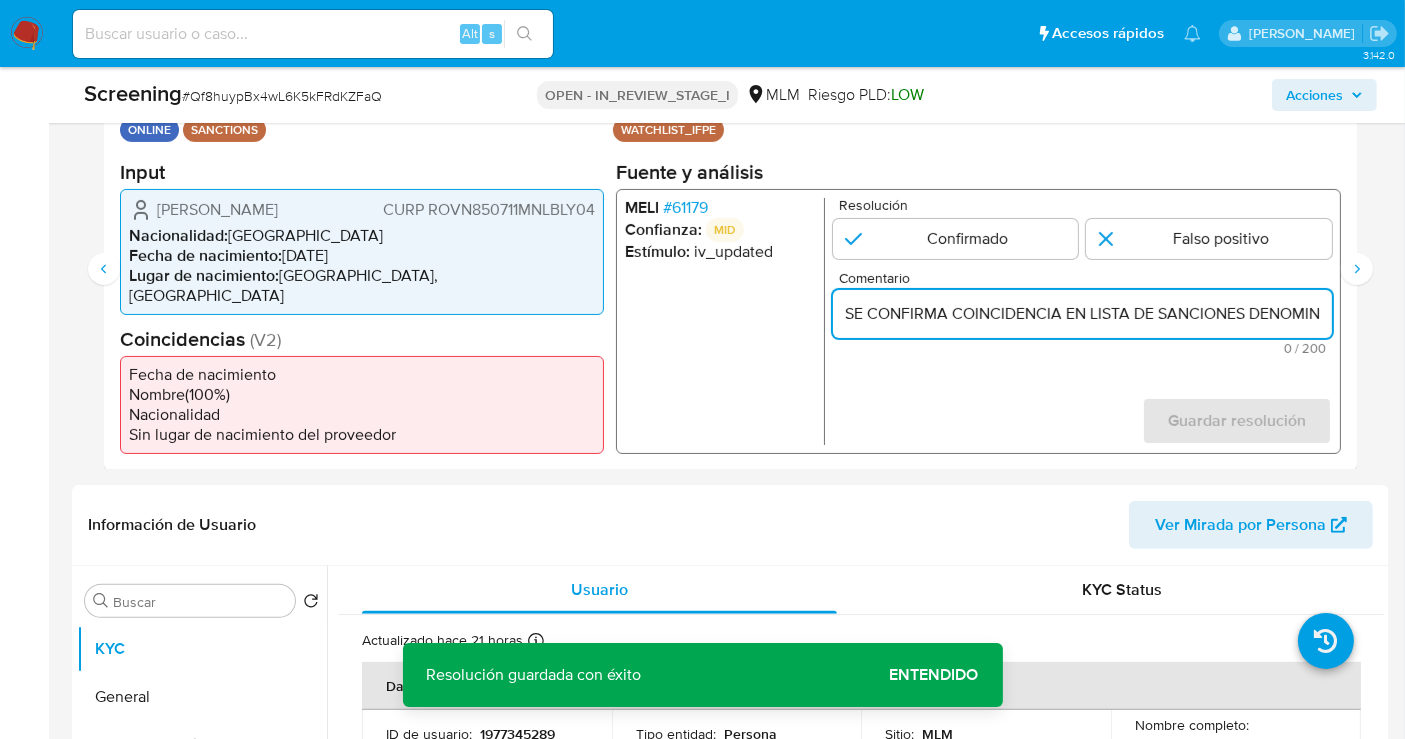 scroll, scrollTop: 0, scrollLeft: 1065, axis: horizontal 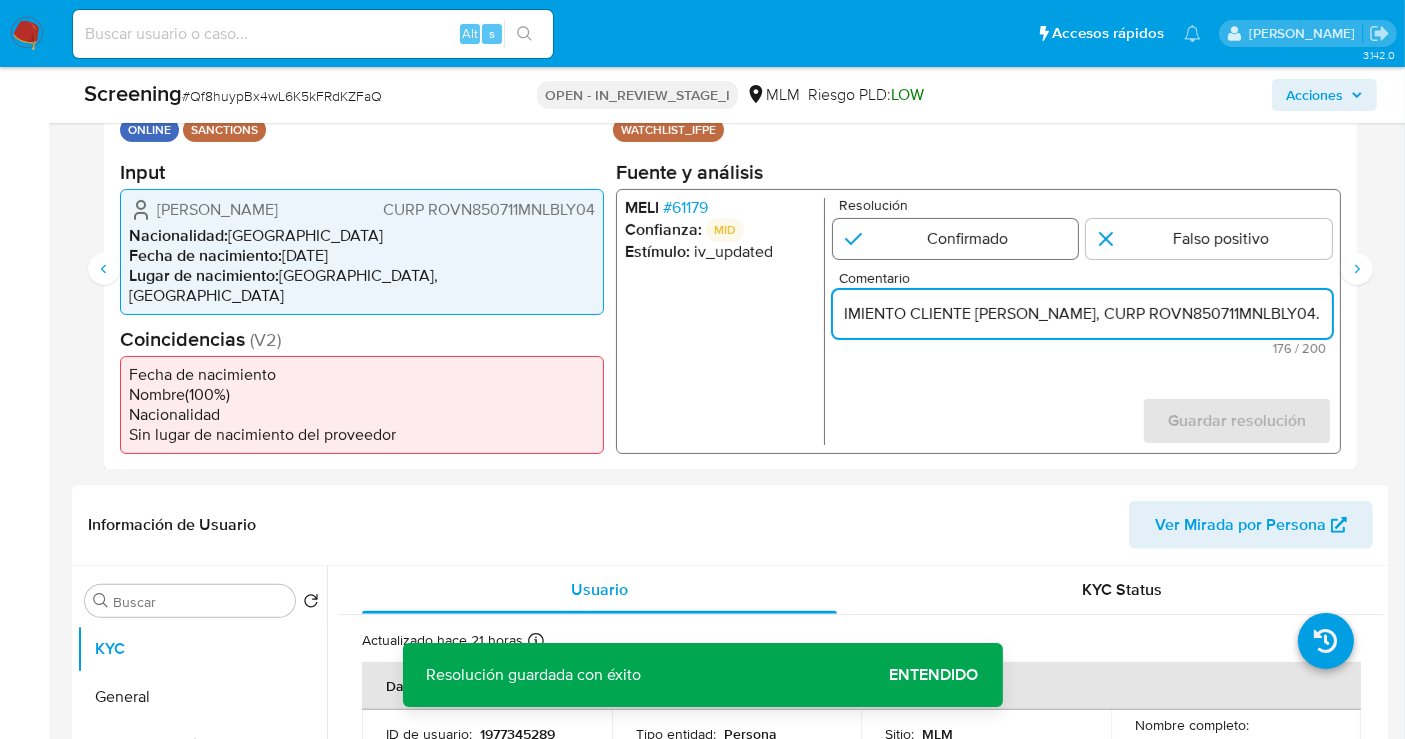 type on "SE CONFIRMA COINCIDENCIA EN LISTA DE SANCIONES DENOMINADA IFPE LPB POR NOMBRE COMPLETO Y FECHA DE NACIMIENTO CLIENTE NAYELI JULLIANA ROBLES VILLANUEVA, CURP ROVN850711MNLBLY04." 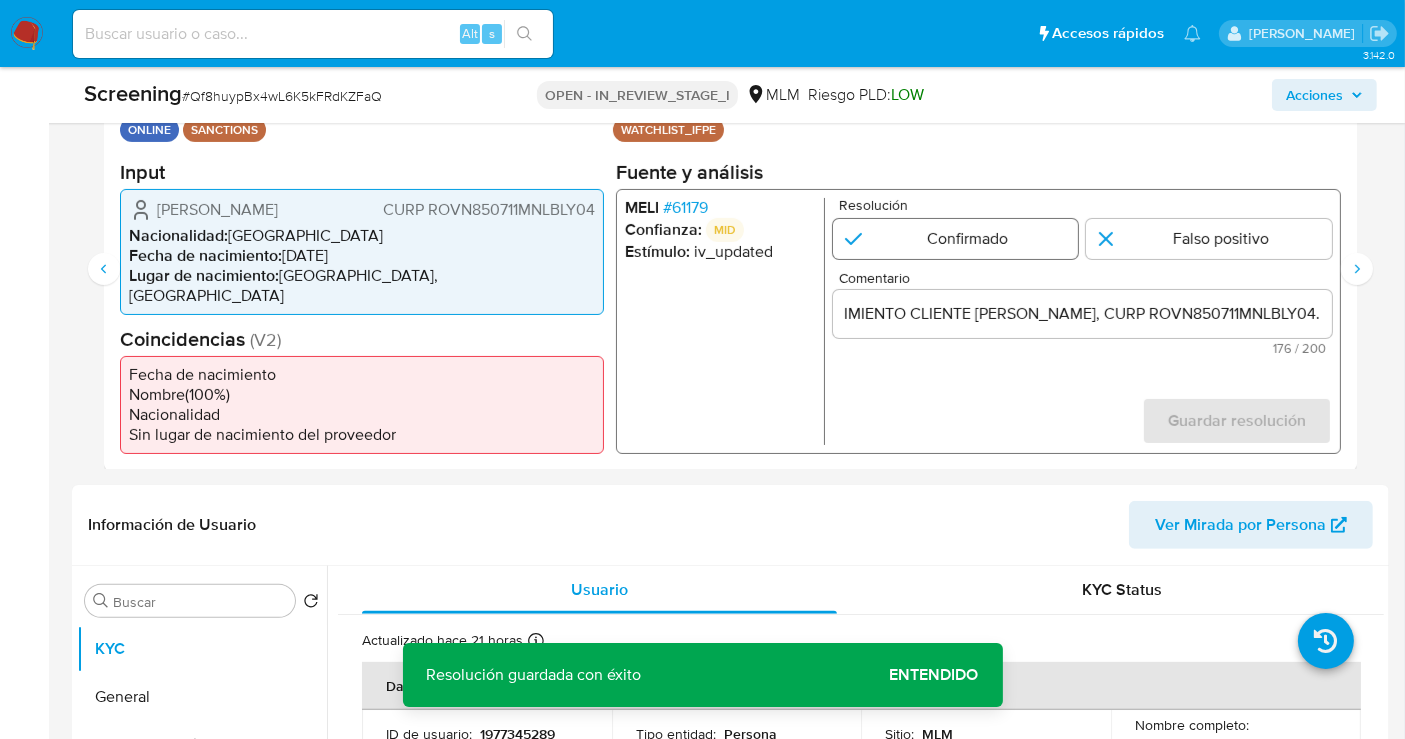 scroll, scrollTop: 0, scrollLeft: 0, axis: both 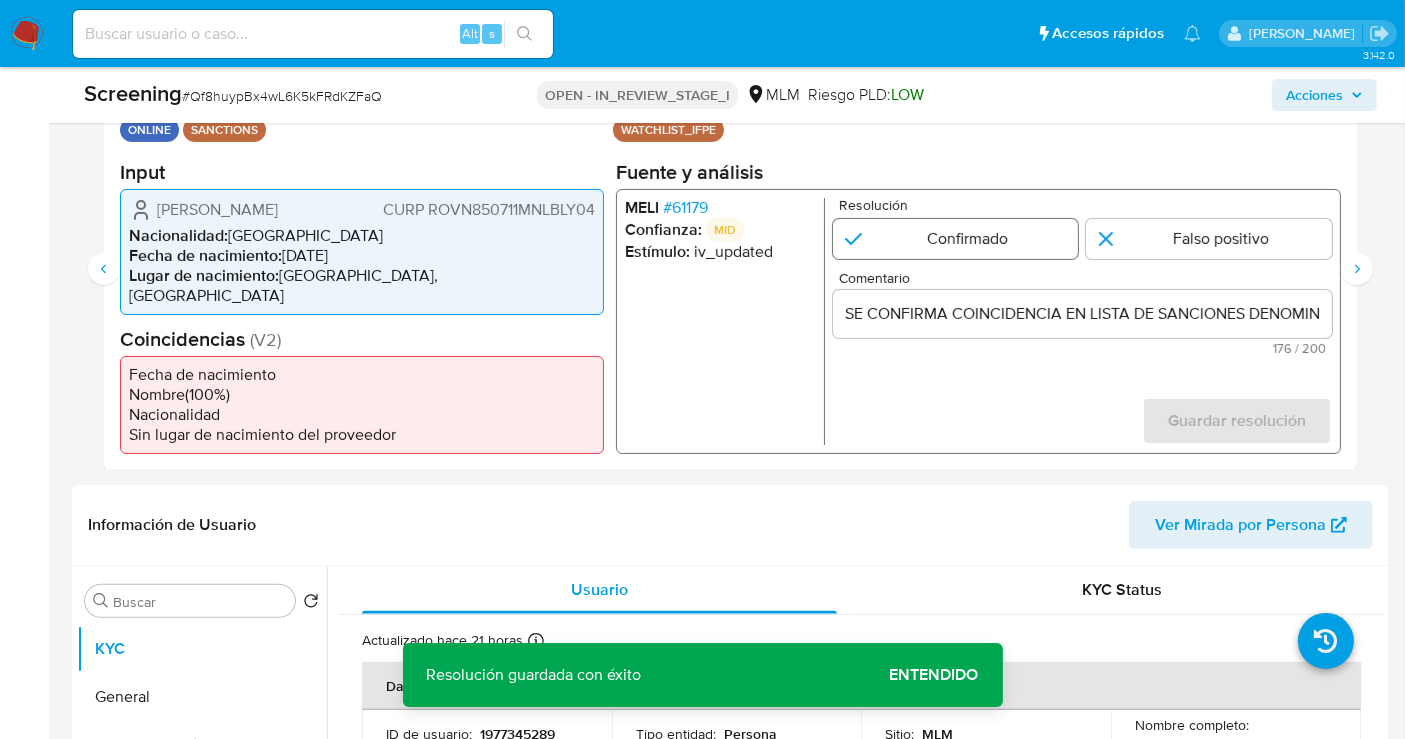 click at bounding box center (956, 238) 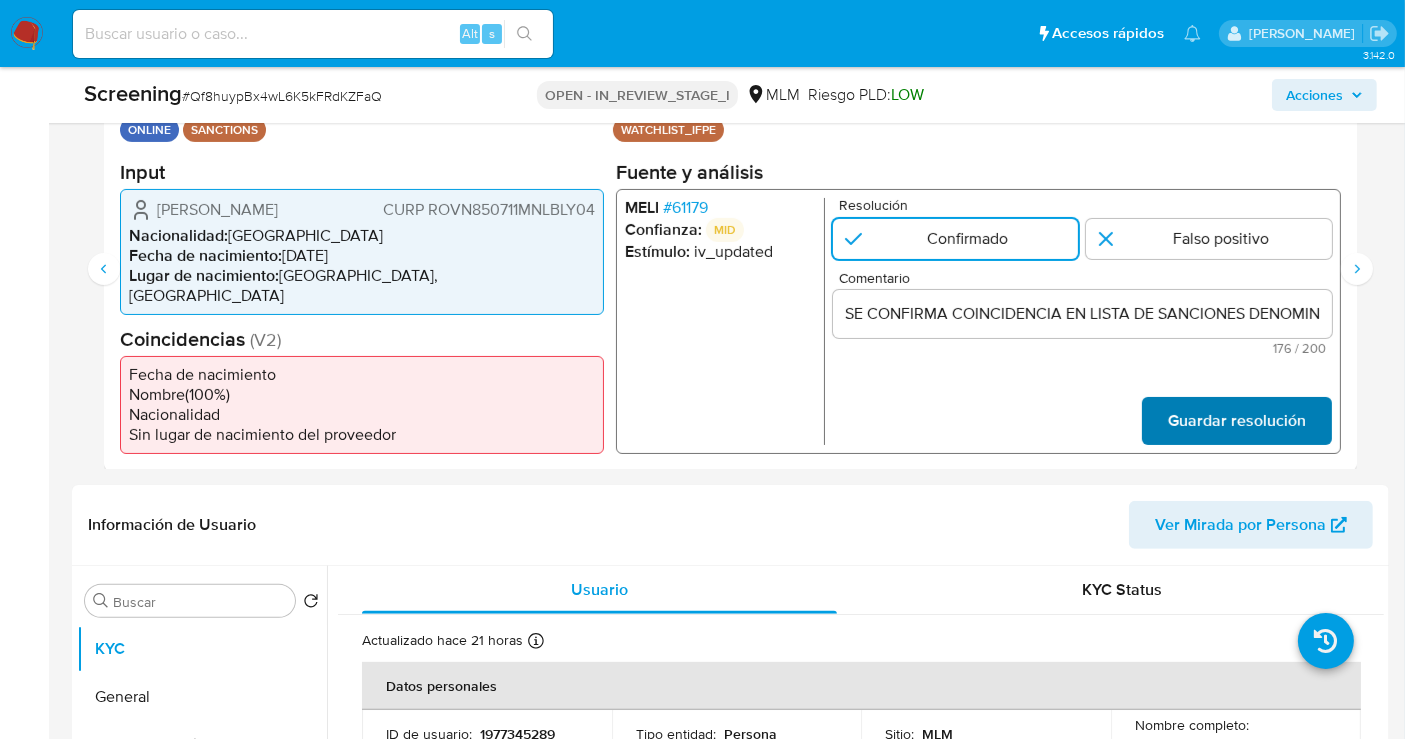 click on "Guardar resolución" at bounding box center (1237, 420) 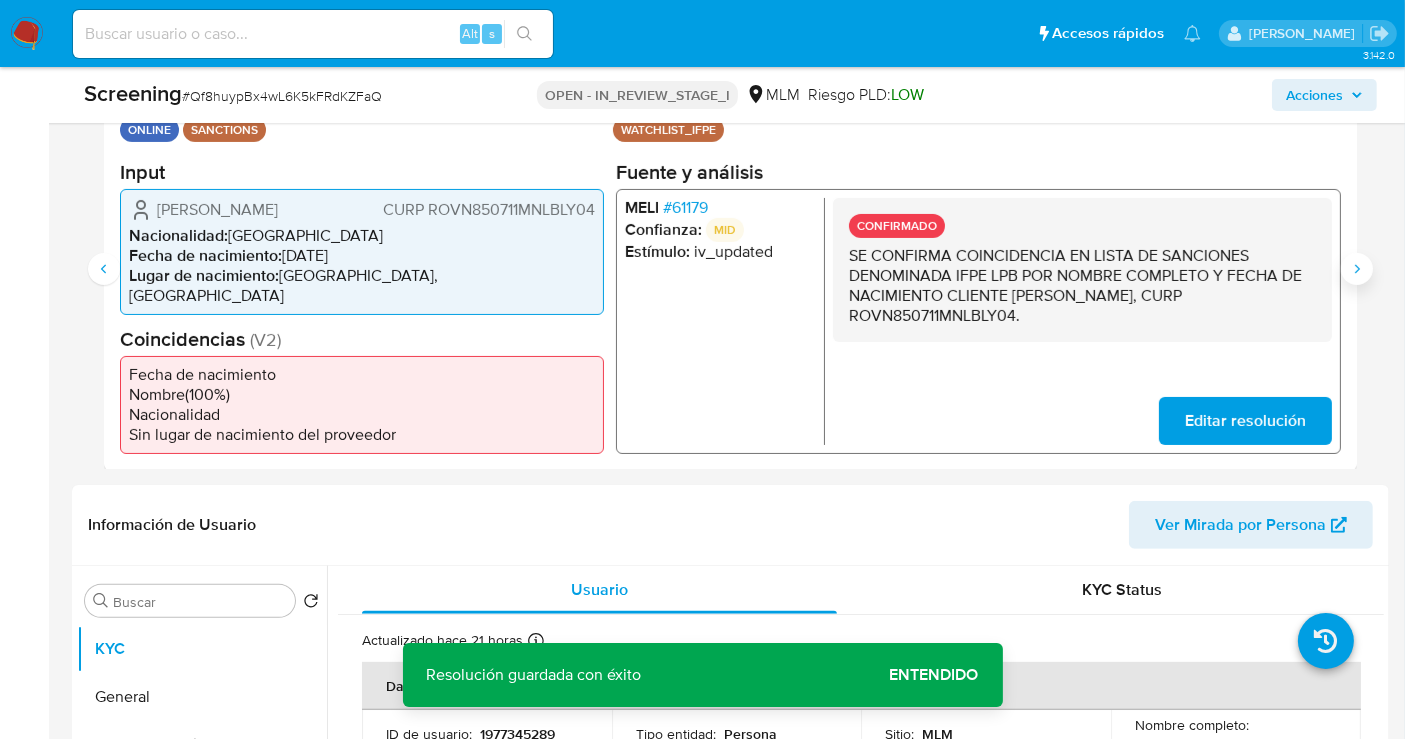 click 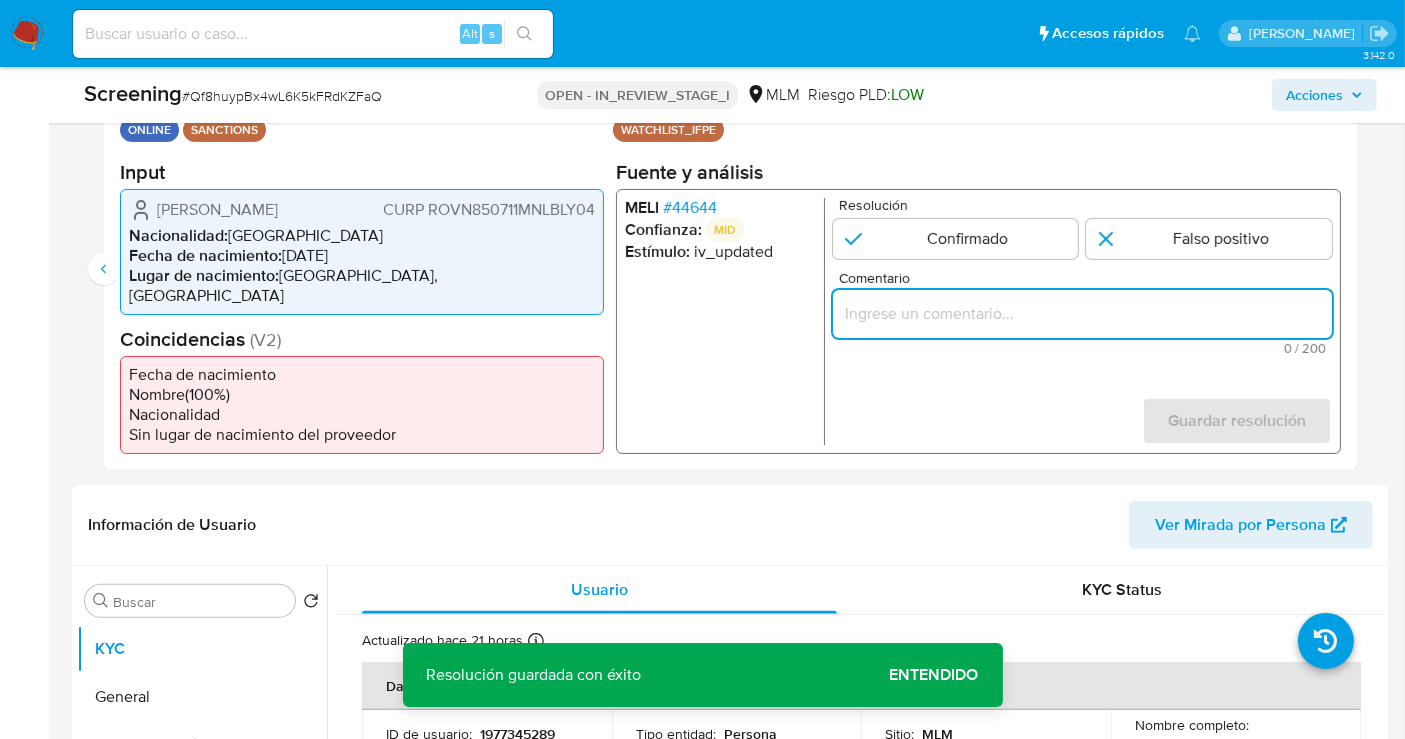 click at bounding box center (1082, 313) 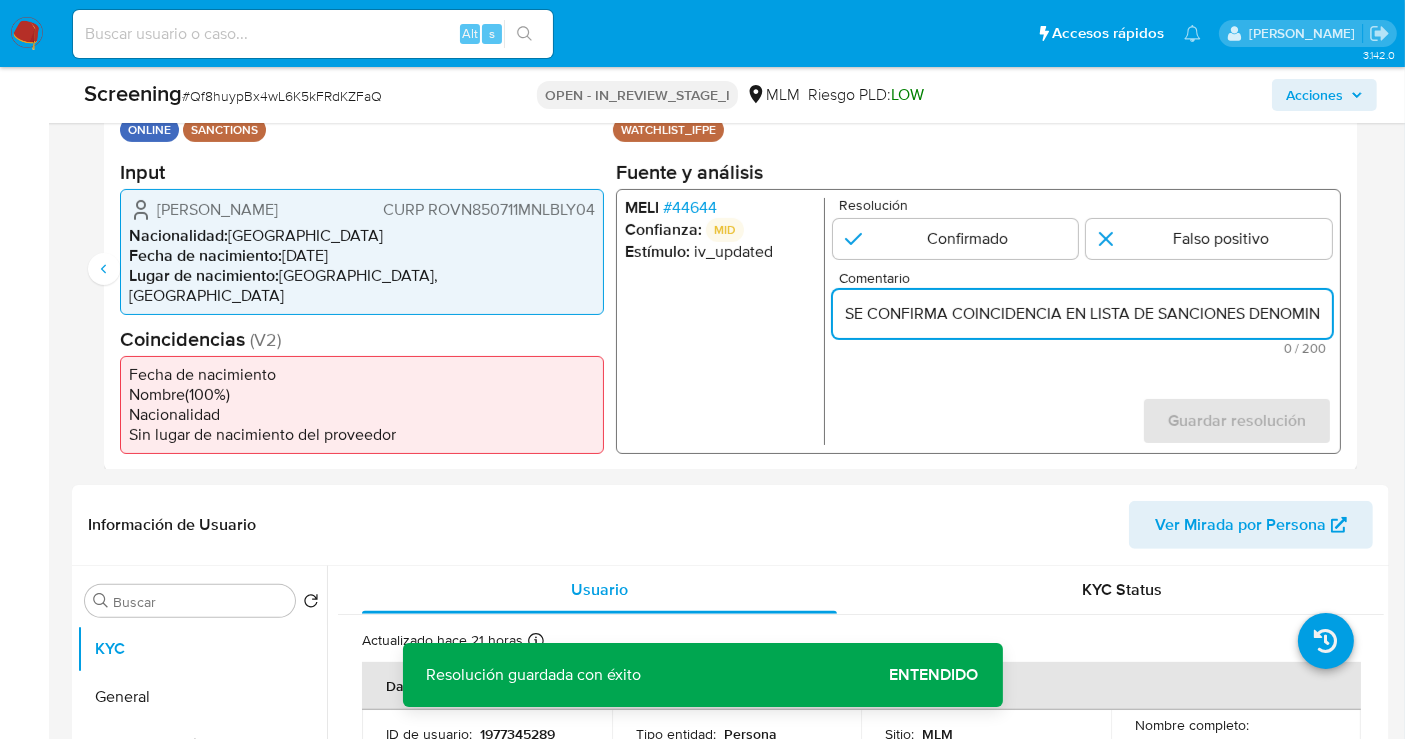 scroll, scrollTop: 0, scrollLeft: 1065, axis: horizontal 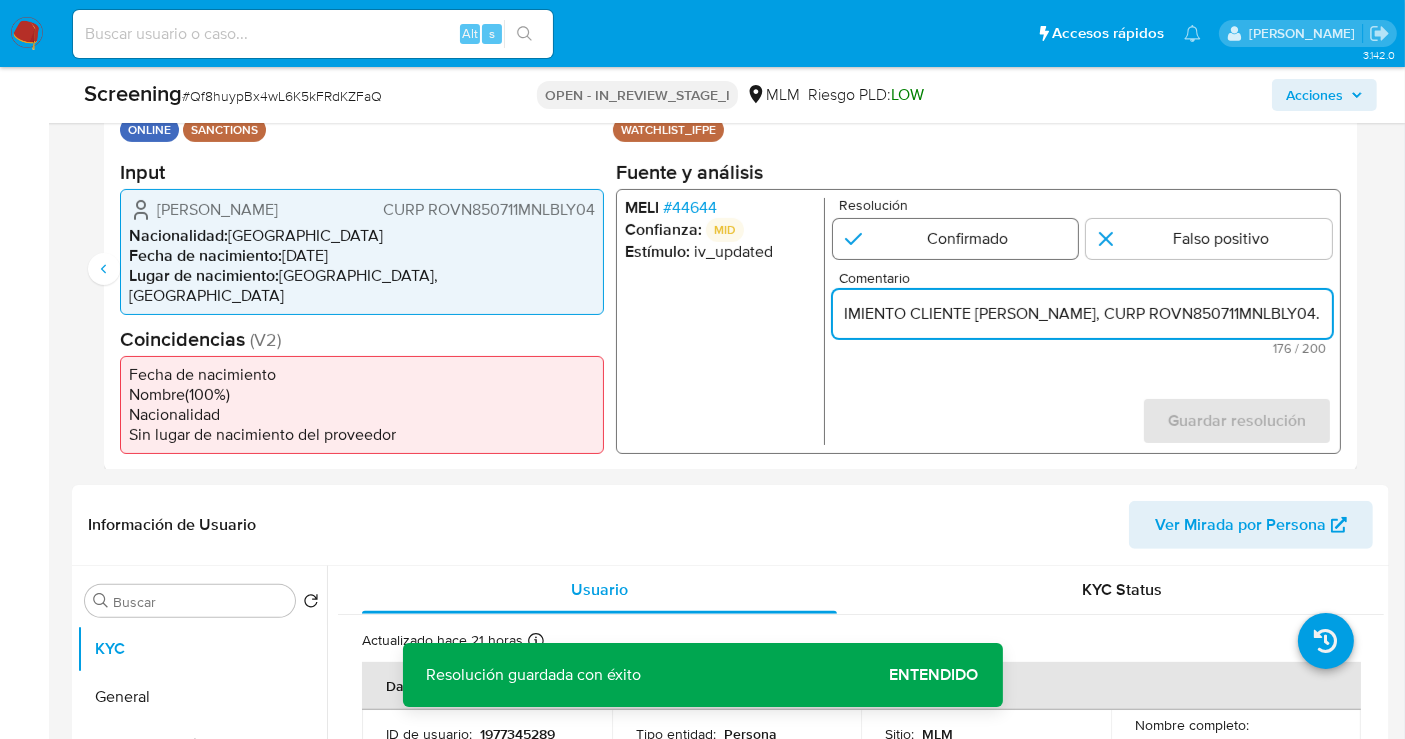 type on "SE CONFIRMA COINCIDENCIA EN LISTA DE SANCIONES DENOMINADA IFPE LPB POR NOMBRE COMPLETO Y FECHA DE NACIMIENTO CLIENTE NAYELI JULLIANA ROBLES VILLANUEVA, CURP ROVN850711MNLBLY04." 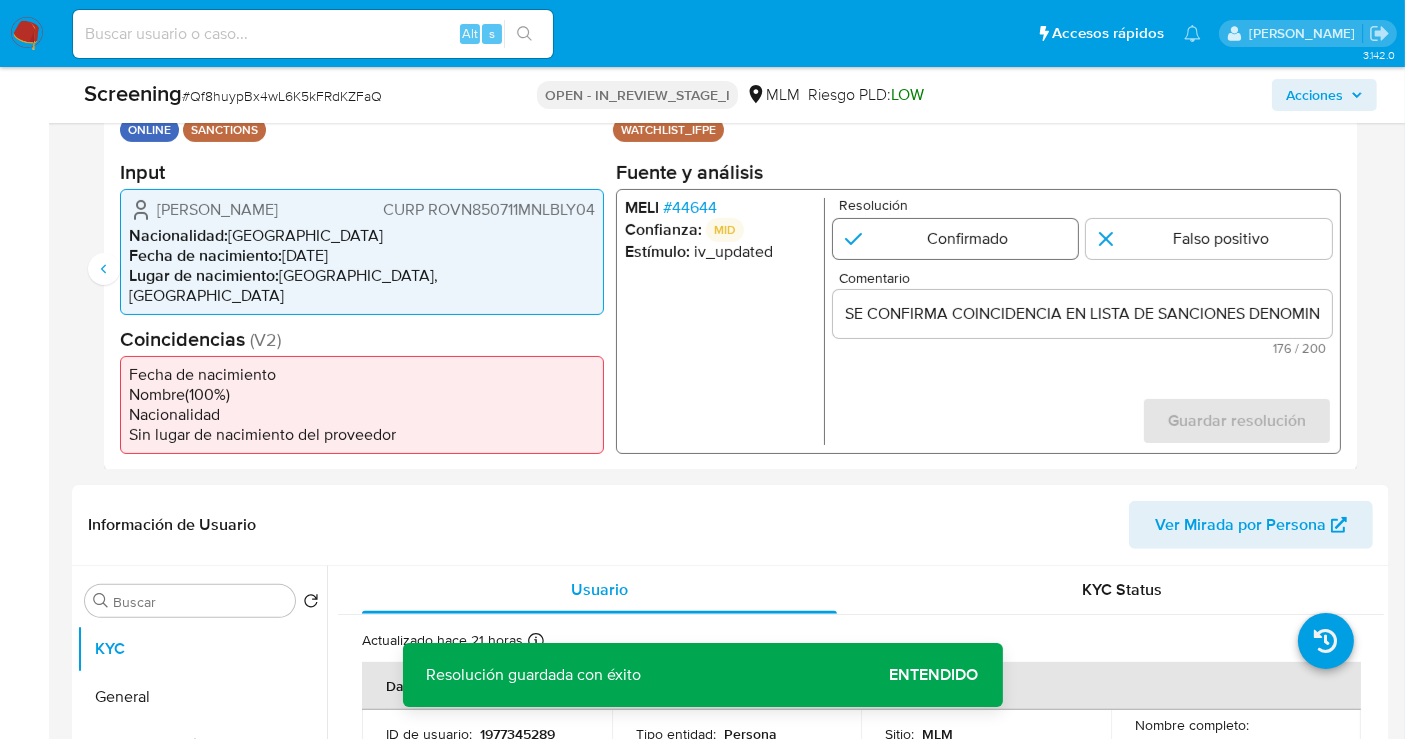 click at bounding box center [956, 238] 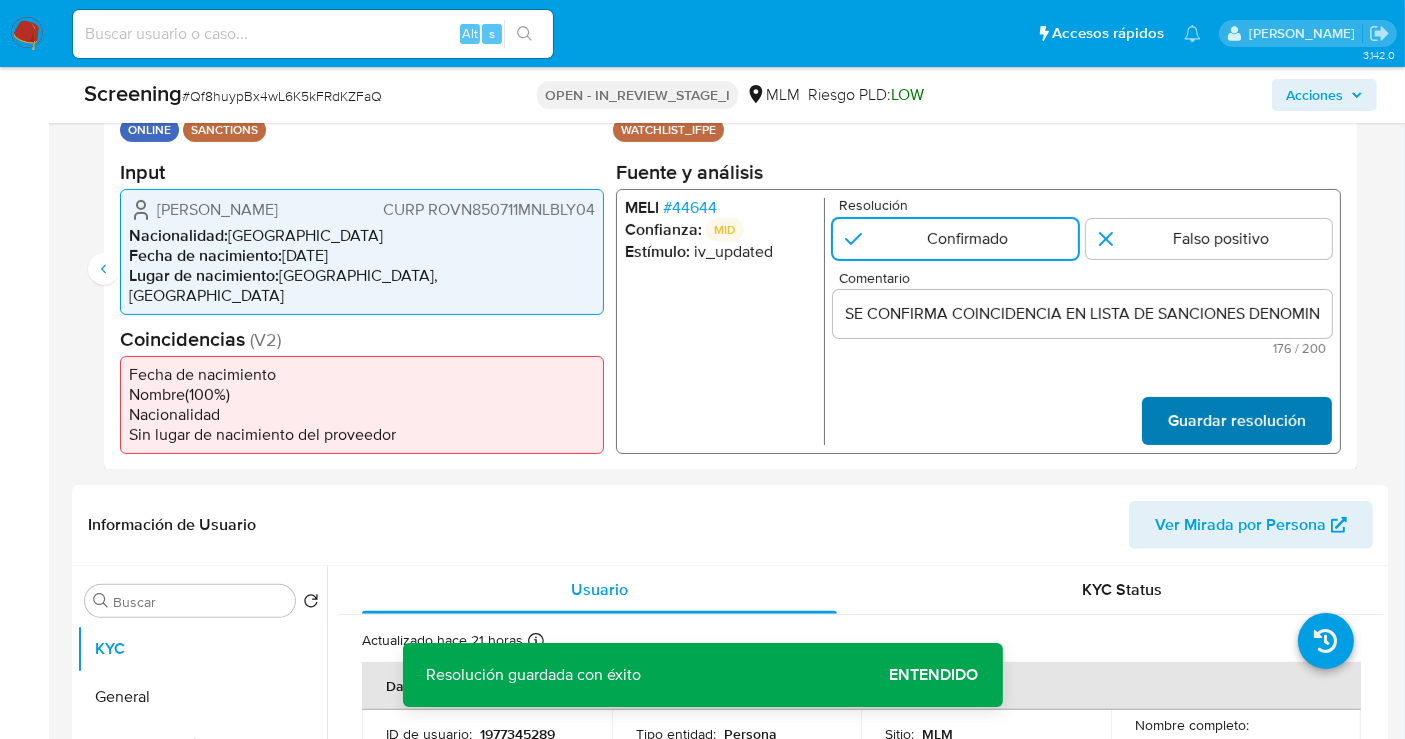click on "Guardar resolución" at bounding box center [1237, 420] 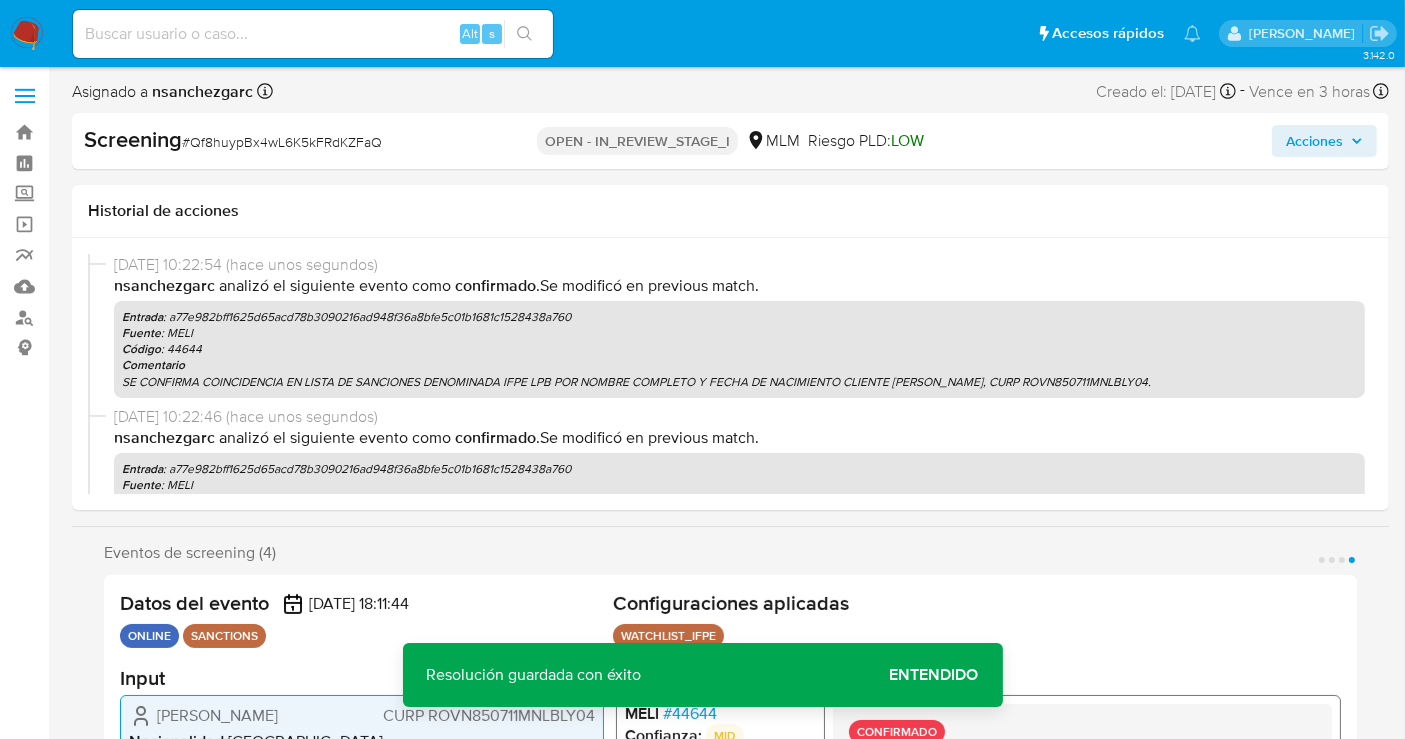 scroll, scrollTop: 0, scrollLeft: 0, axis: both 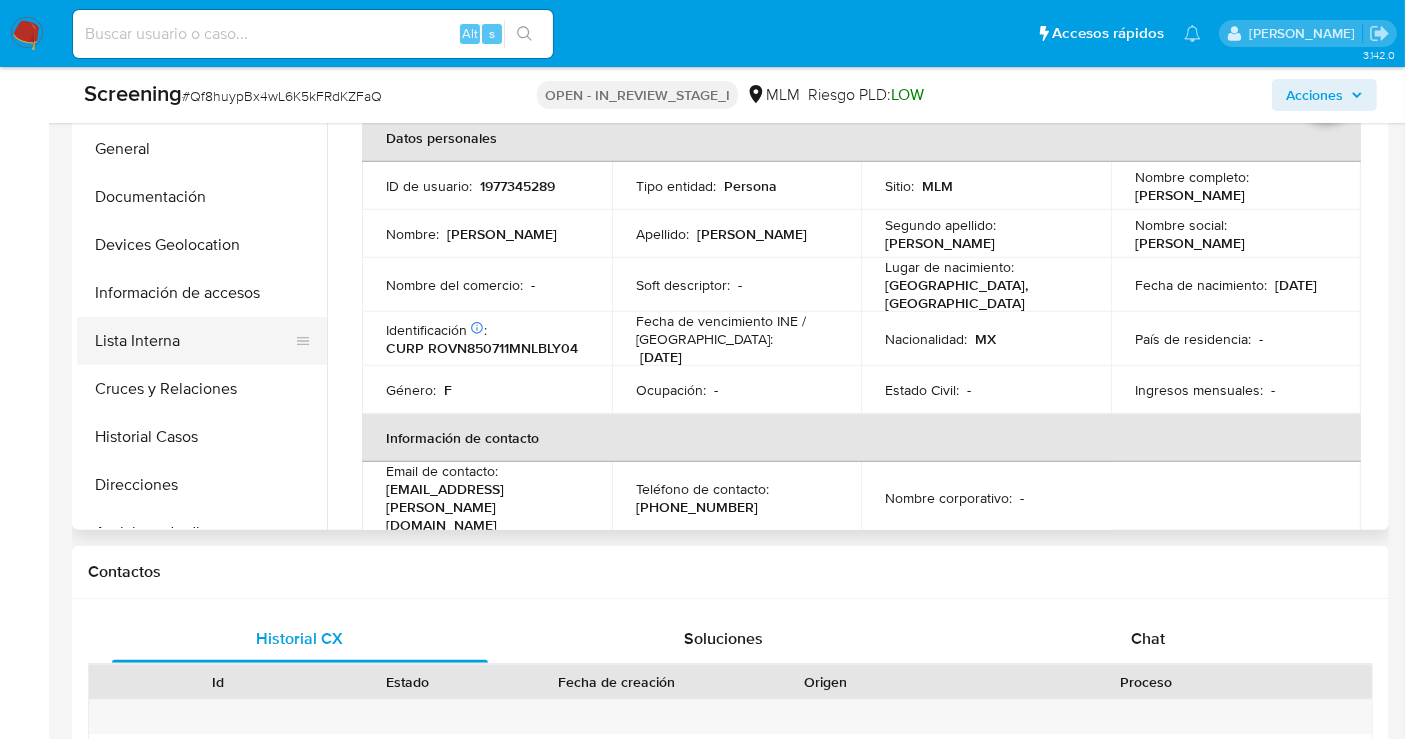 click on "Lista Interna" at bounding box center (194, 341) 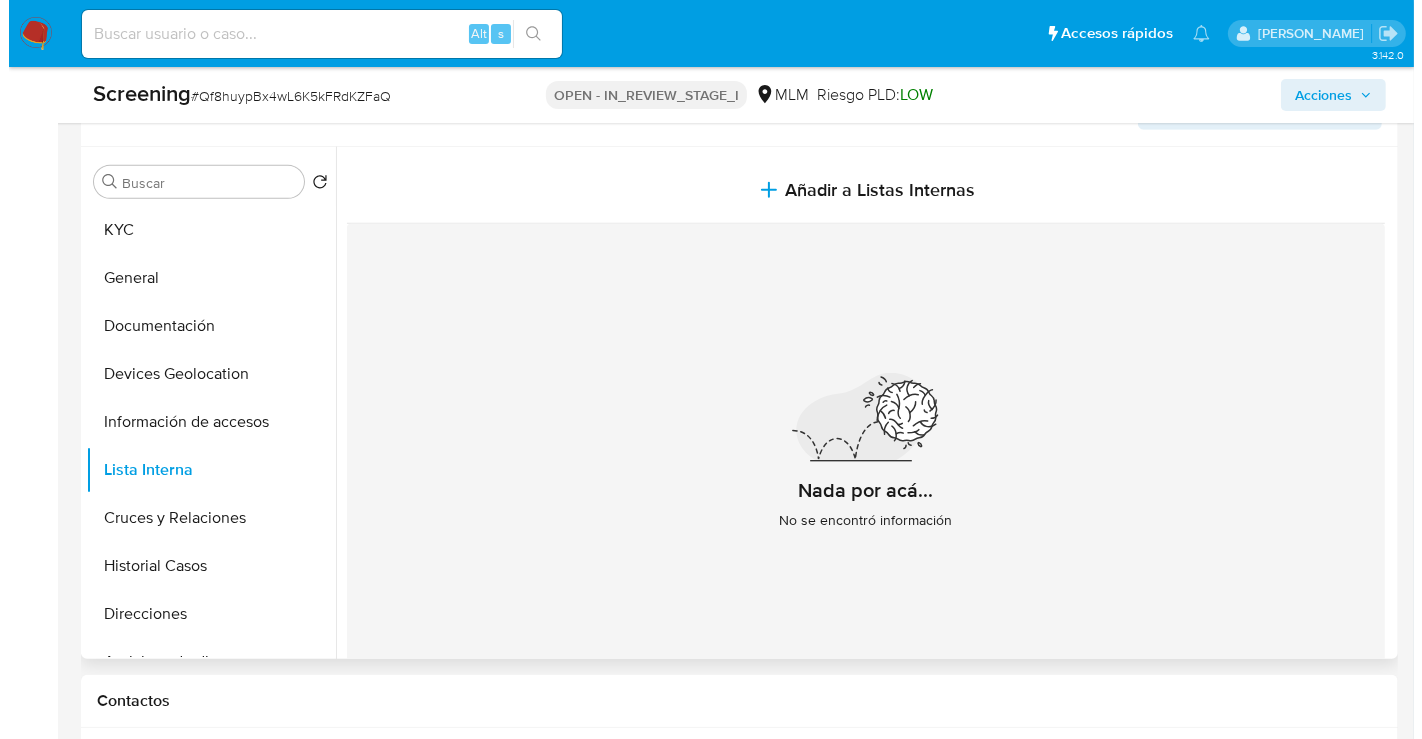 scroll, scrollTop: 777, scrollLeft: 0, axis: vertical 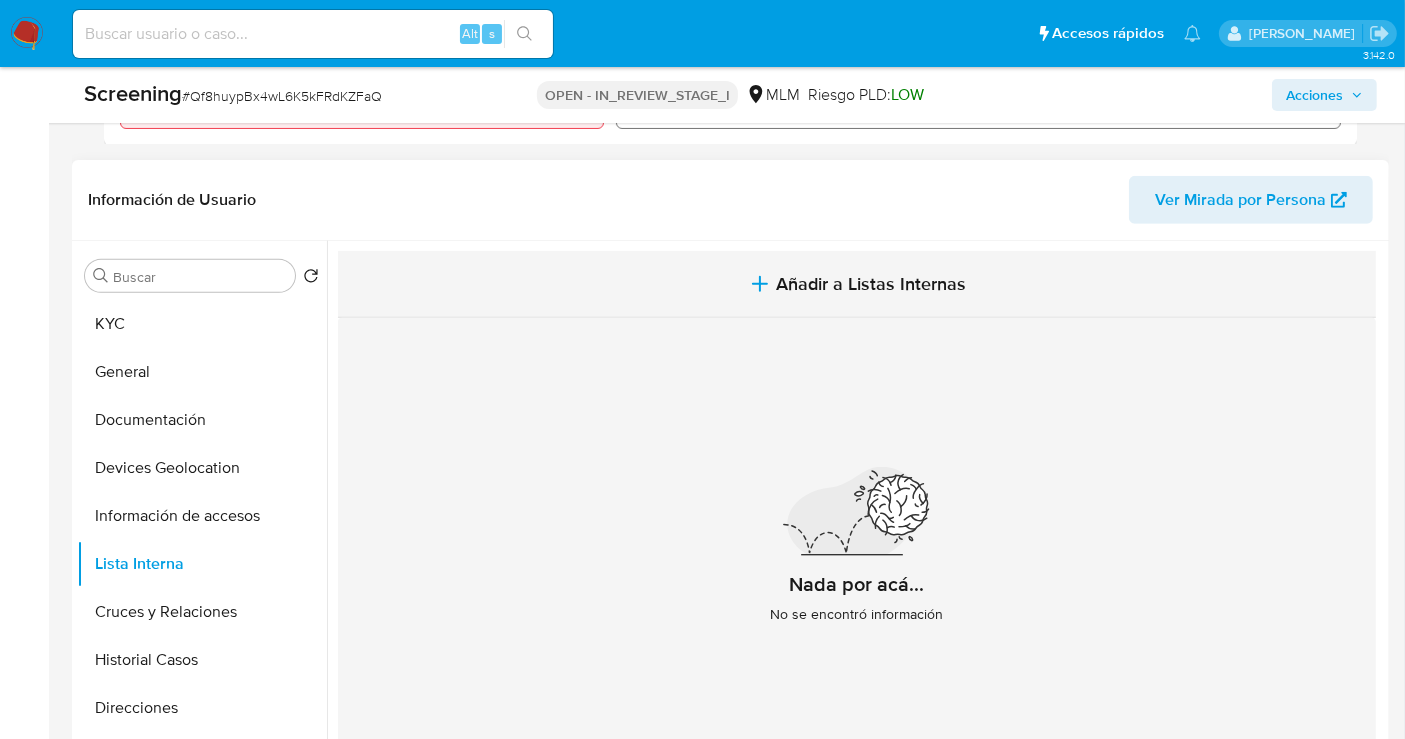 click on "Añadir a Listas Internas" at bounding box center (871, 284) 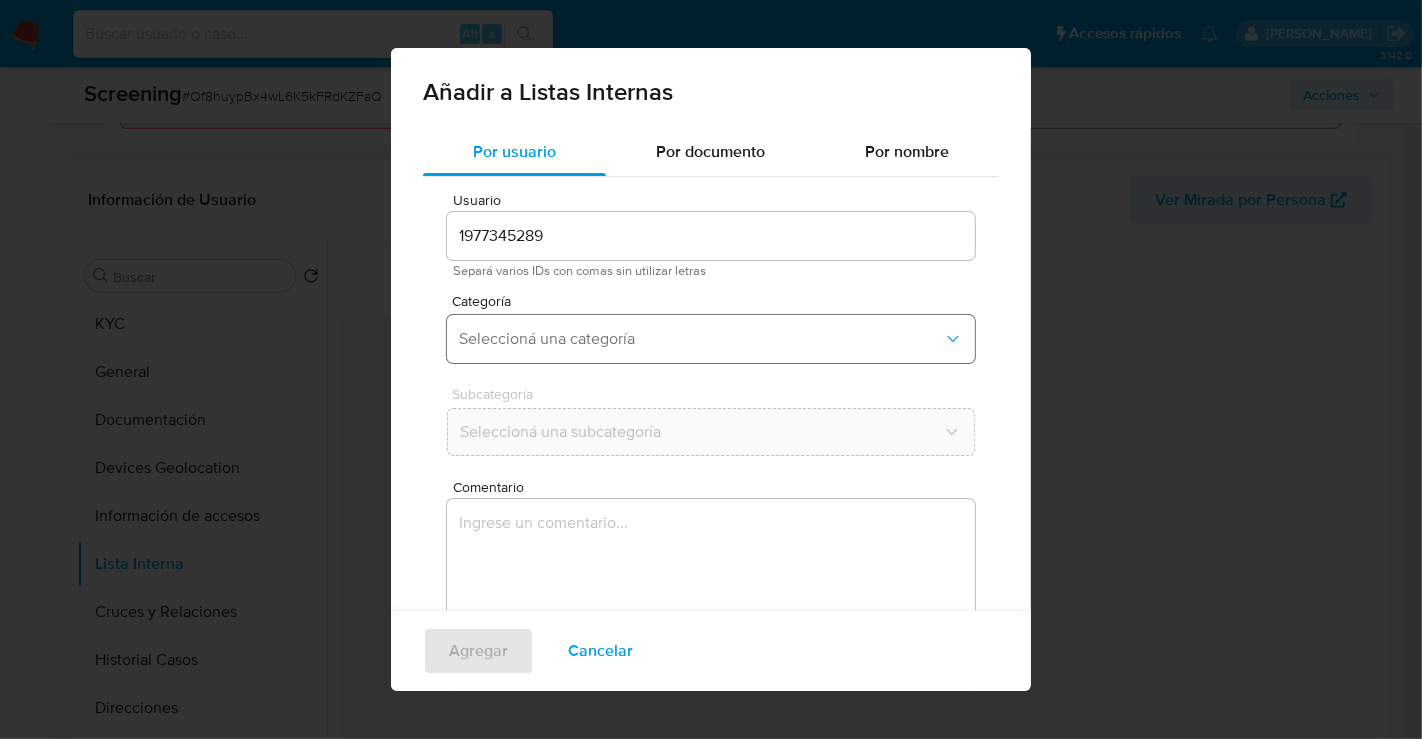 click on "Seleccioná una categoría" at bounding box center (711, 339) 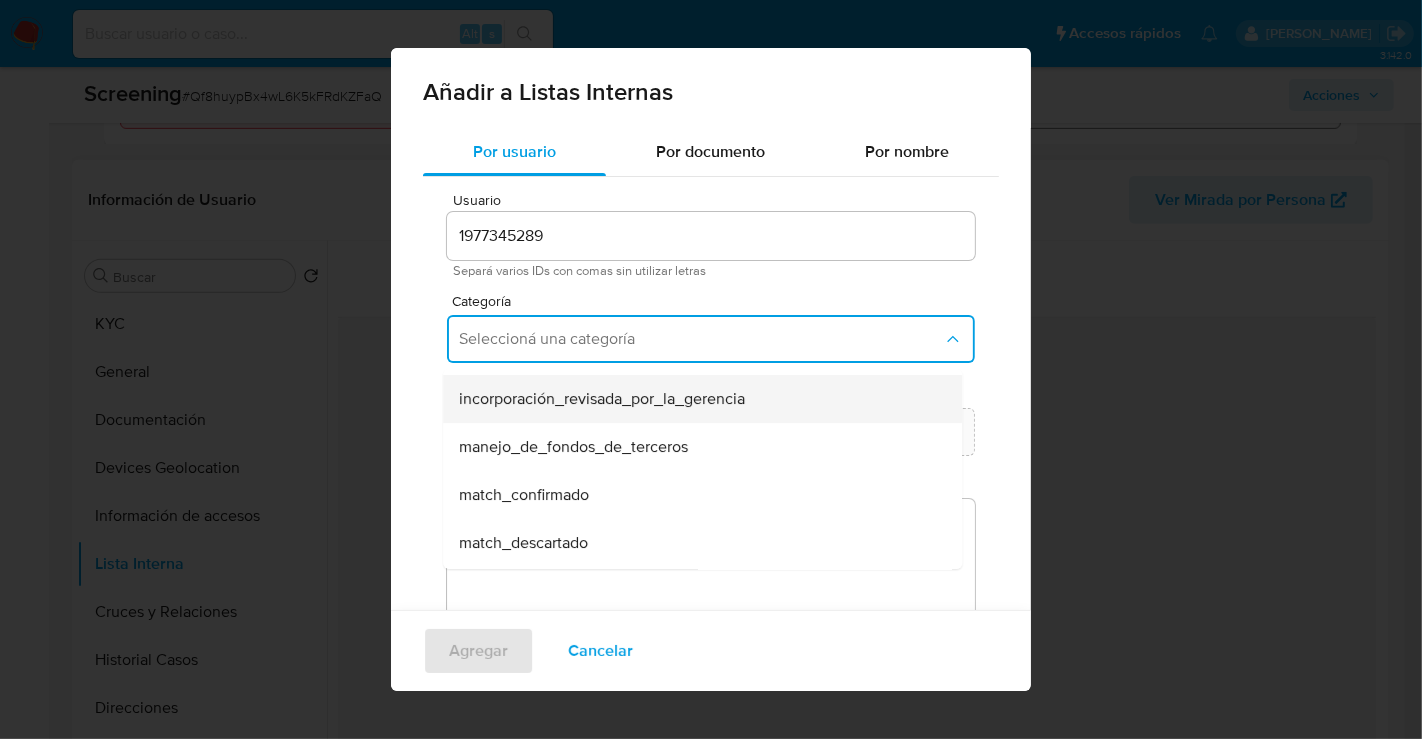 scroll, scrollTop: 111, scrollLeft: 0, axis: vertical 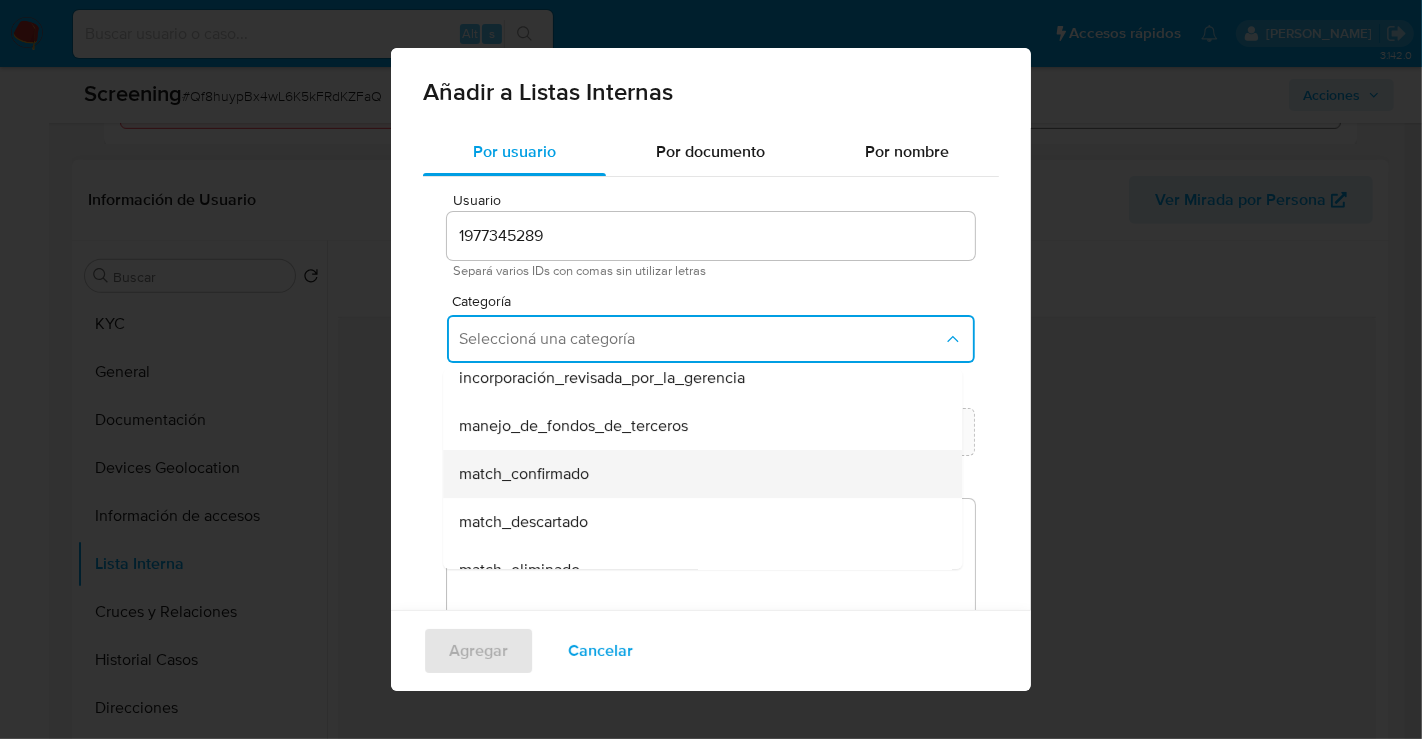 click on "match_confirmado" at bounding box center (524, 474) 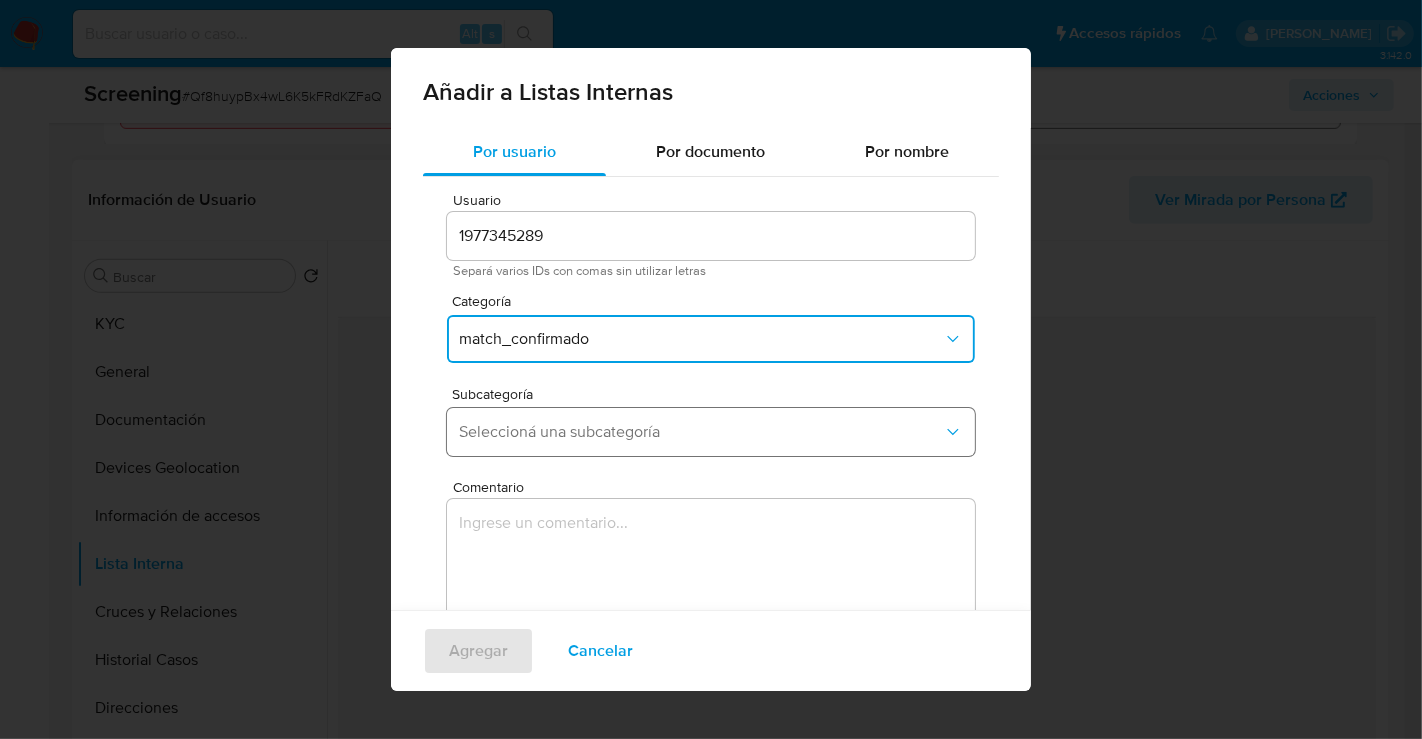 click on "Seleccioná una subcategoría" at bounding box center (711, 432) 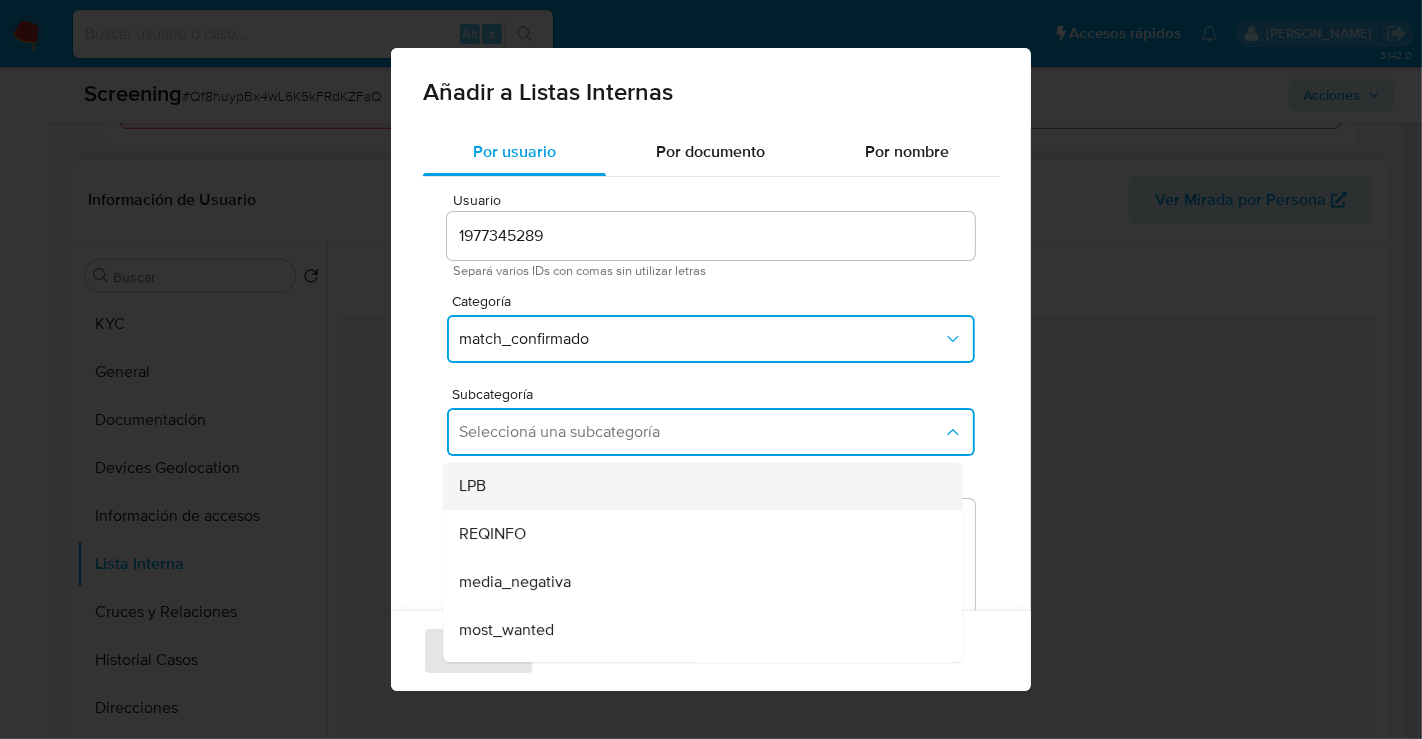 click on "LPB" at bounding box center (696, 486) 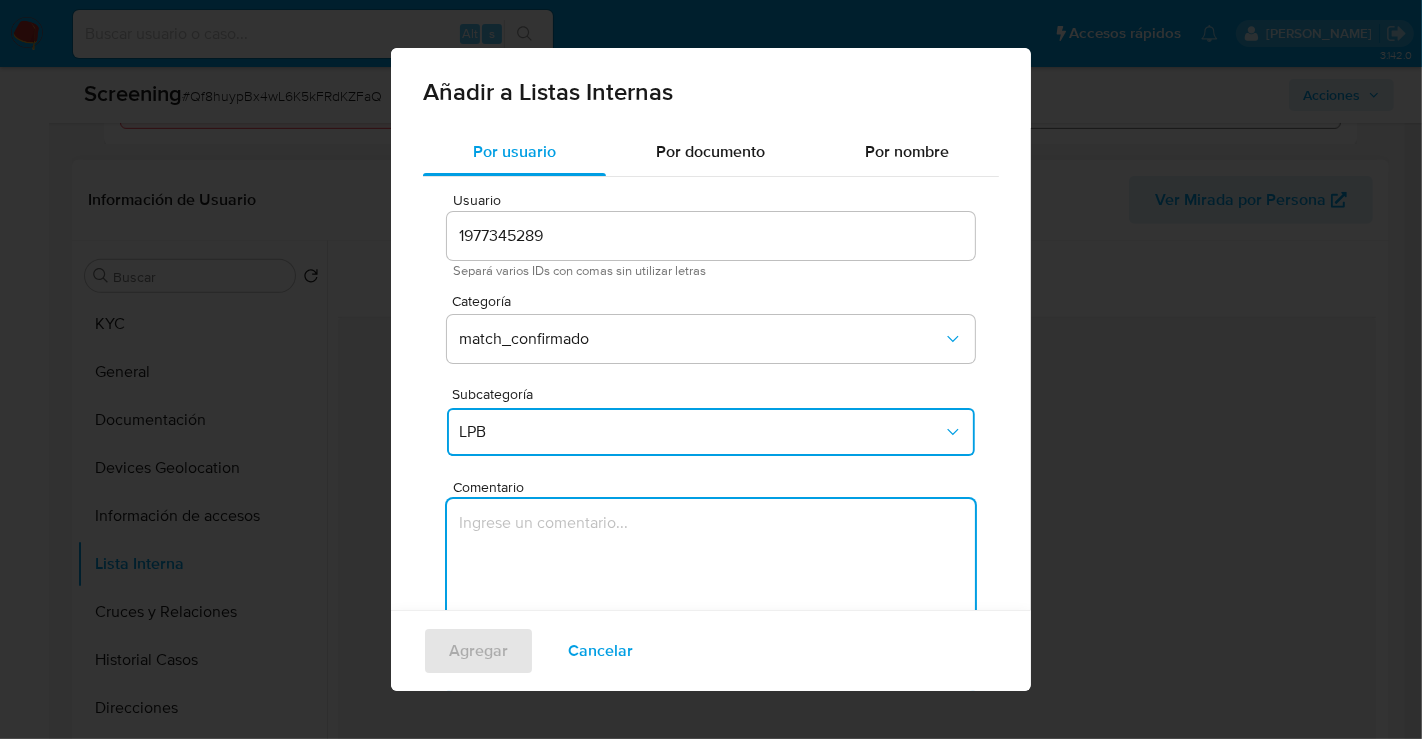 click at bounding box center [711, 595] 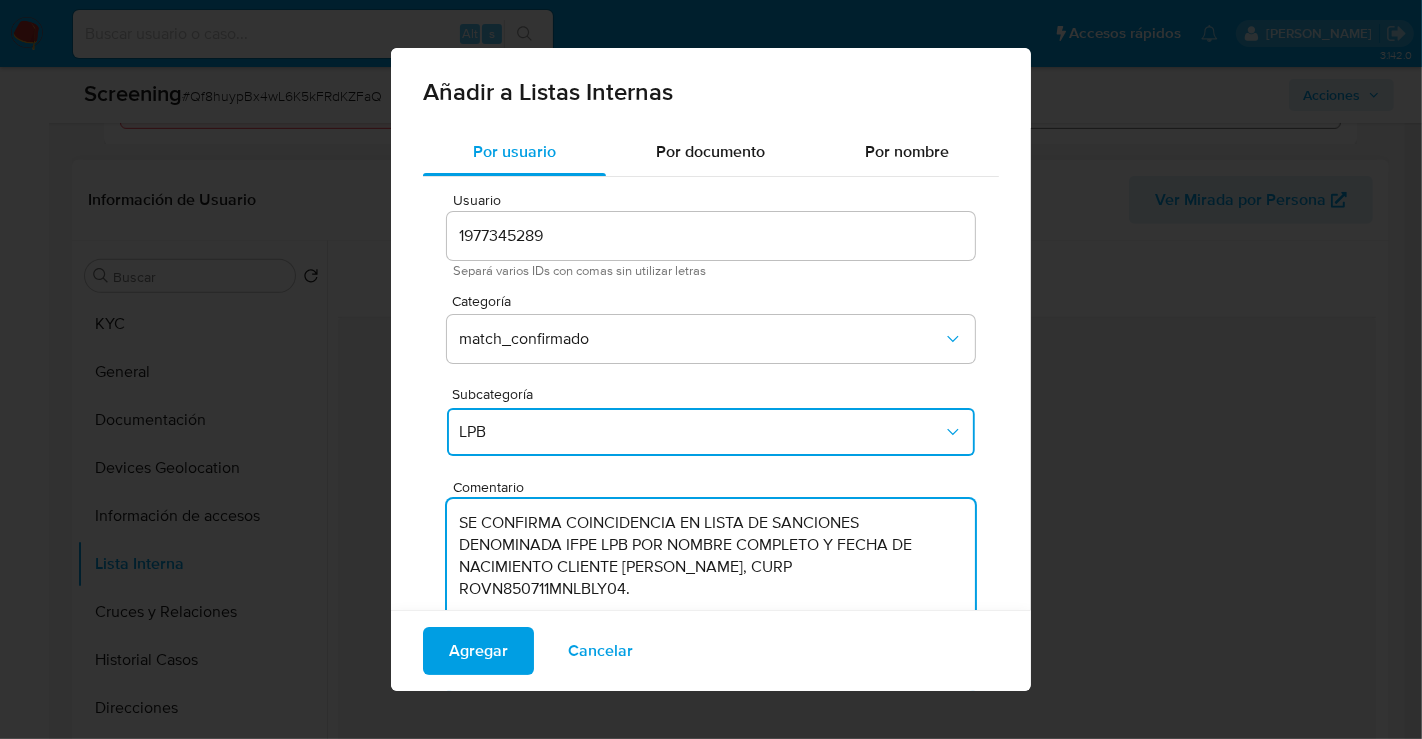 type on "SE CONFIRMA COINCIDENCIA EN LISTA DE SANCIONES DENOMINADA IFPE LPB POR NOMBRE COMPLETO Y FECHA DE NACIMIENTO CLIENTE NAYELI JULLIANA ROBLES VILLANUEVA, CURP ROVN850711MNLBLY04." 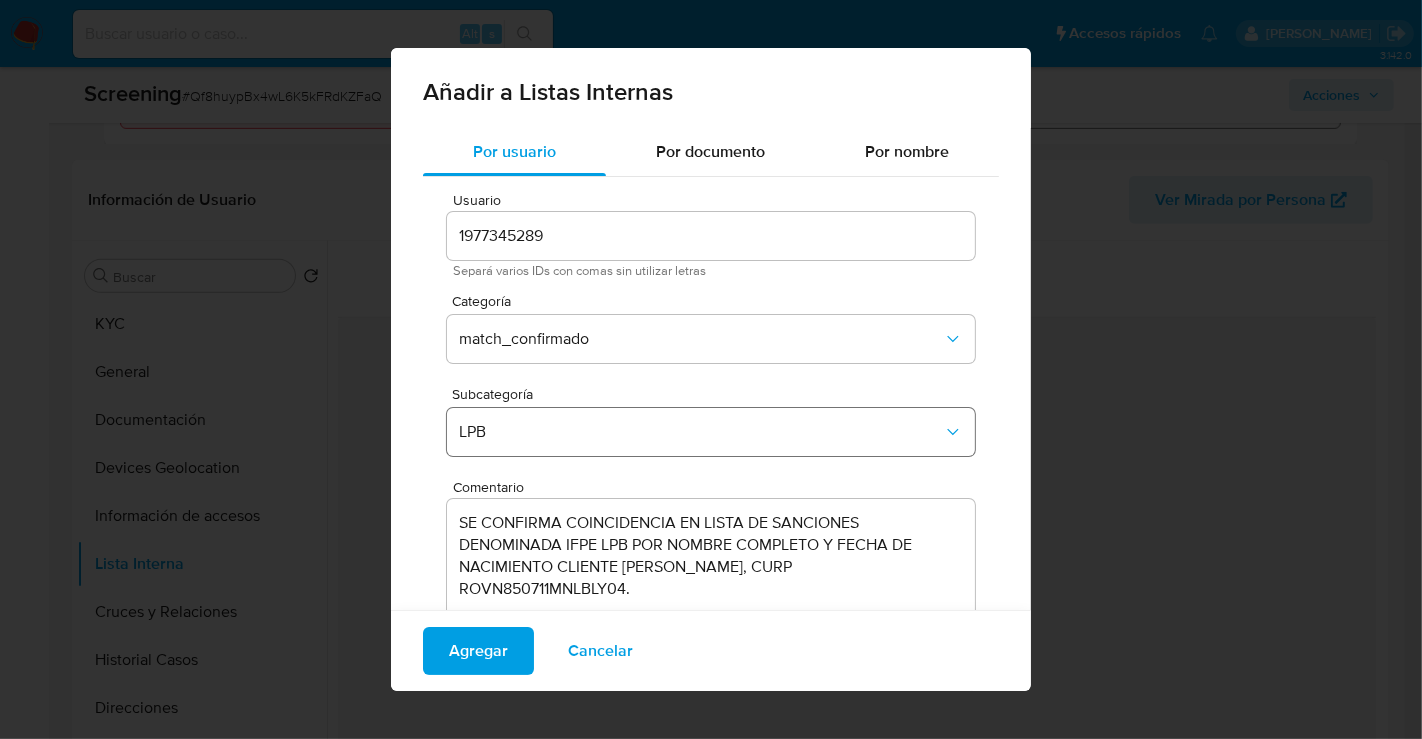 click on "LPB" at bounding box center [701, 432] 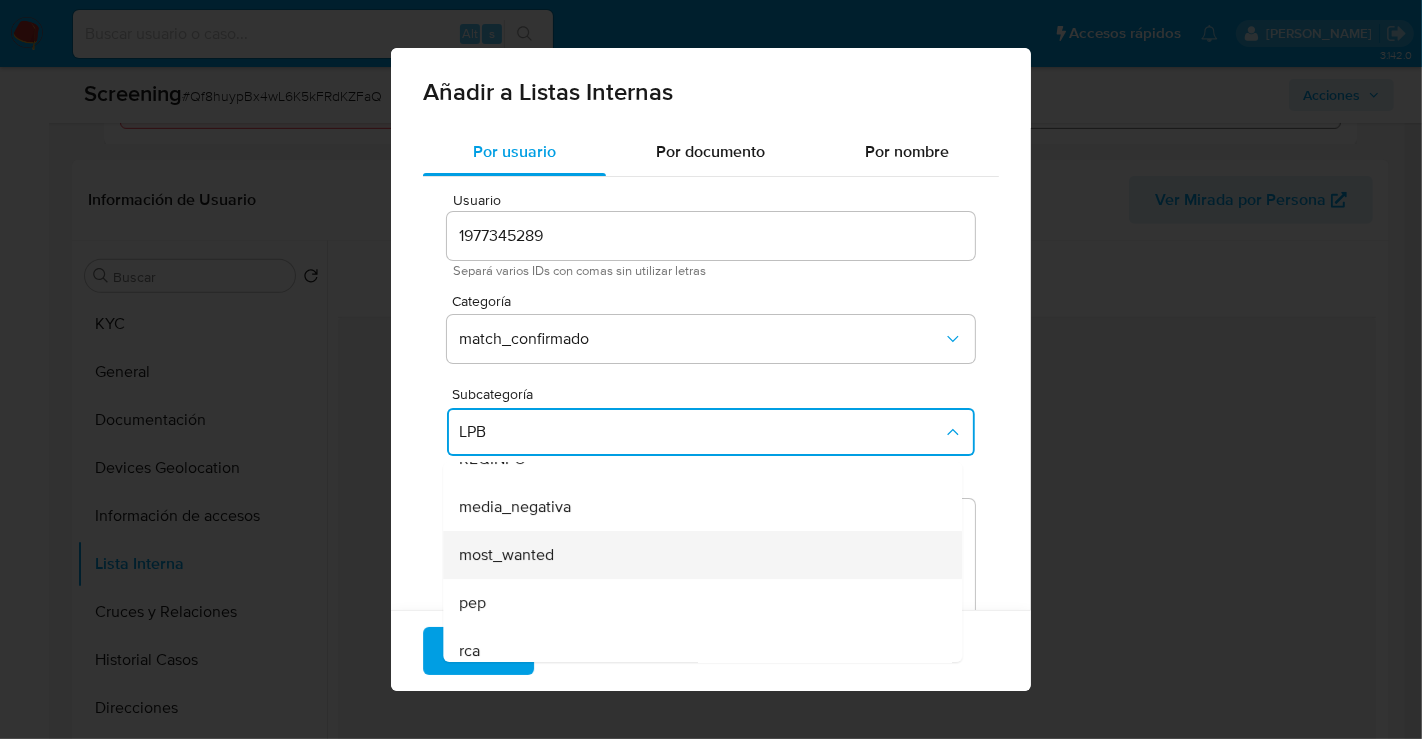scroll, scrollTop: 135, scrollLeft: 0, axis: vertical 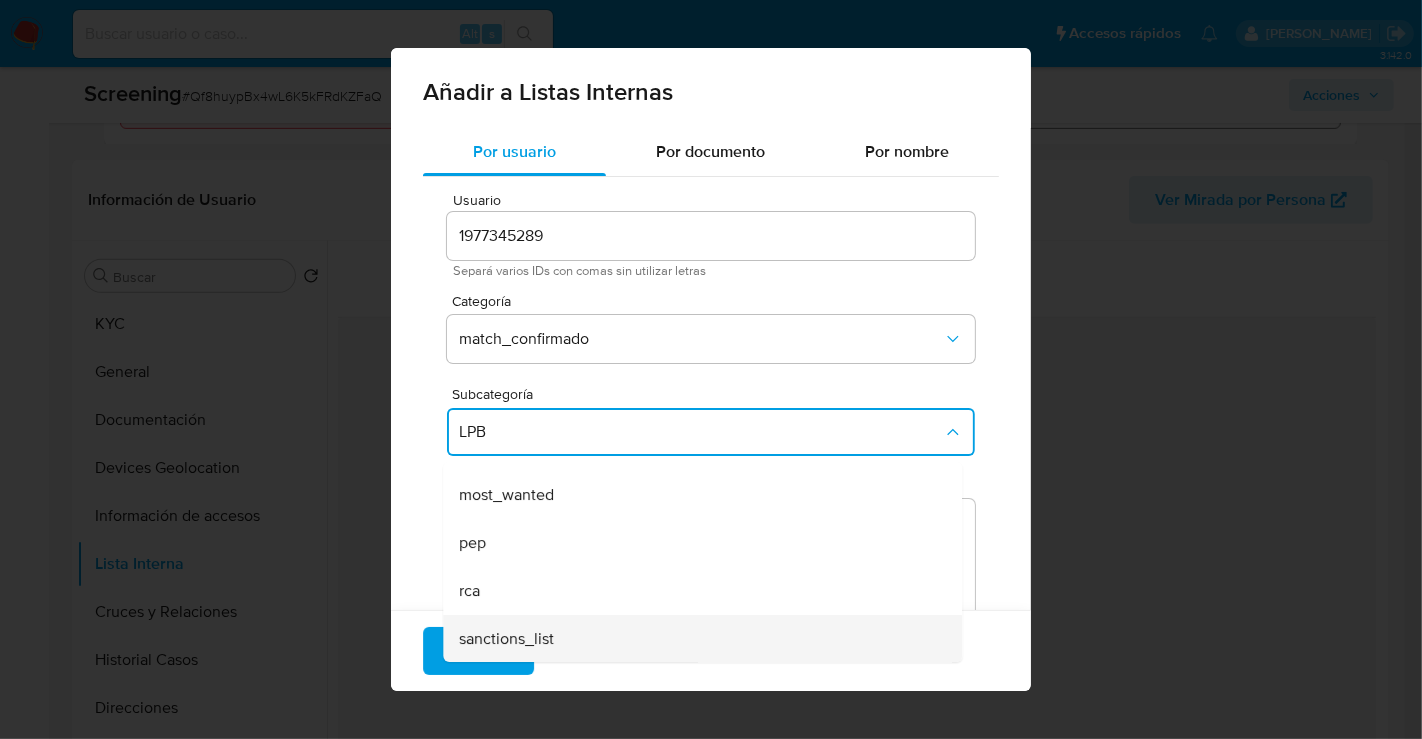 click on "sanctions_list" at bounding box center (506, 639) 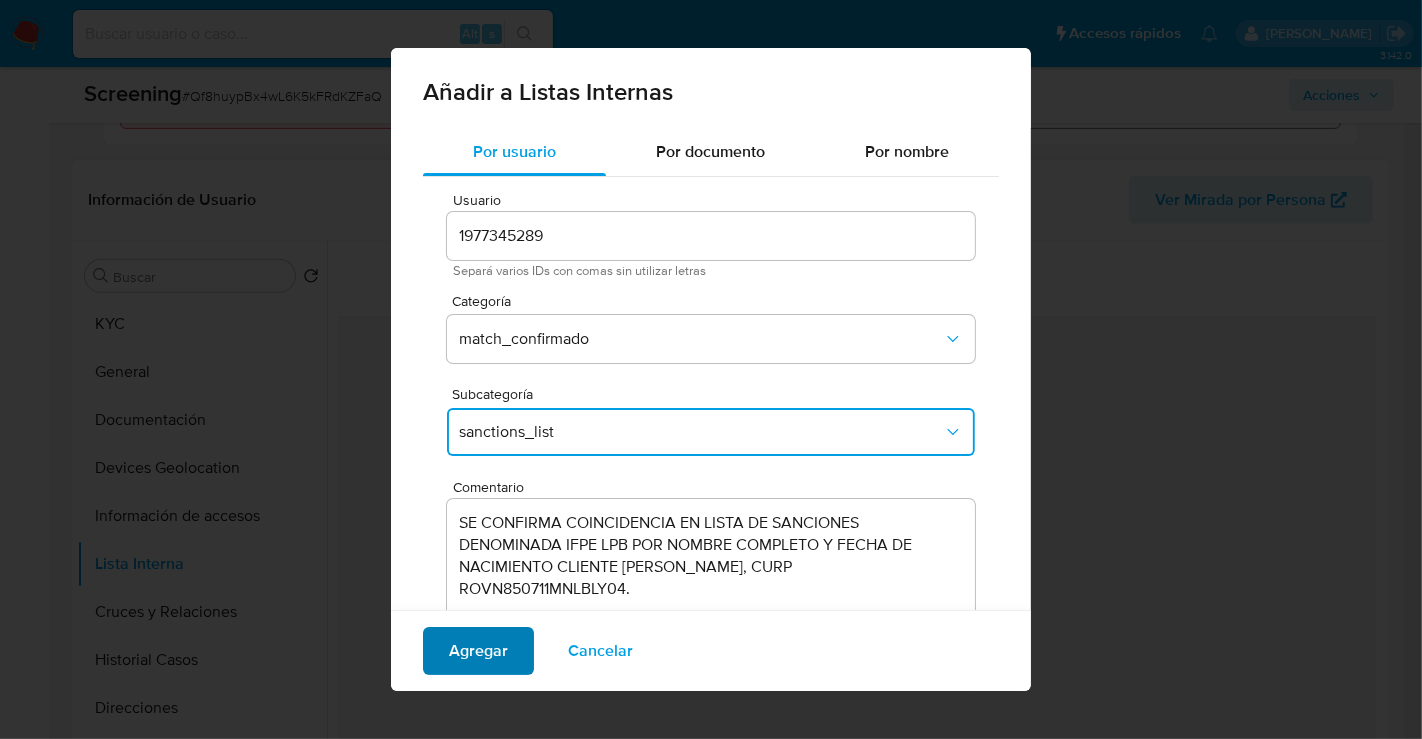 click on "Agregar" at bounding box center [478, 651] 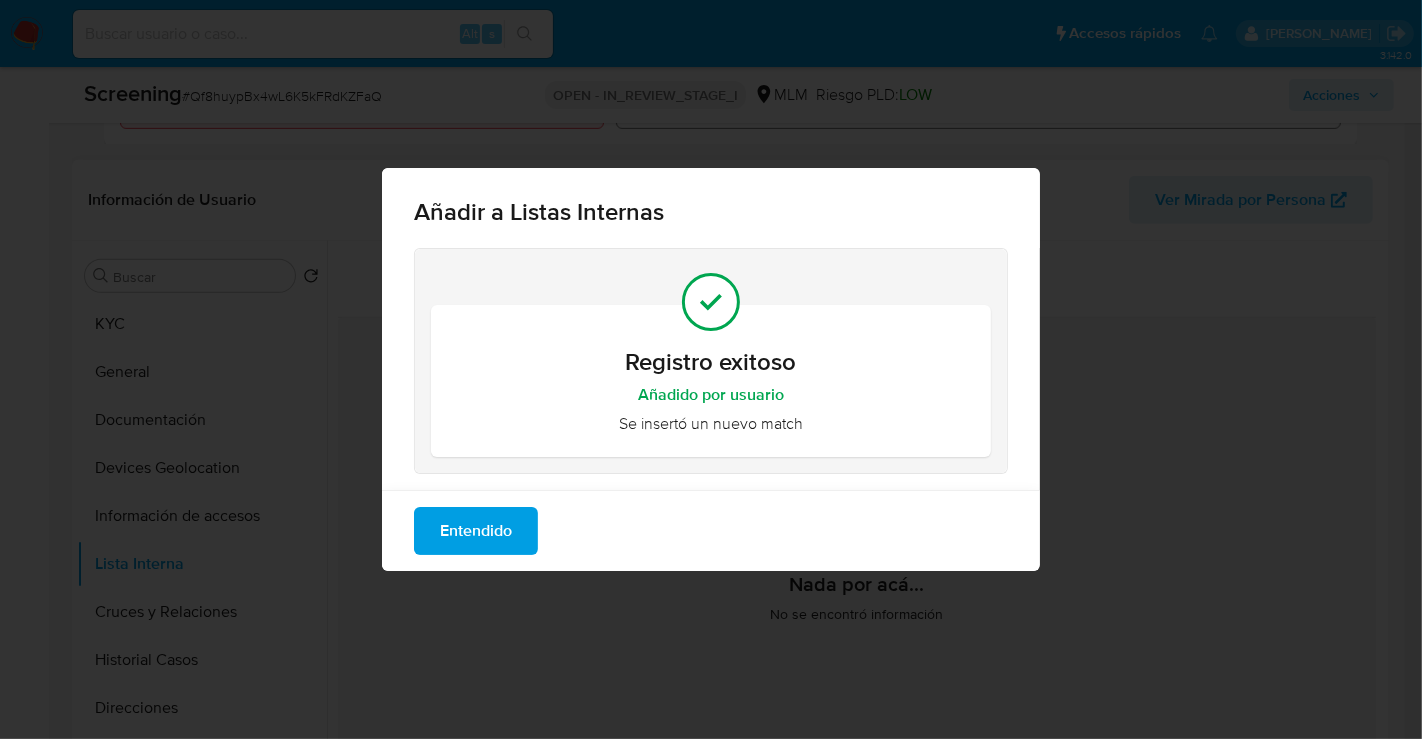 click on "Entendido" at bounding box center [476, 531] 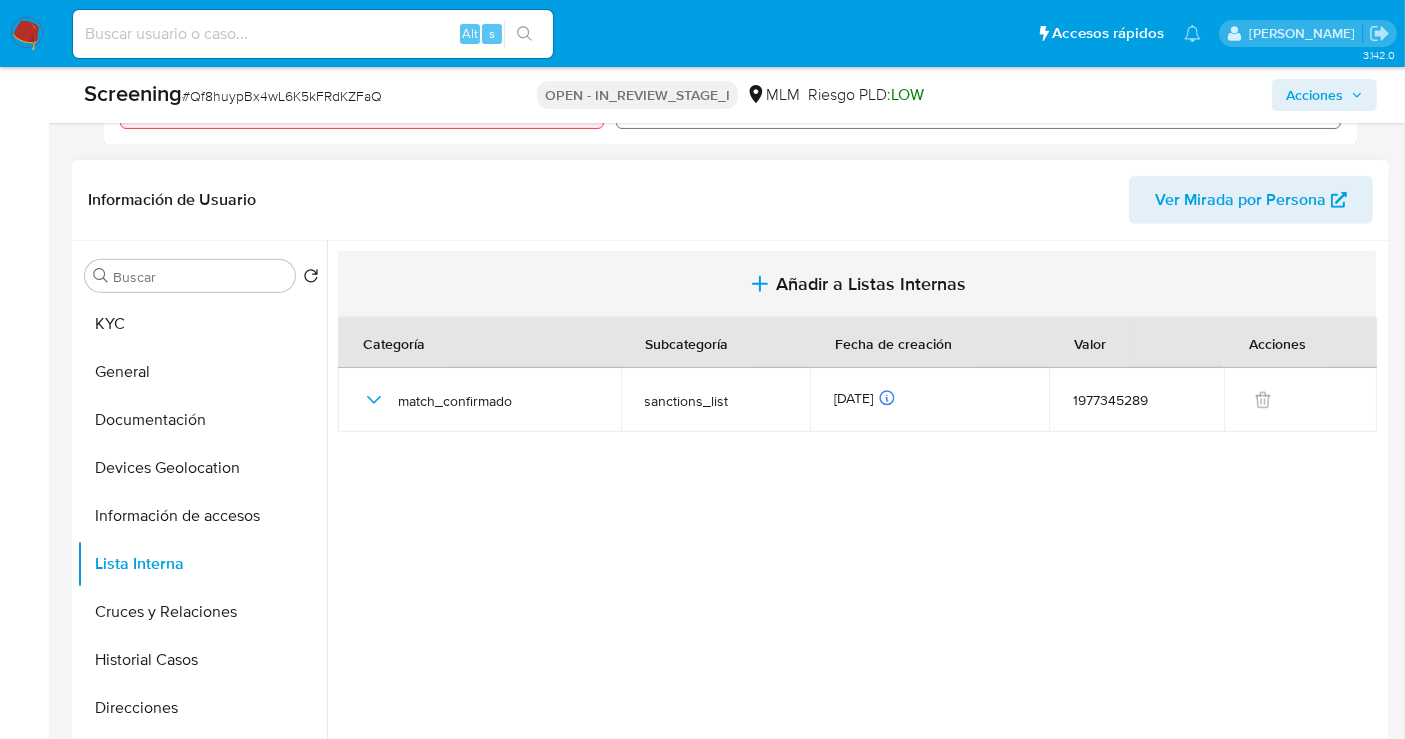 click on "Añadir a Listas Internas" at bounding box center [871, 284] 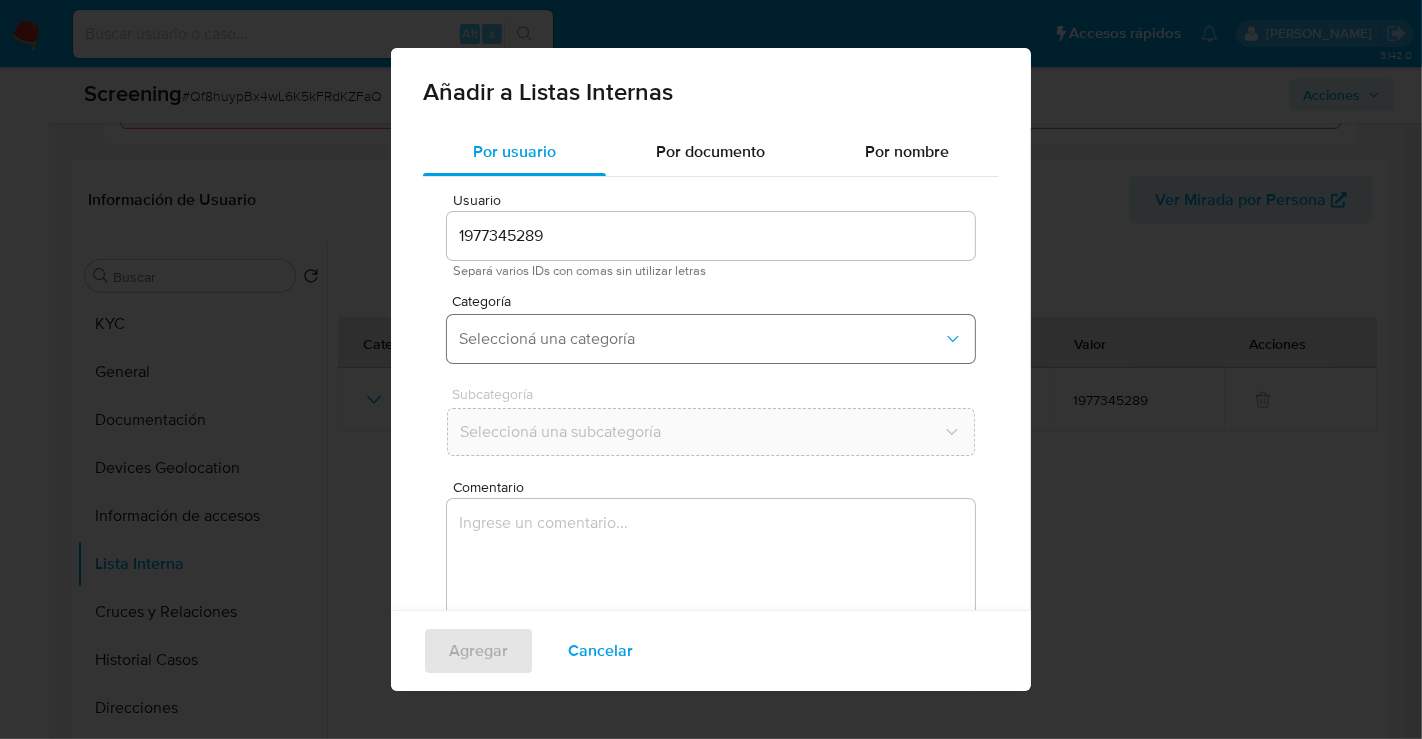 click on "Seleccioná una categoría" at bounding box center (701, 339) 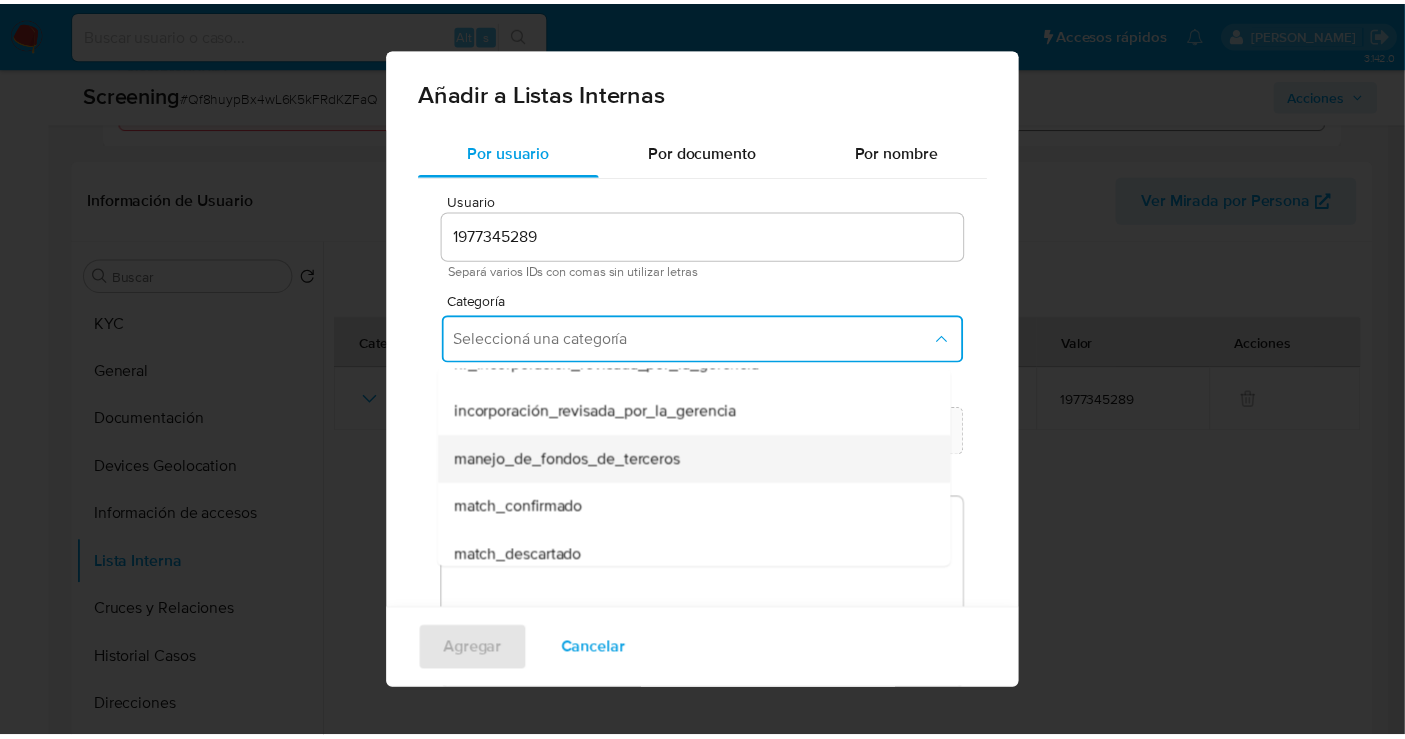 scroll, scrollTop: 111, scrollLeft: 0, axis: vertical 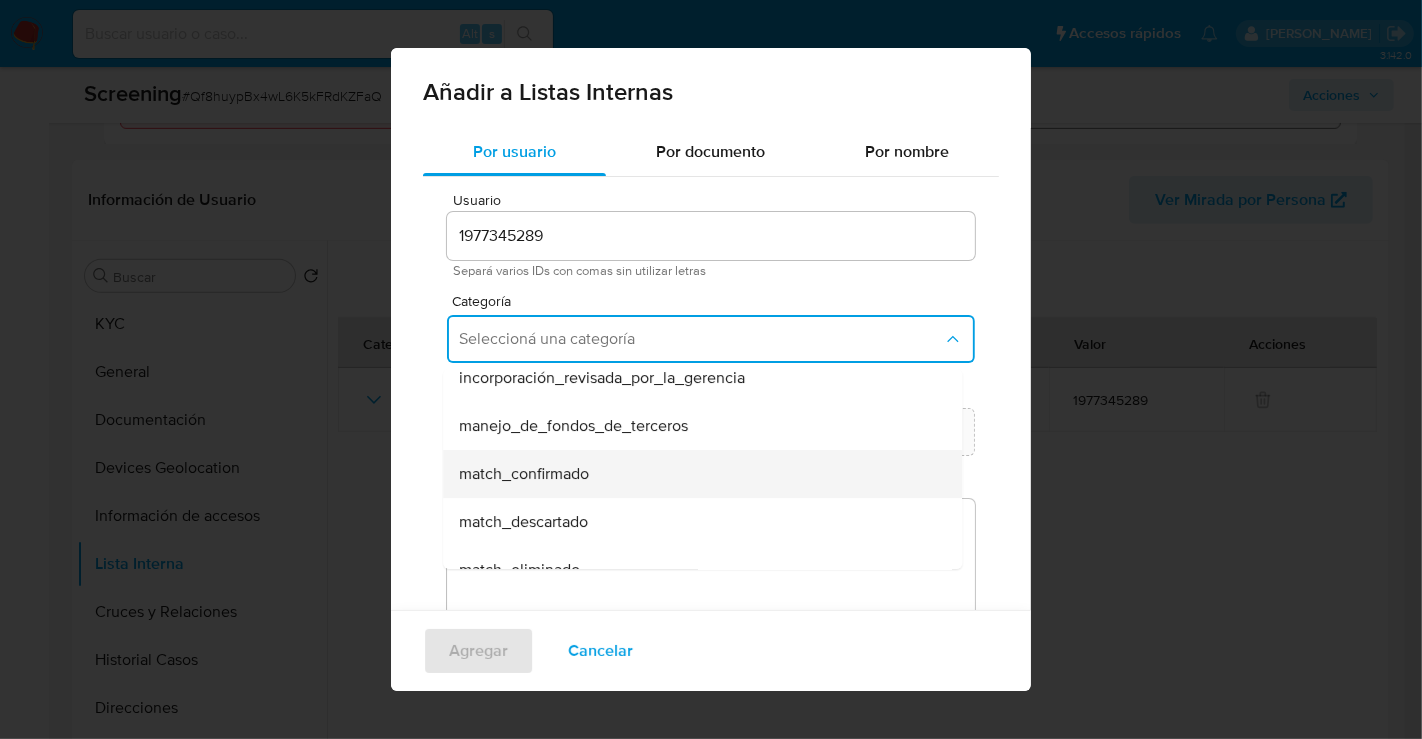 click on "match_confirmado" at bounding box center [524, 474] 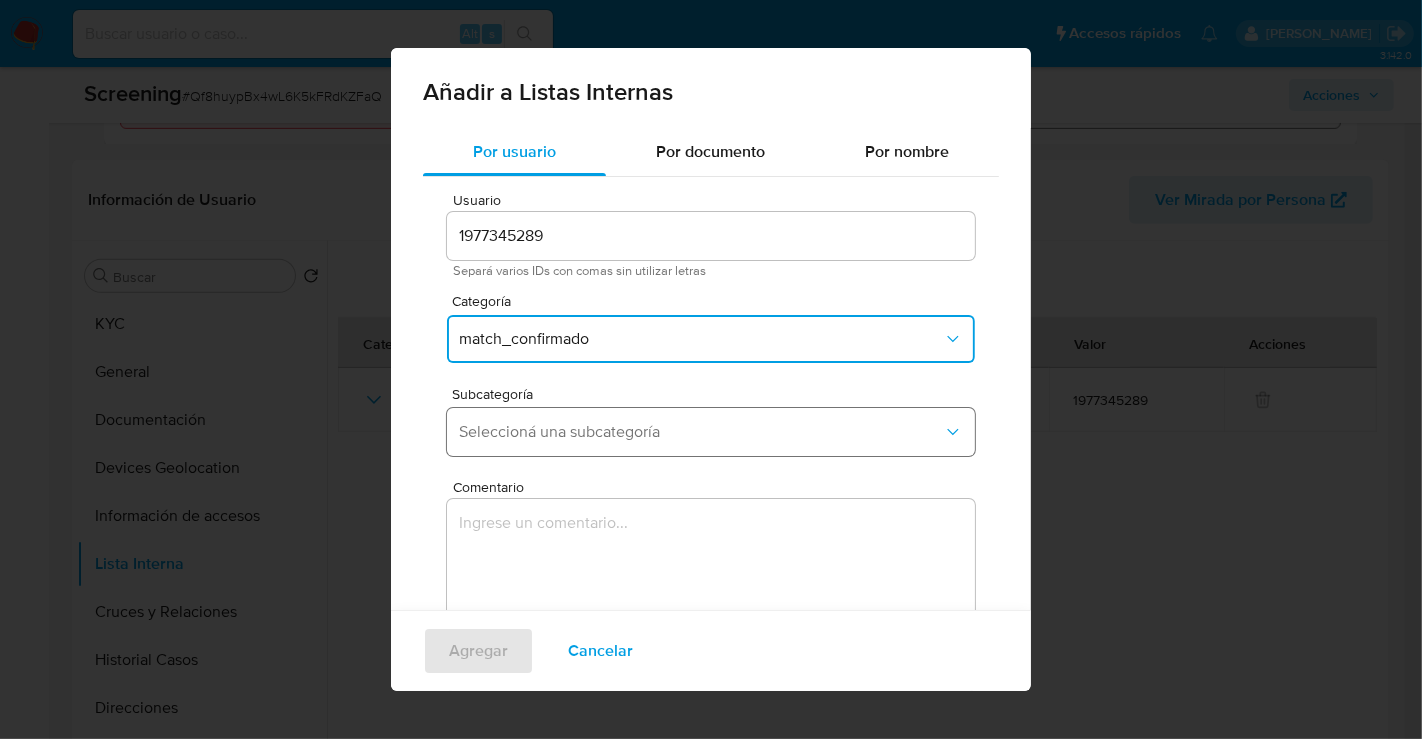 click on "Seleccioná una subcategoría" at bounding box center [701, 432] 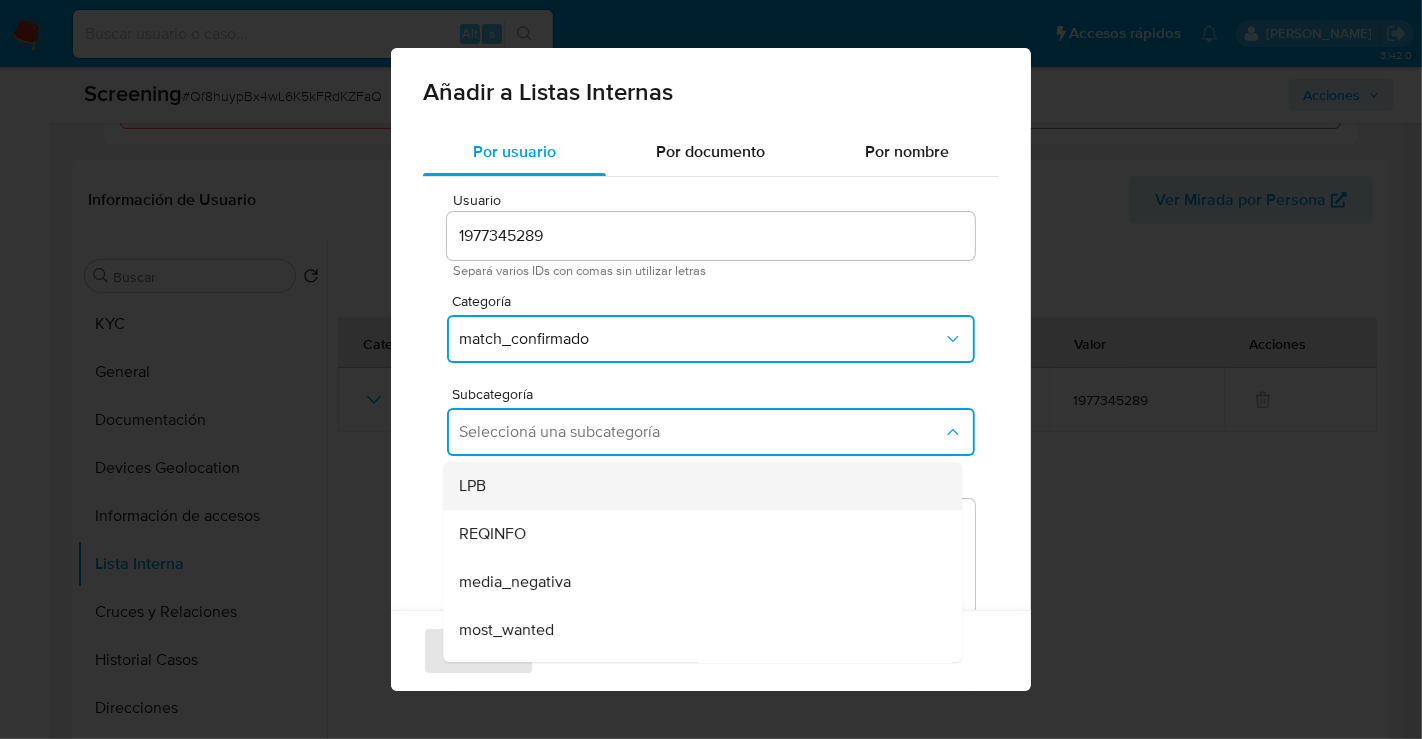 click on "LPB" at bounding box center [472, 486] 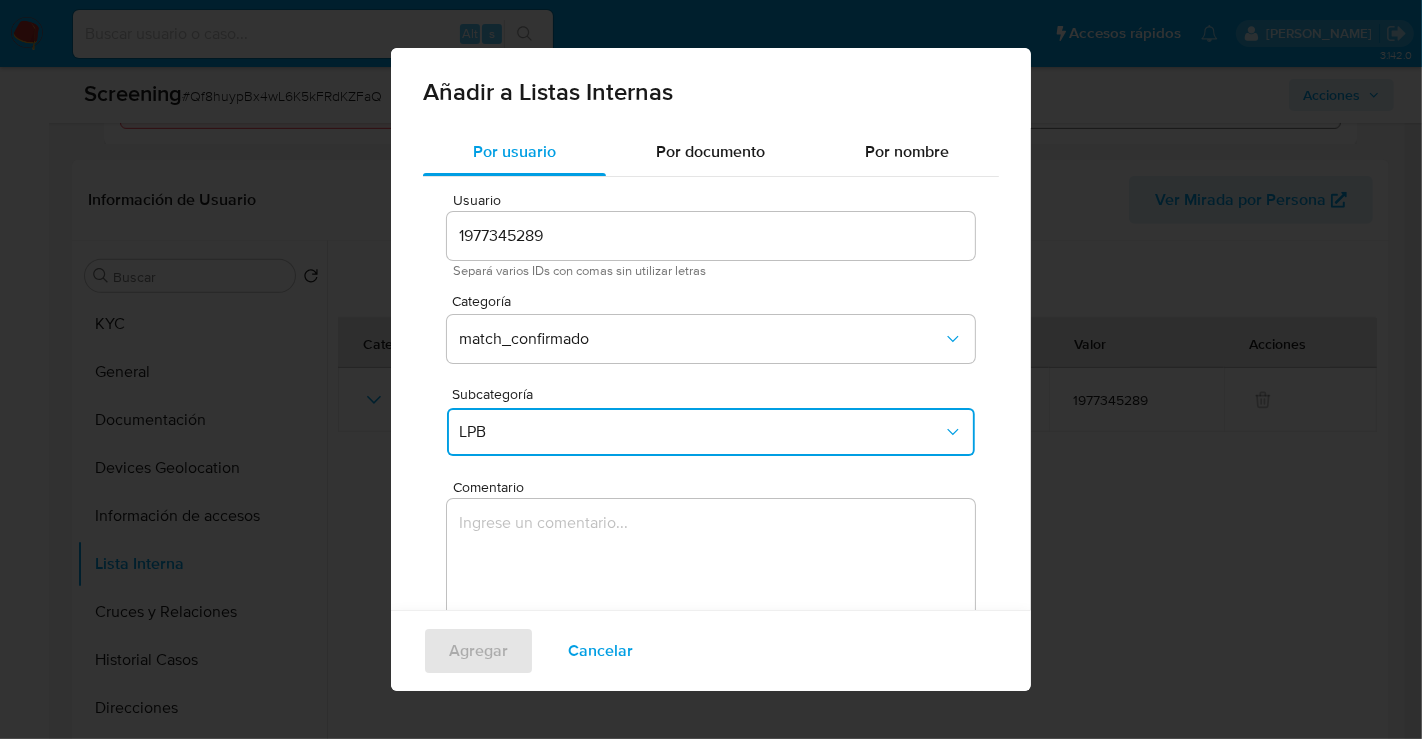 click at bounding box center [711, 595] 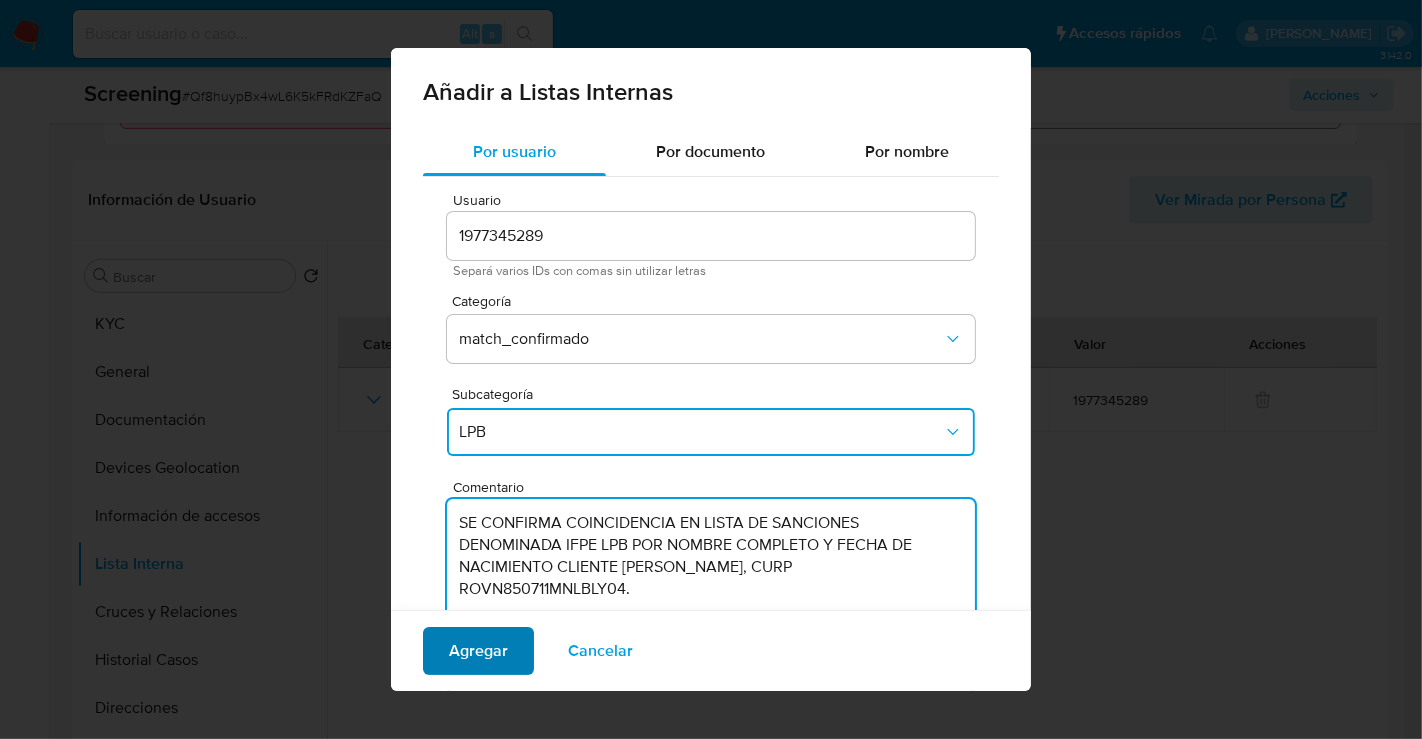 type on "SE CONFIRMA COINCIDENCIA EN LISTA DE SANCIONES DENOMINADA IFPE LPB POR NOMBRE COMPLETO Y FECHA DE NACIMIENTO CLIENTE NAYELI JULLIANA ROBLES VILLANUEVA, CURP ROVN850711MNLBLY04." 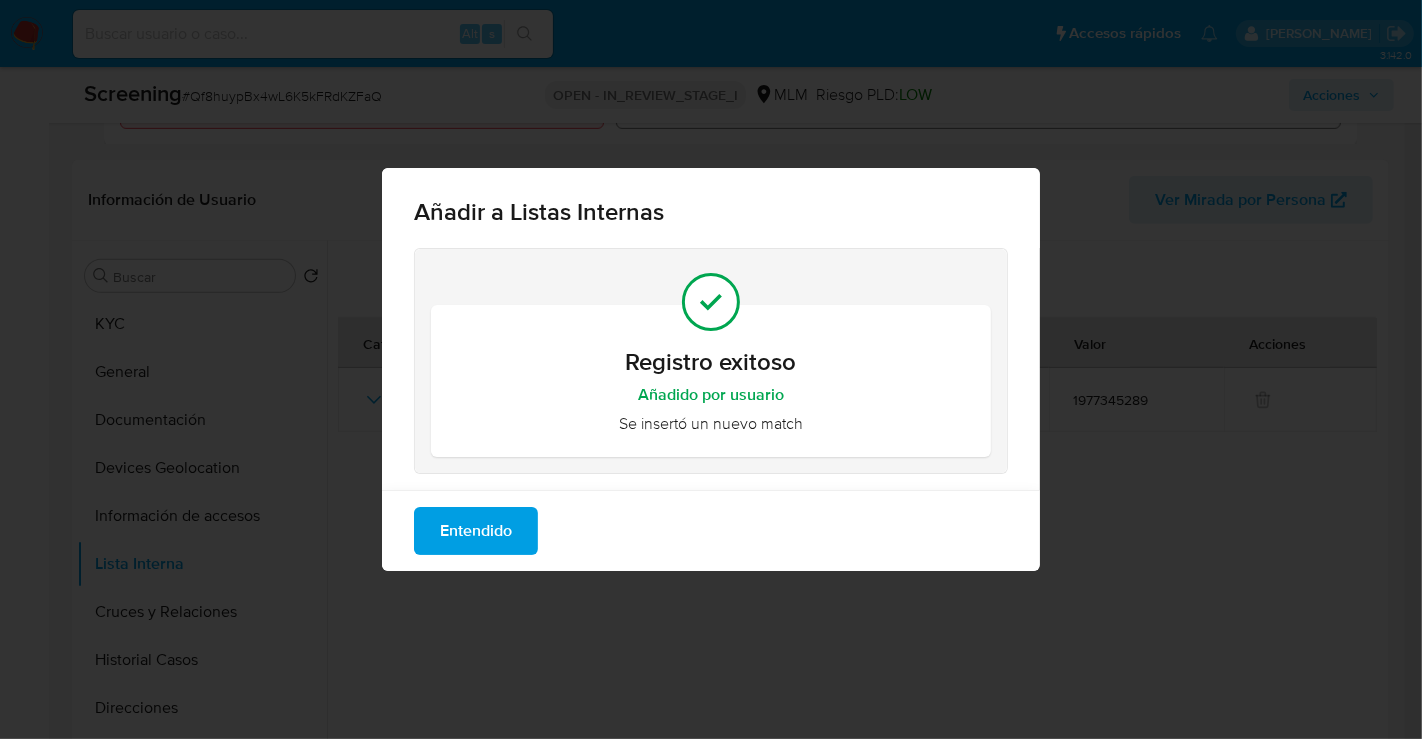 click on "Entendido" at bounding box center [476, 531] 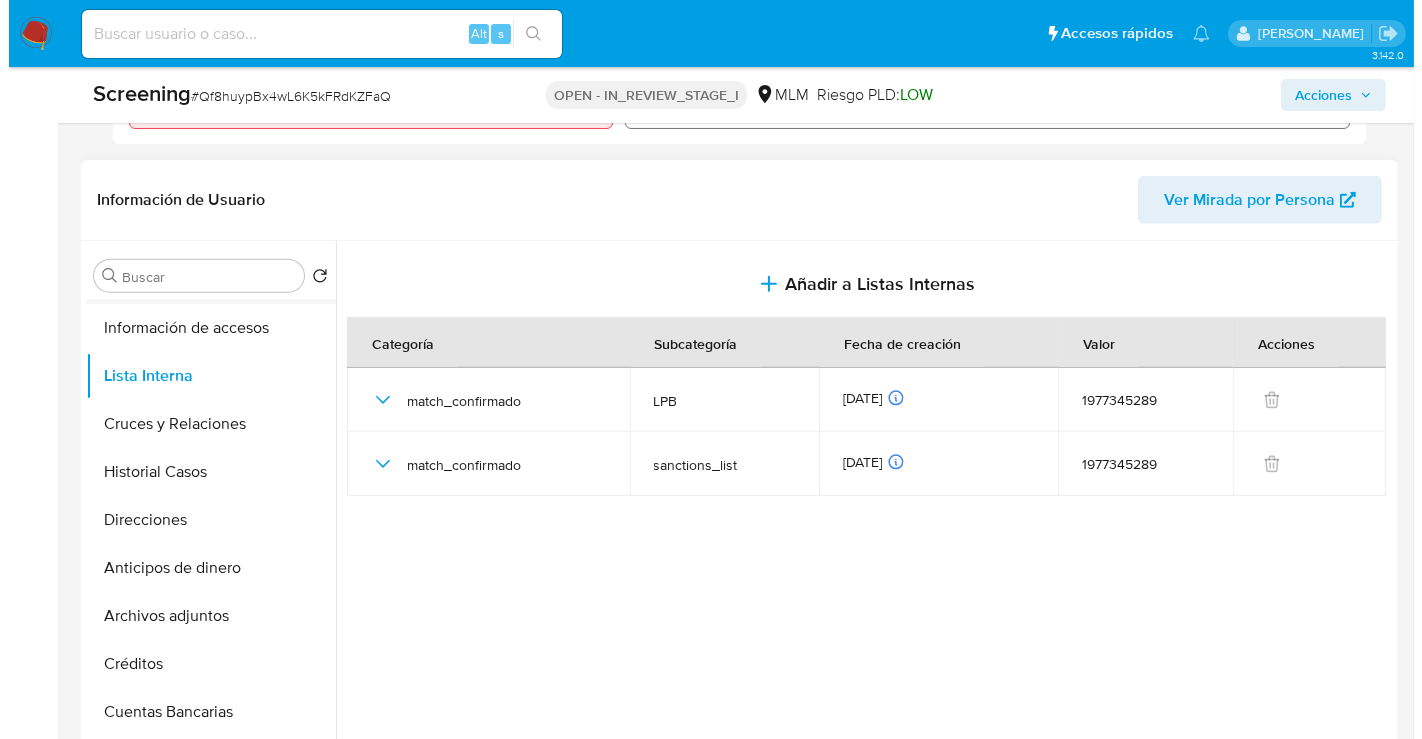 scroll, scrollTop: 222, scrollLeft: 0, axis: vertical 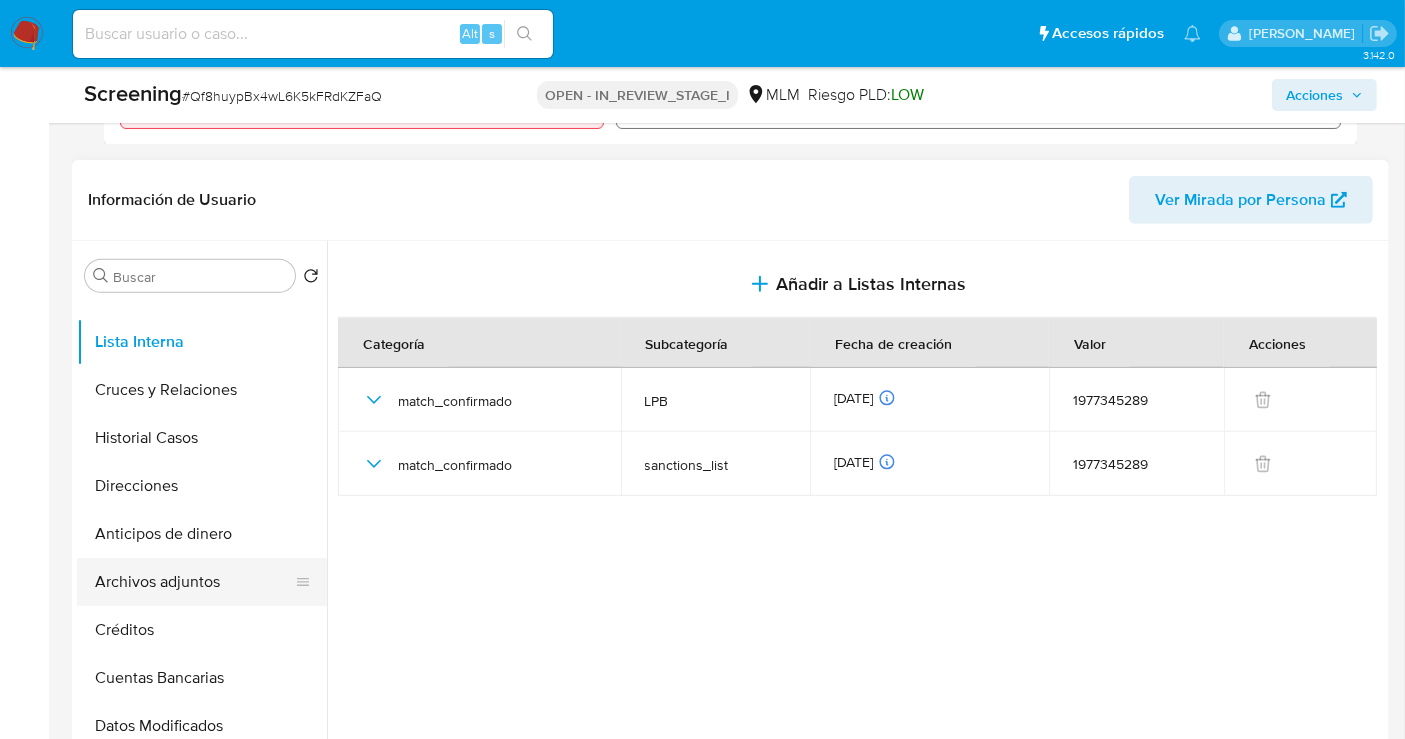 click on "Archivos adjuntos" at bounding box center (194, 582) 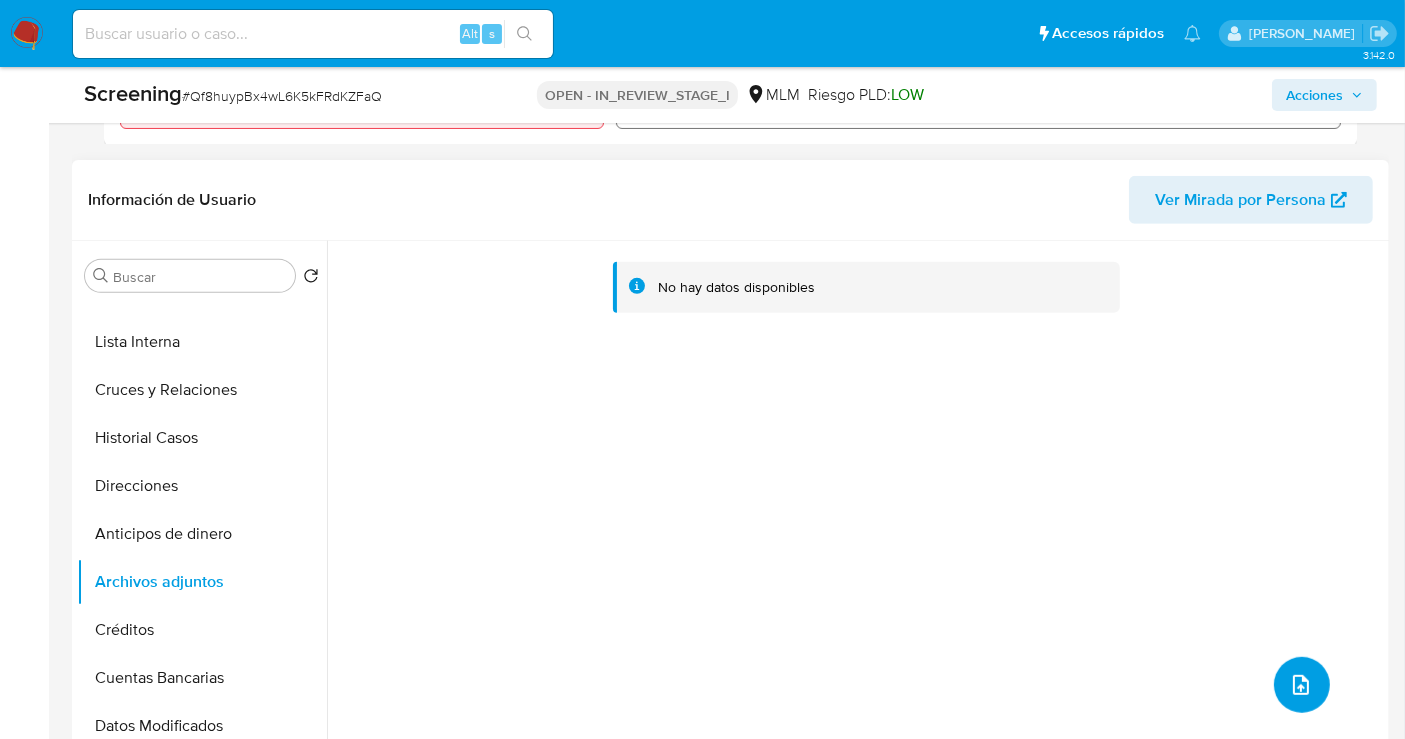 click 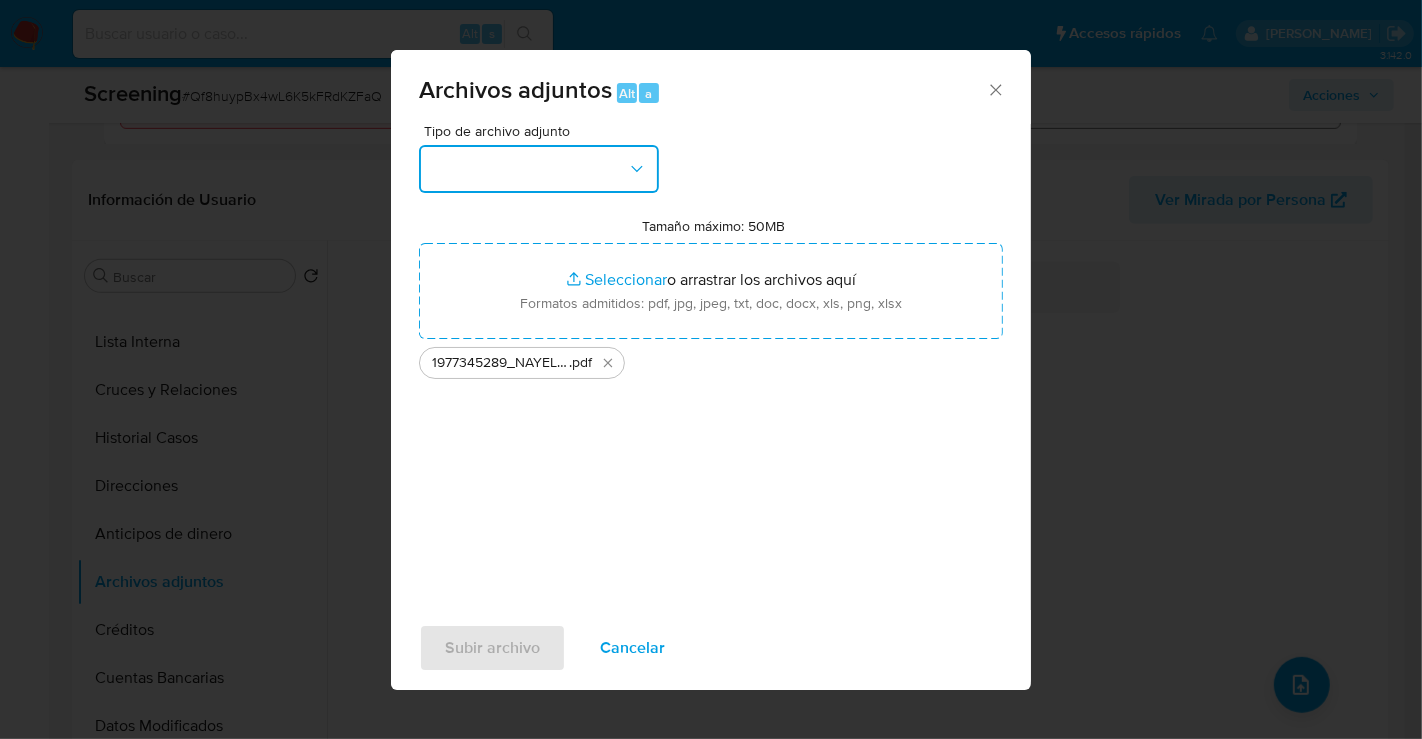 click at bounding box center [539, 169] 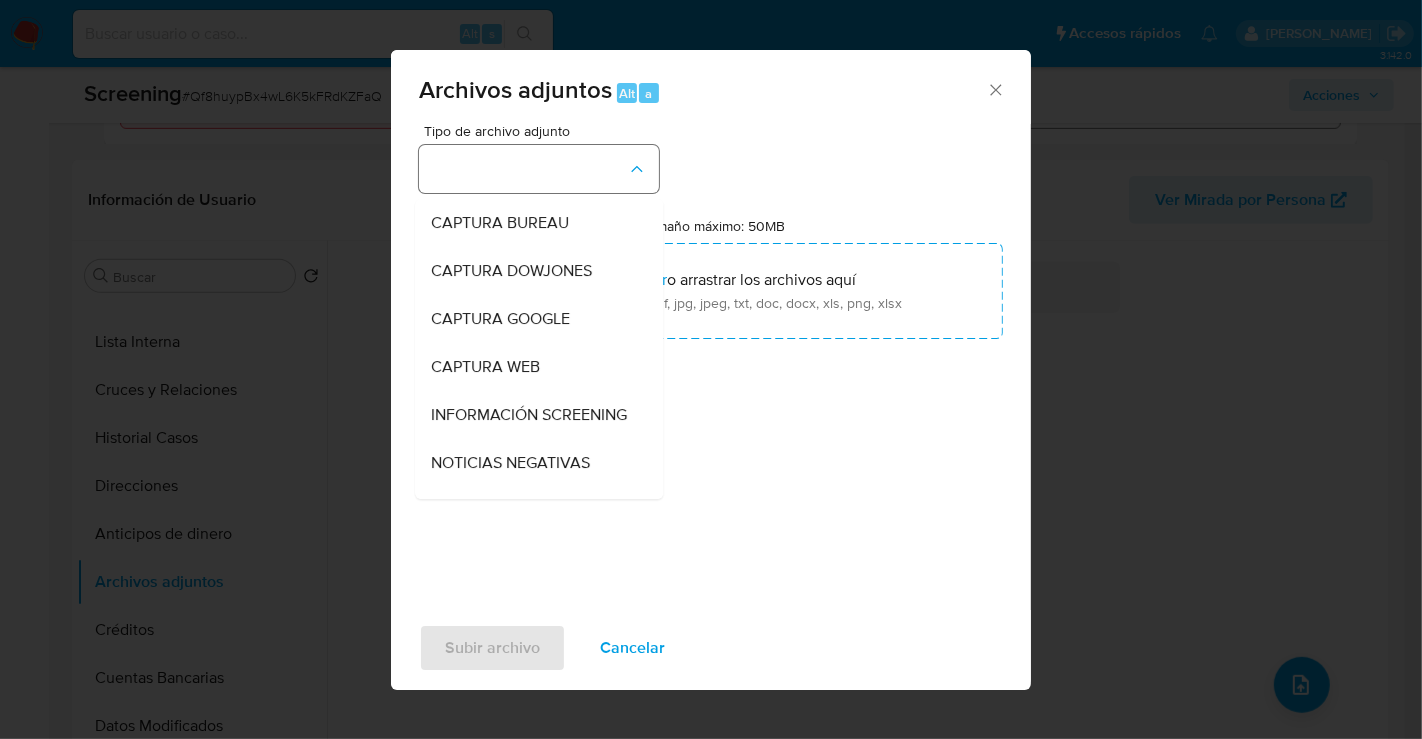 type 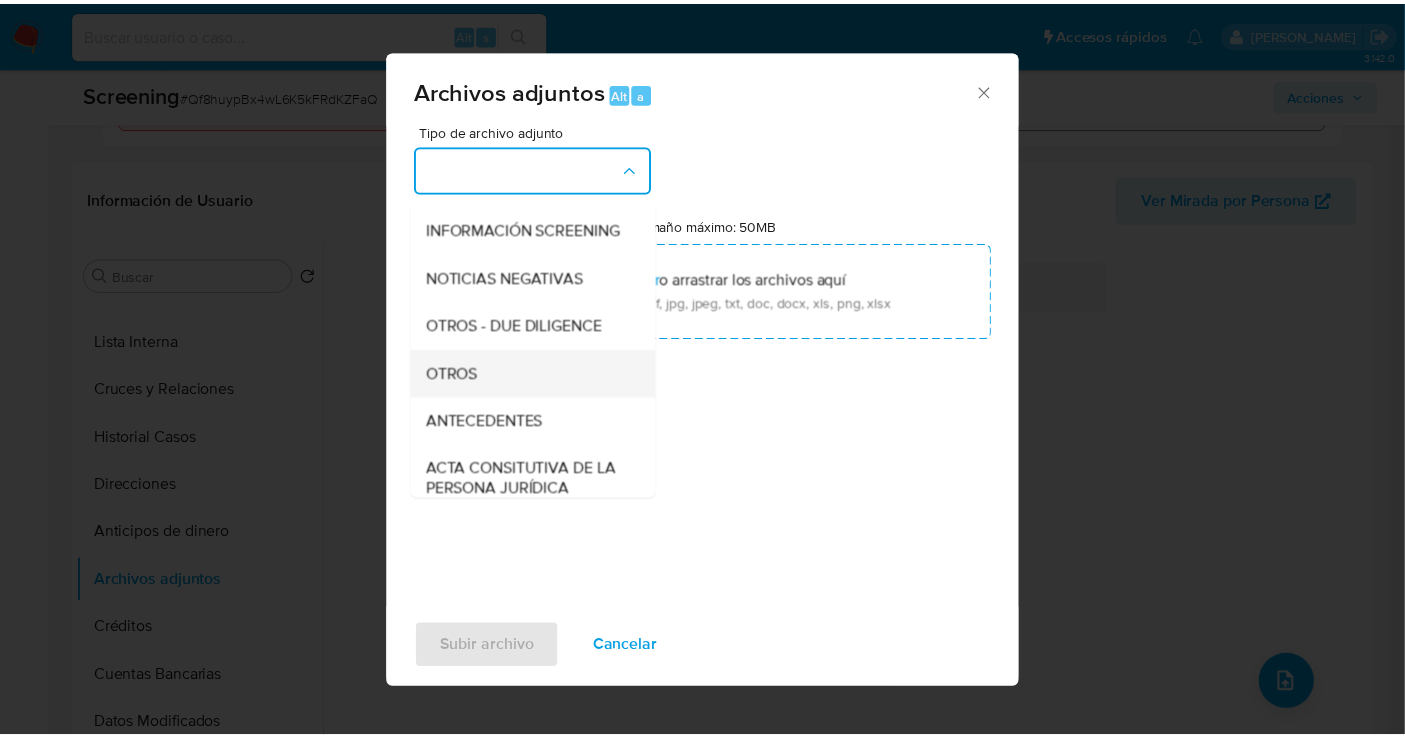scroll, scrollTop: 278, scrollLeft: 0, axis: vertical 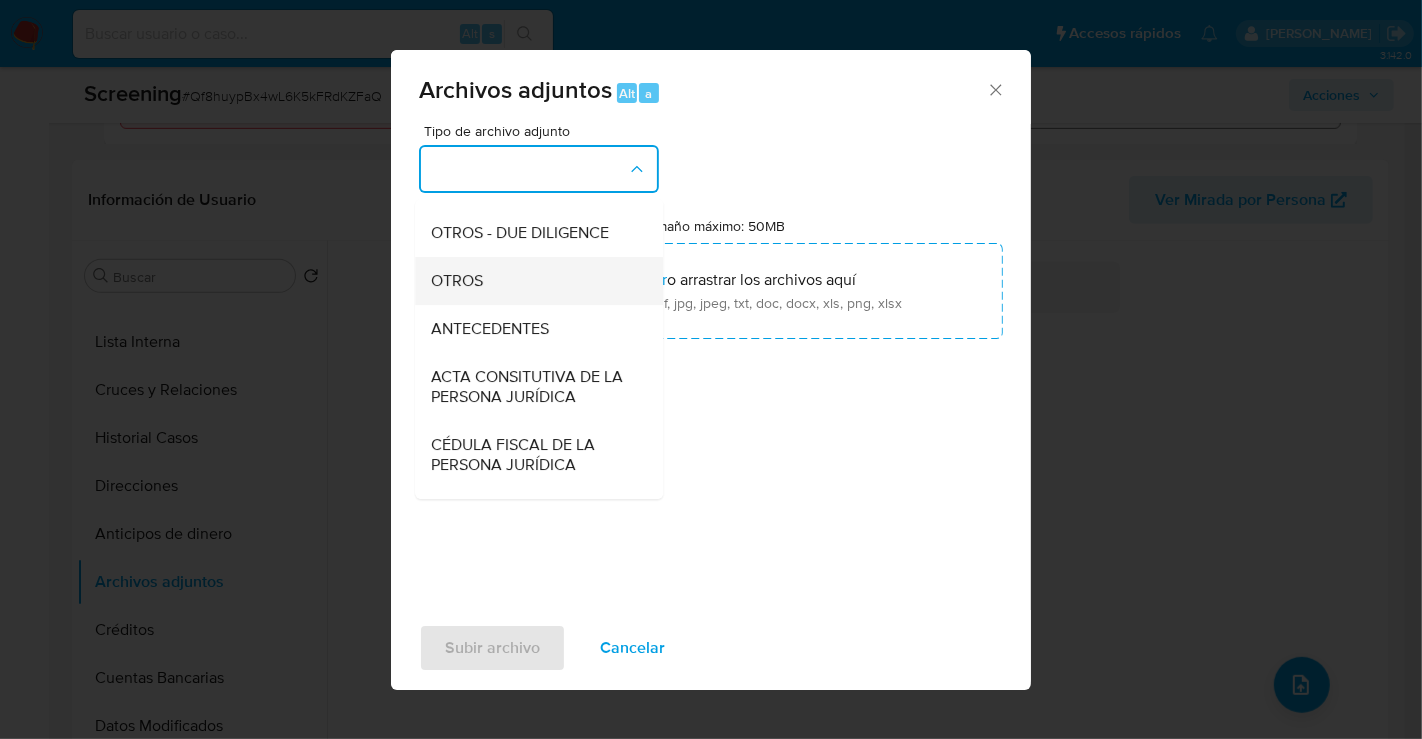 click on "OTROS" at bounding box center [457, 281] 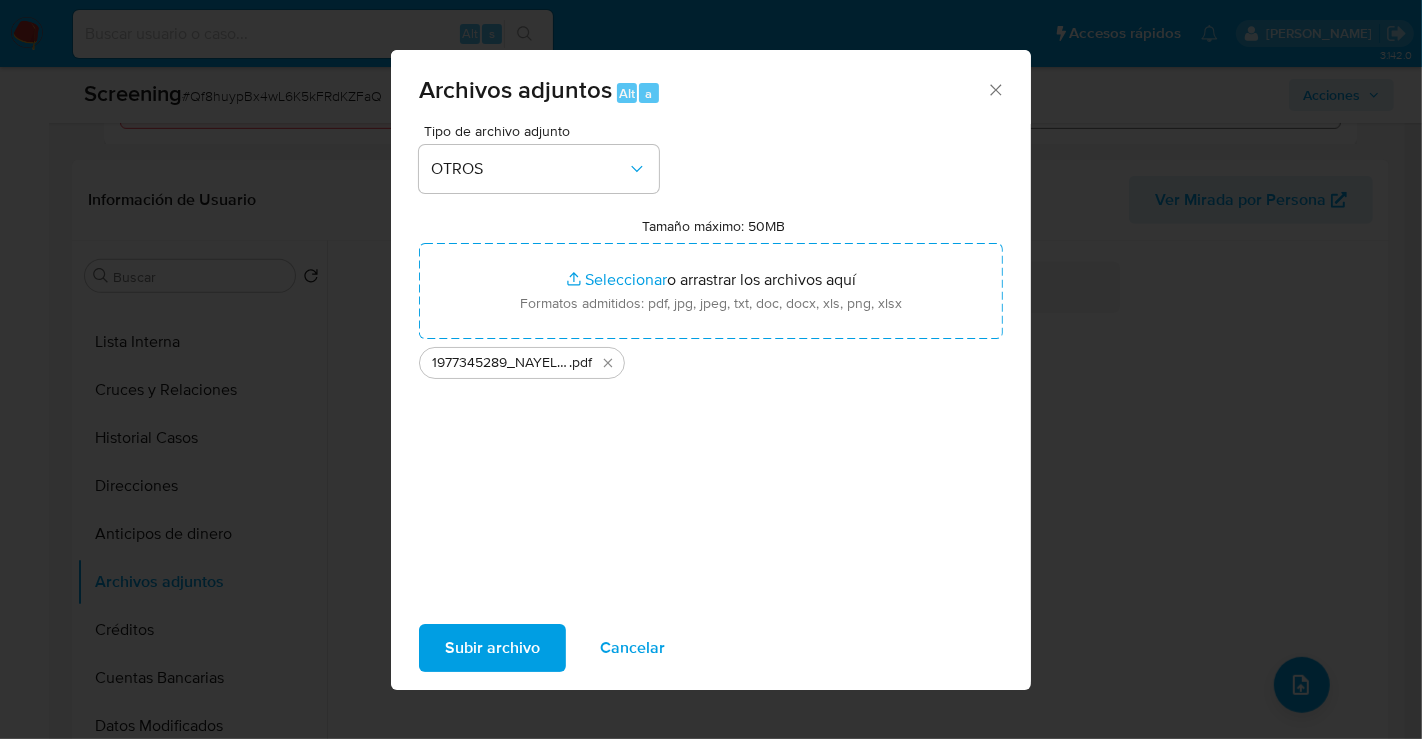 click on "Subir archivo" at bounding box center [492, 648] 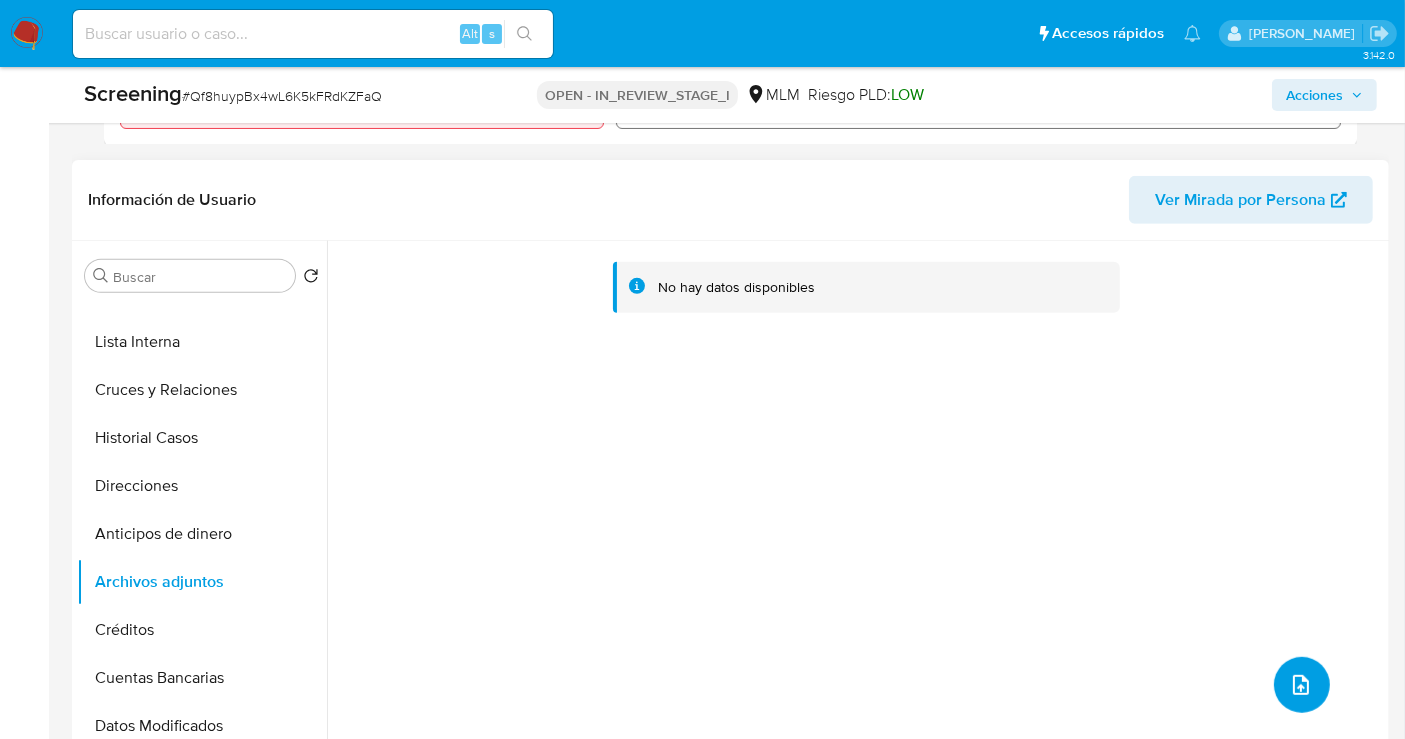 scroll, scrollTop: 0, scrollLeft: 0, axis: both 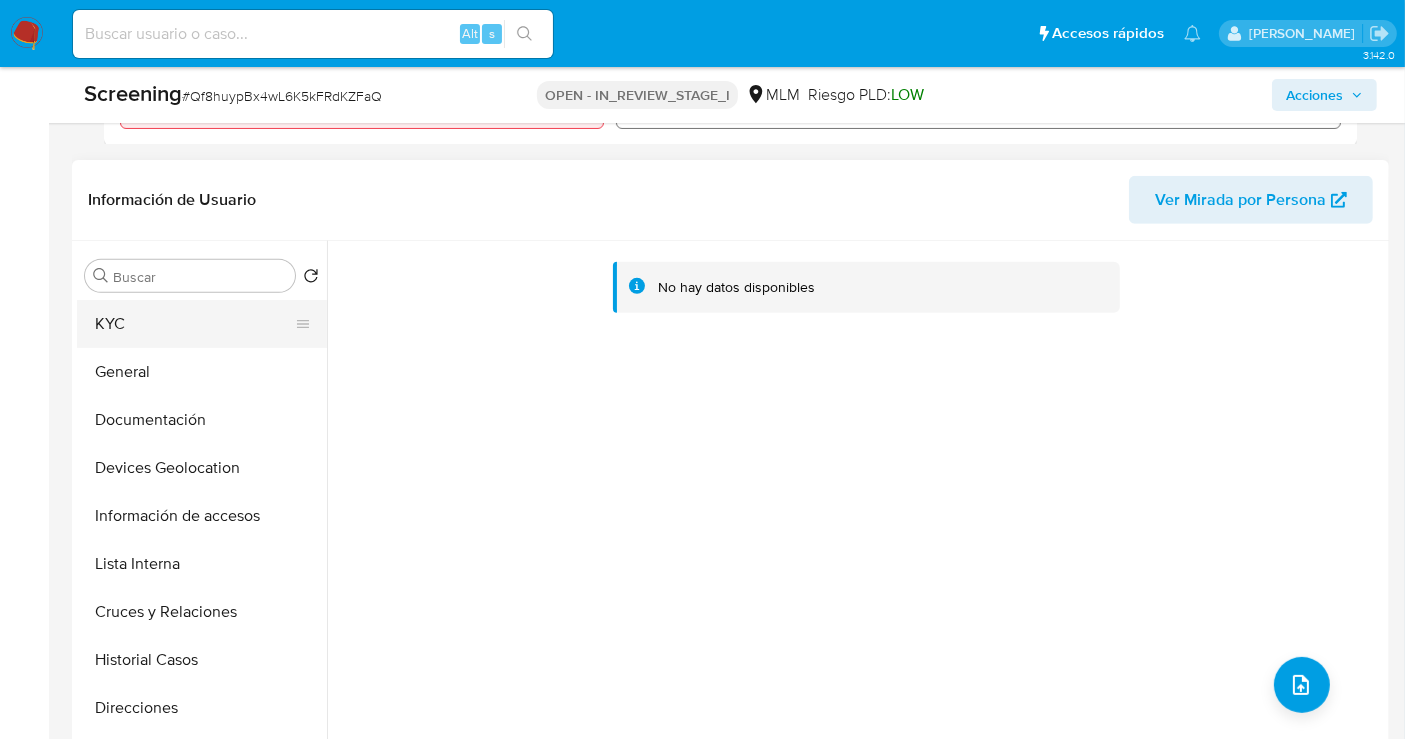 click on "KYC" at bounding box center [194, 324] 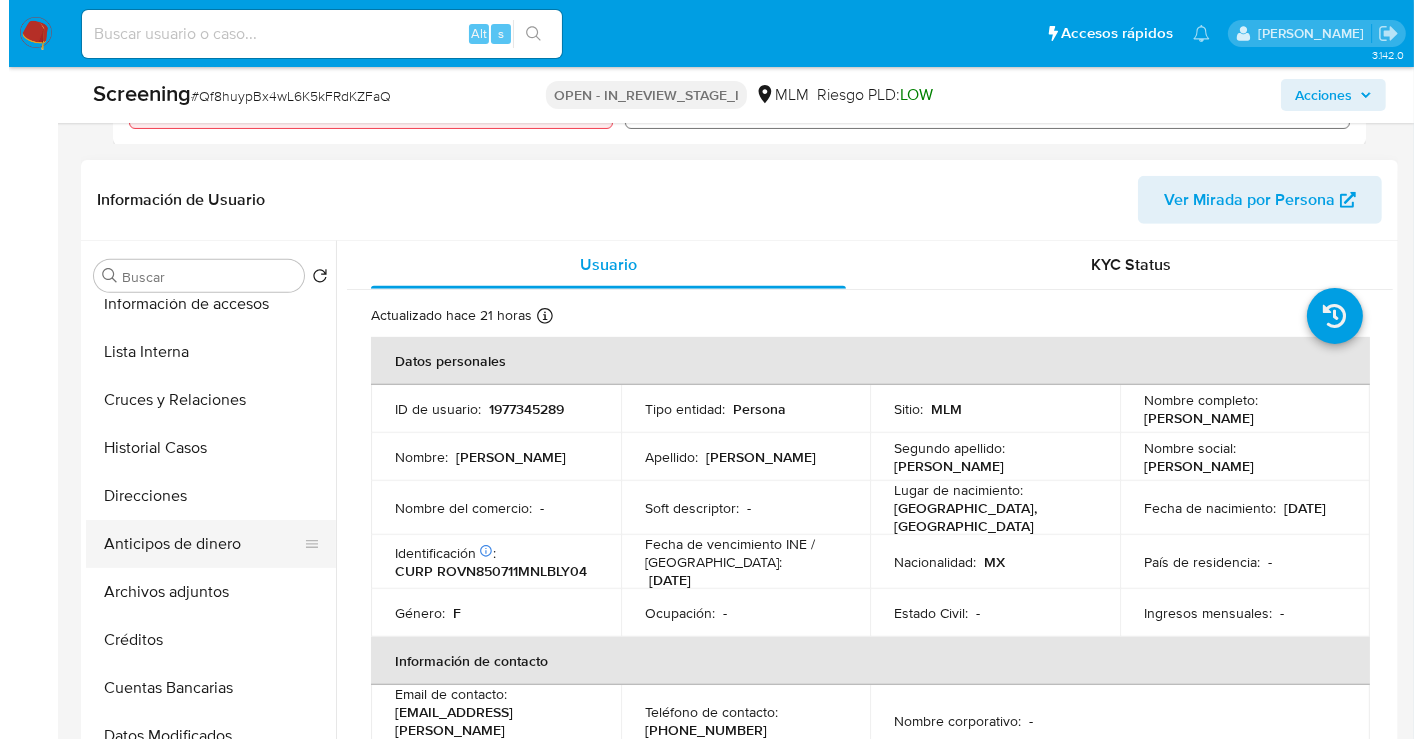 scroll, scrollTop: 222, scrollLeft: 0, axis: vertical 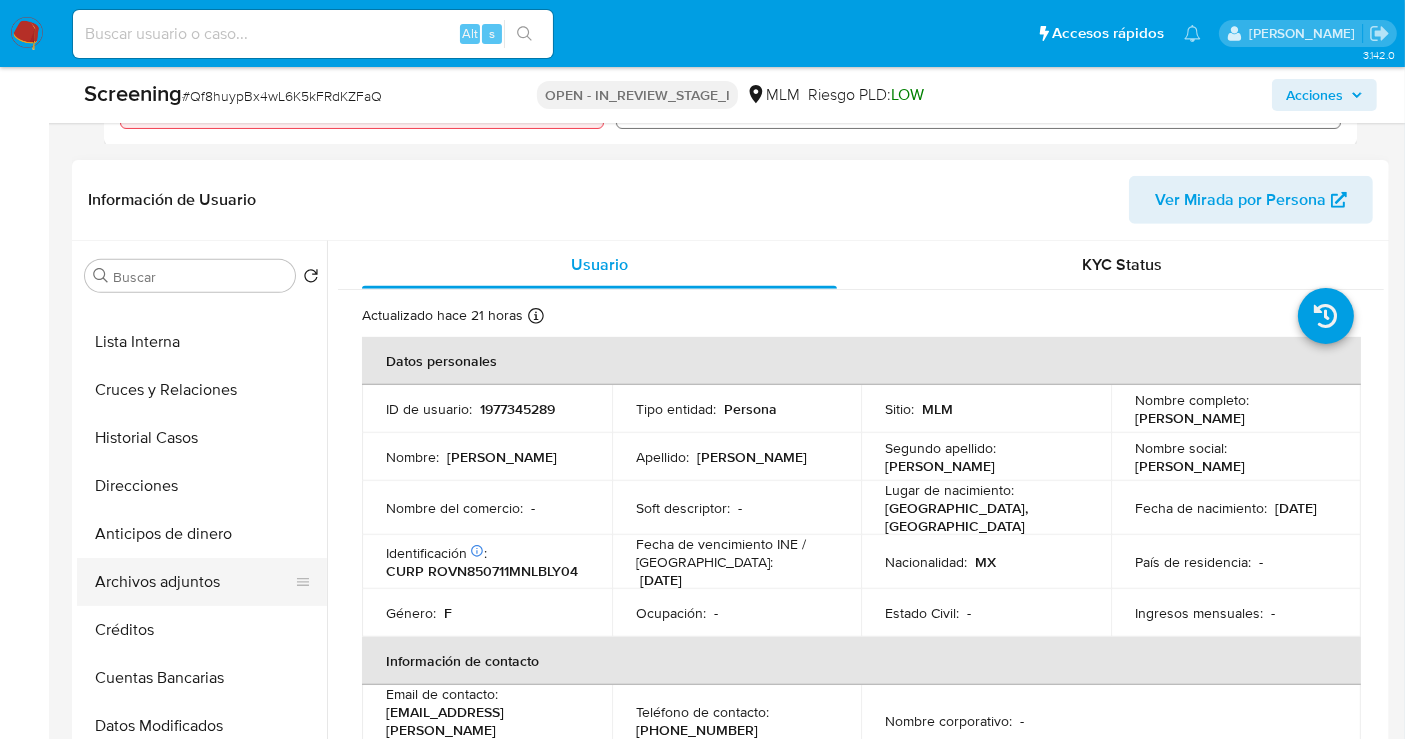 click on "Archivos adjuntos" at bounding box center (194, 582) 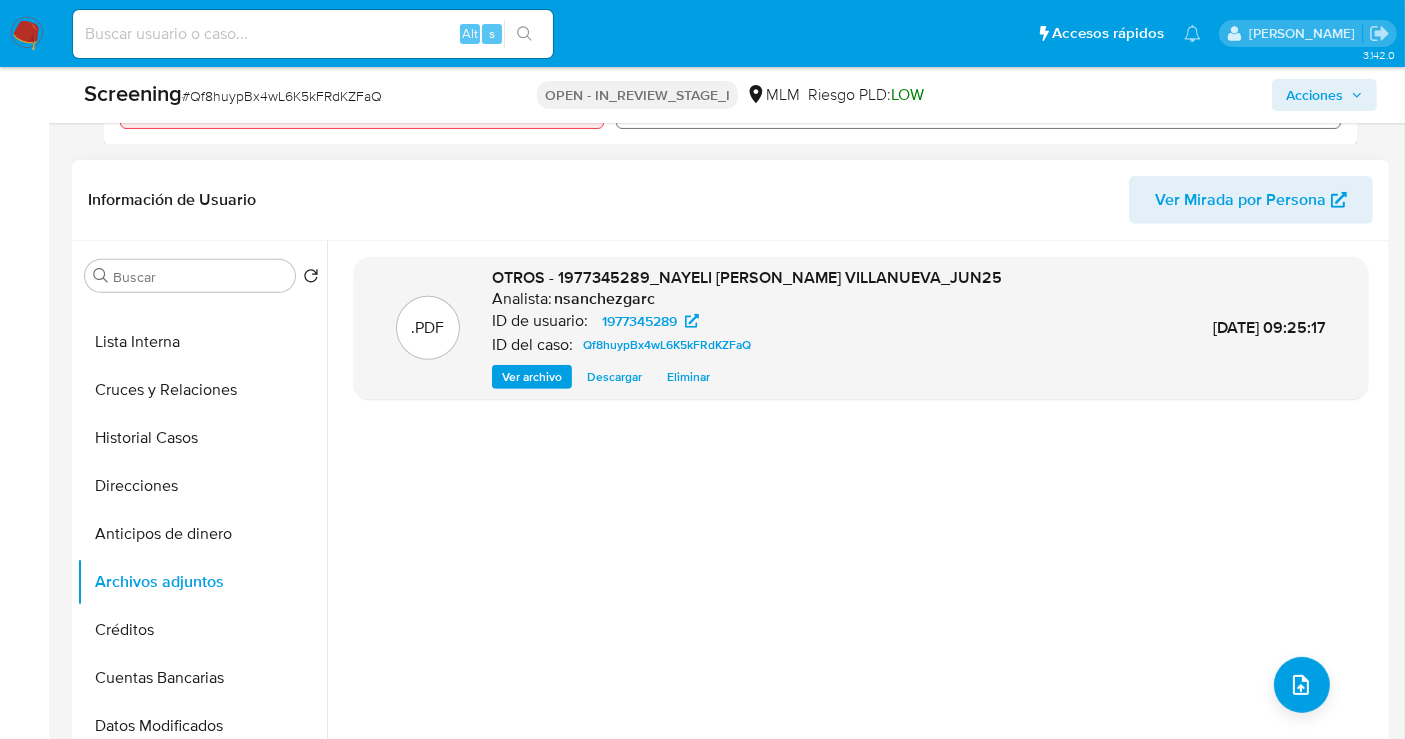 click on "Ver archivo" at bounding box center (532, 377) 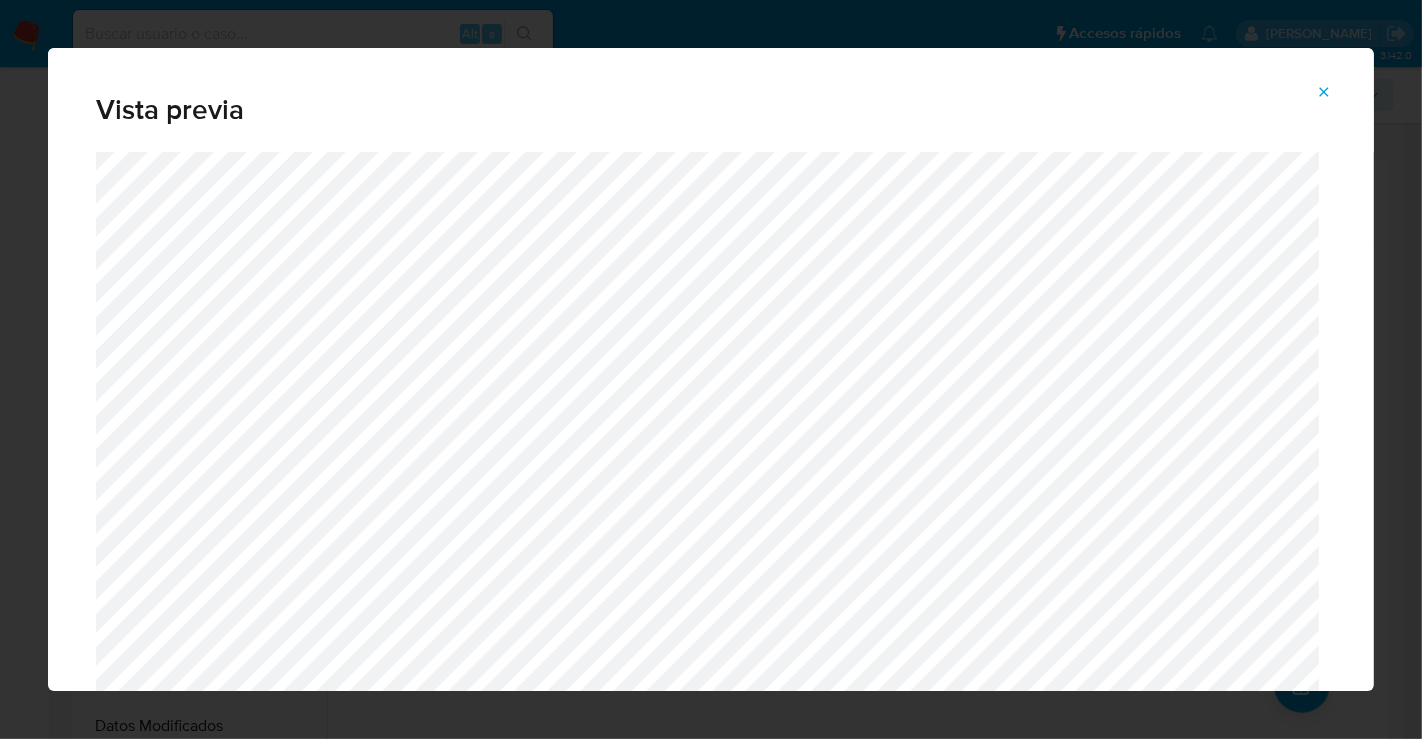 click 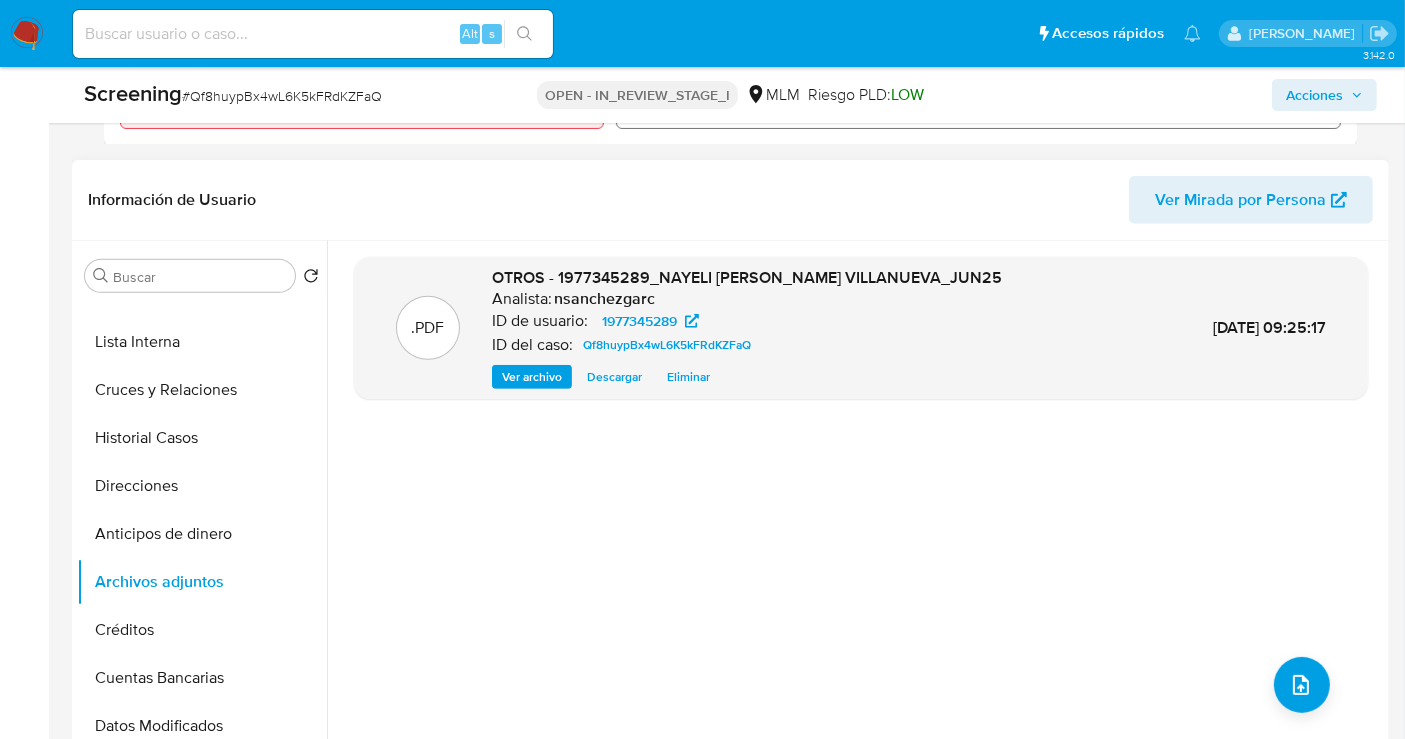 click on "Acciones" at bounding box center (1314, 95) 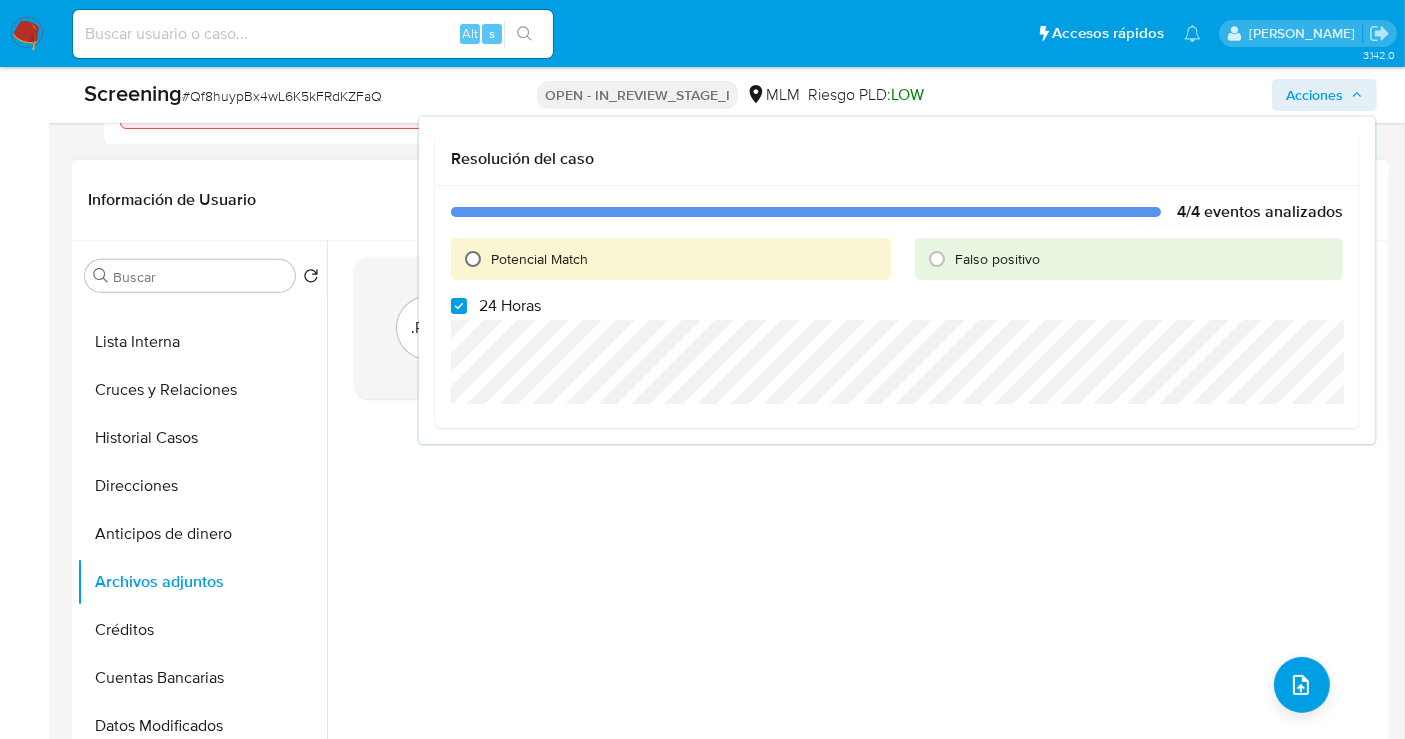 click on "Potencial Match" at bounding box center (473, 259) 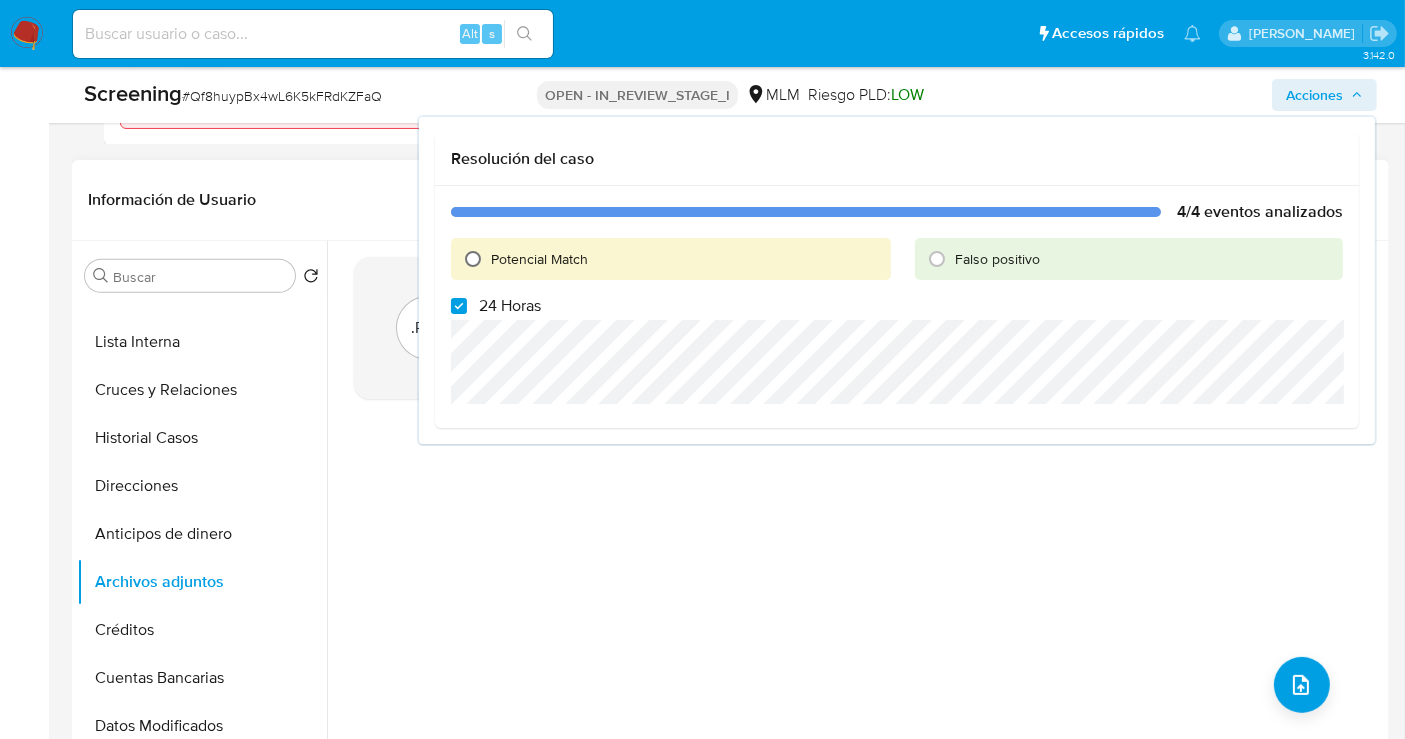 radio on "true" 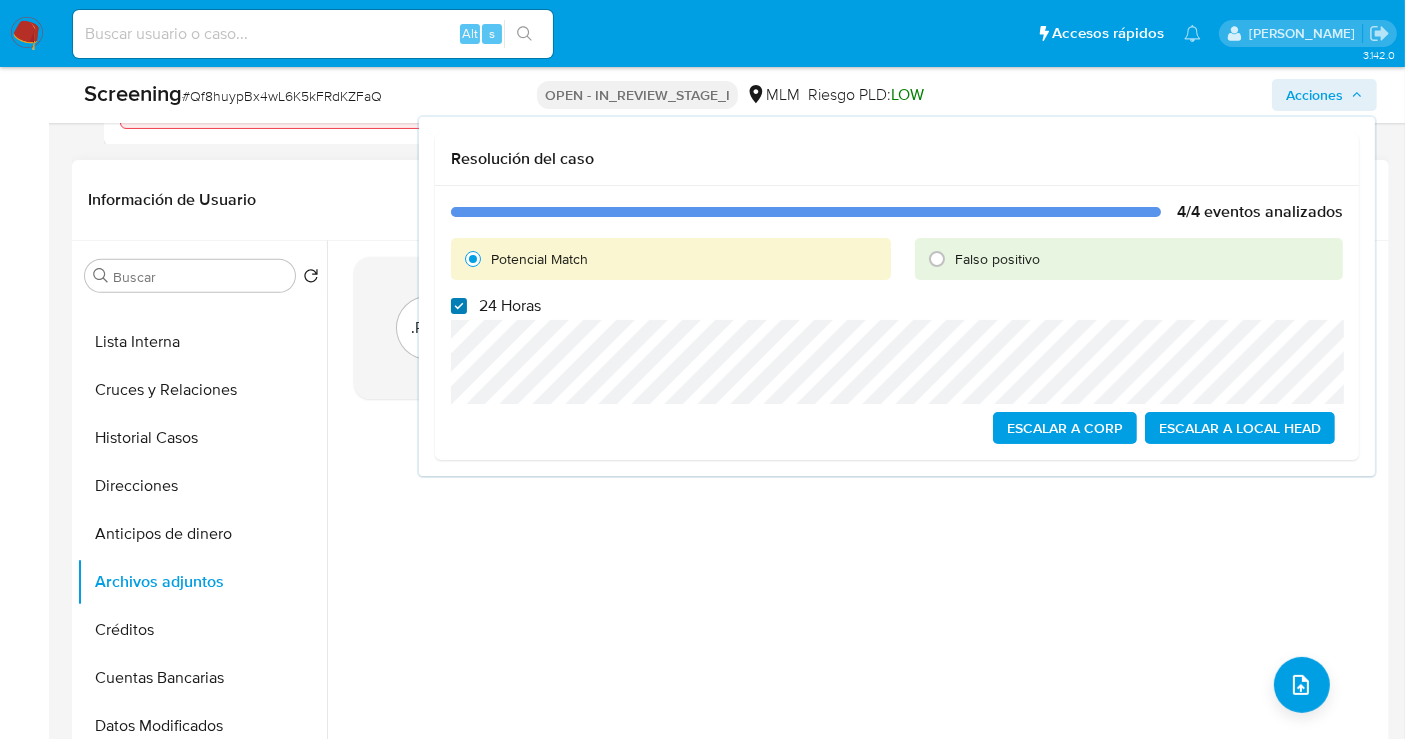 click on "24 Horas" at bounding box center [459, 306] 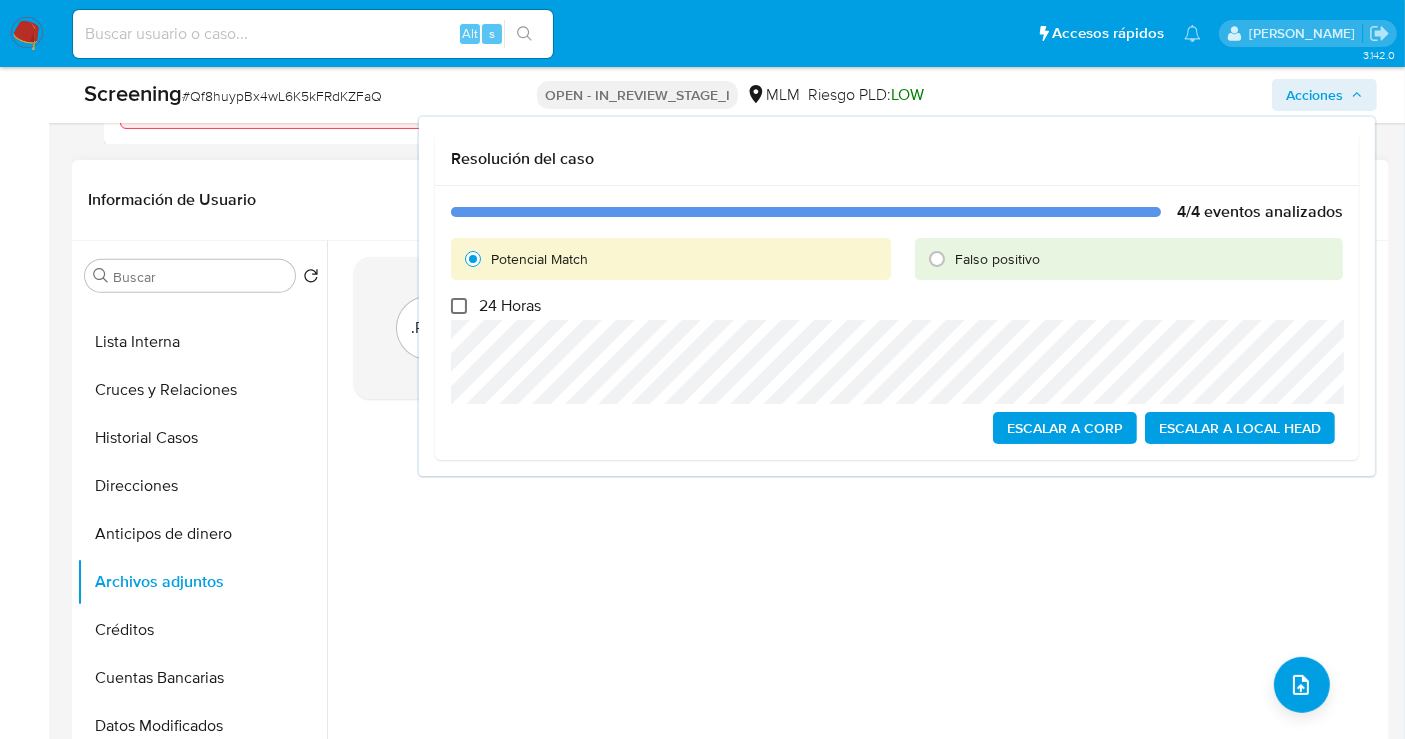 checkbox on "false" 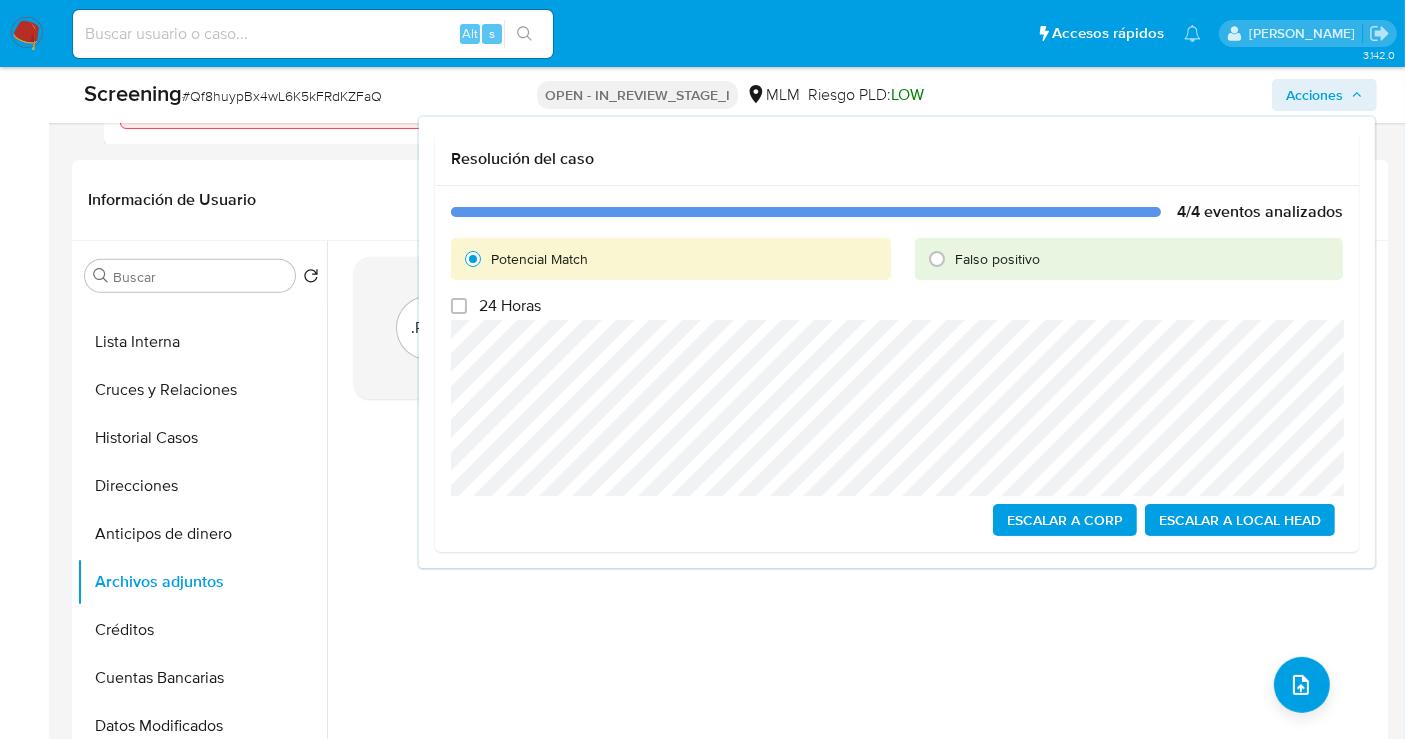 click on "Escalar a Local Head" at bounding box center (1240, 520) 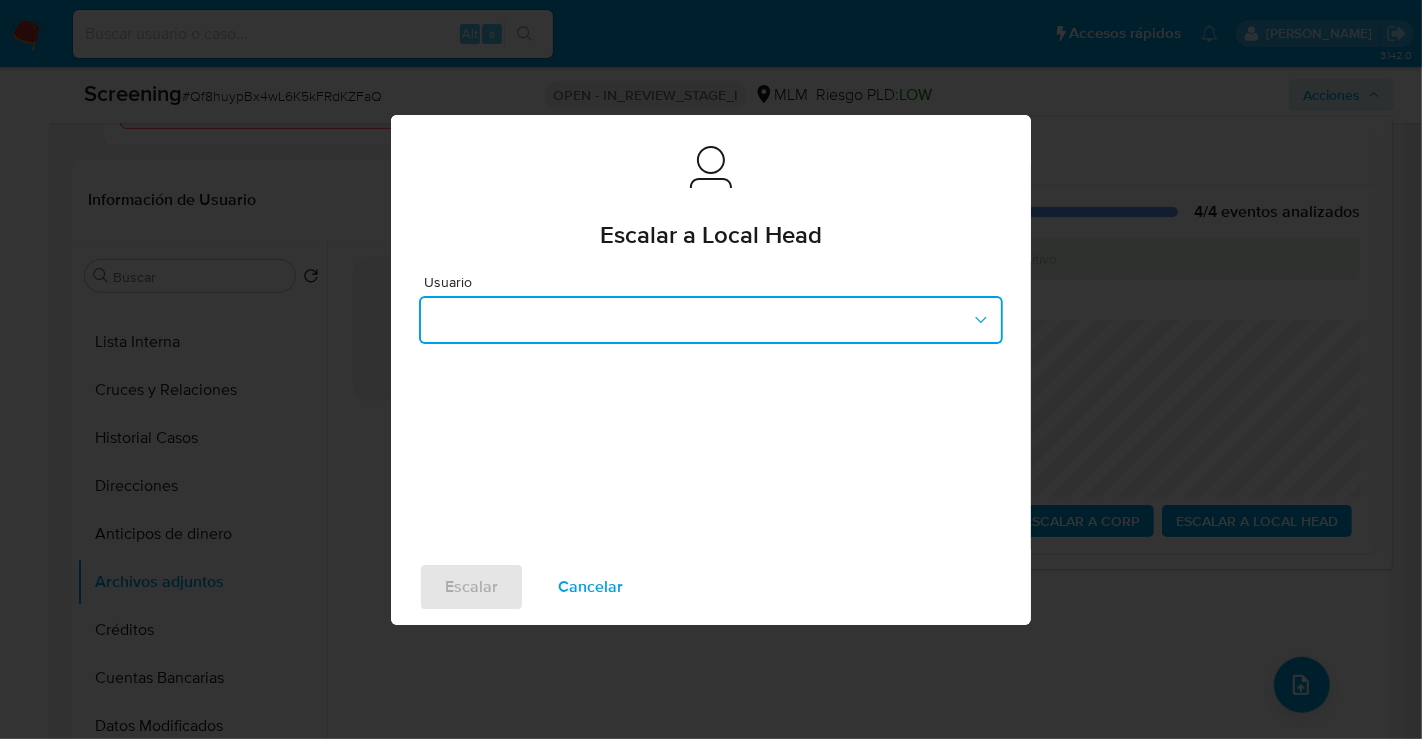 click at bounding box center (711, 320) 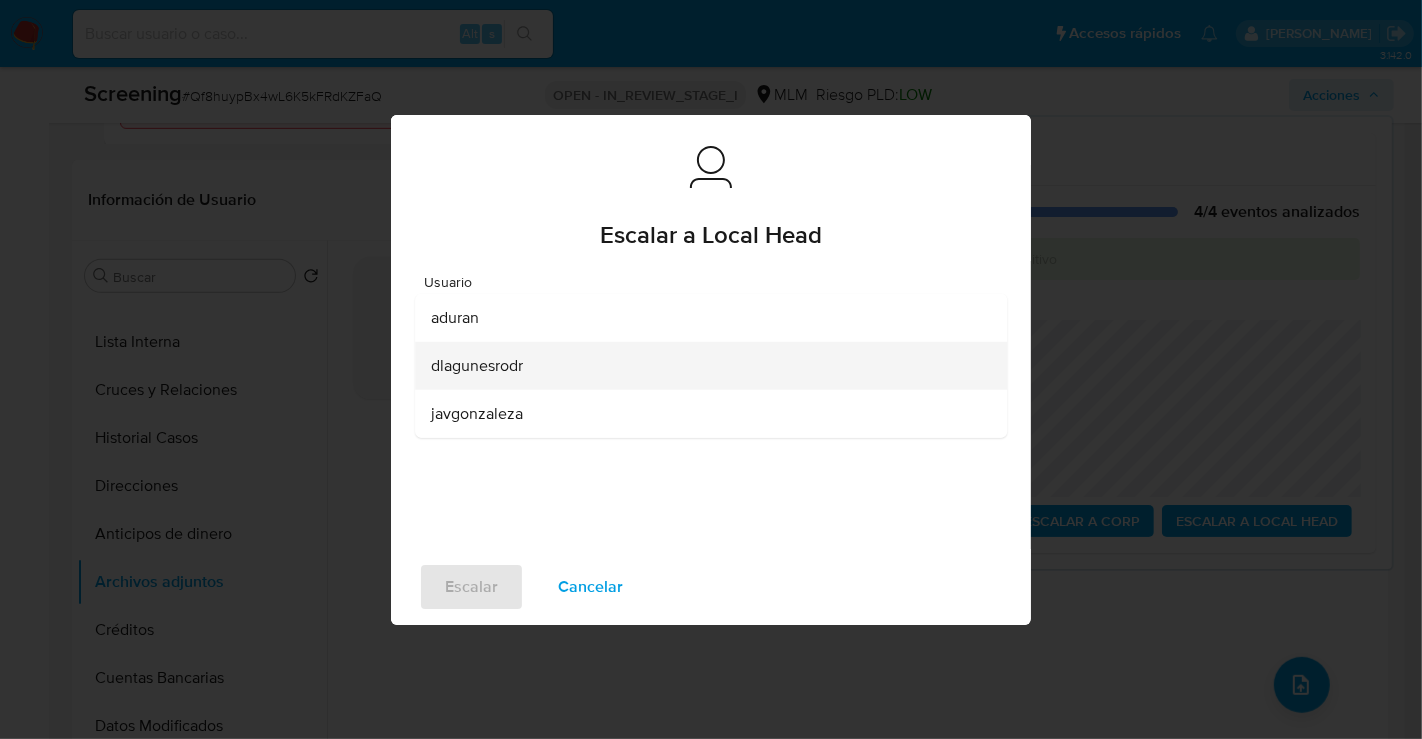 click on "dlagunesrodr" at bounding box center [705, 365] 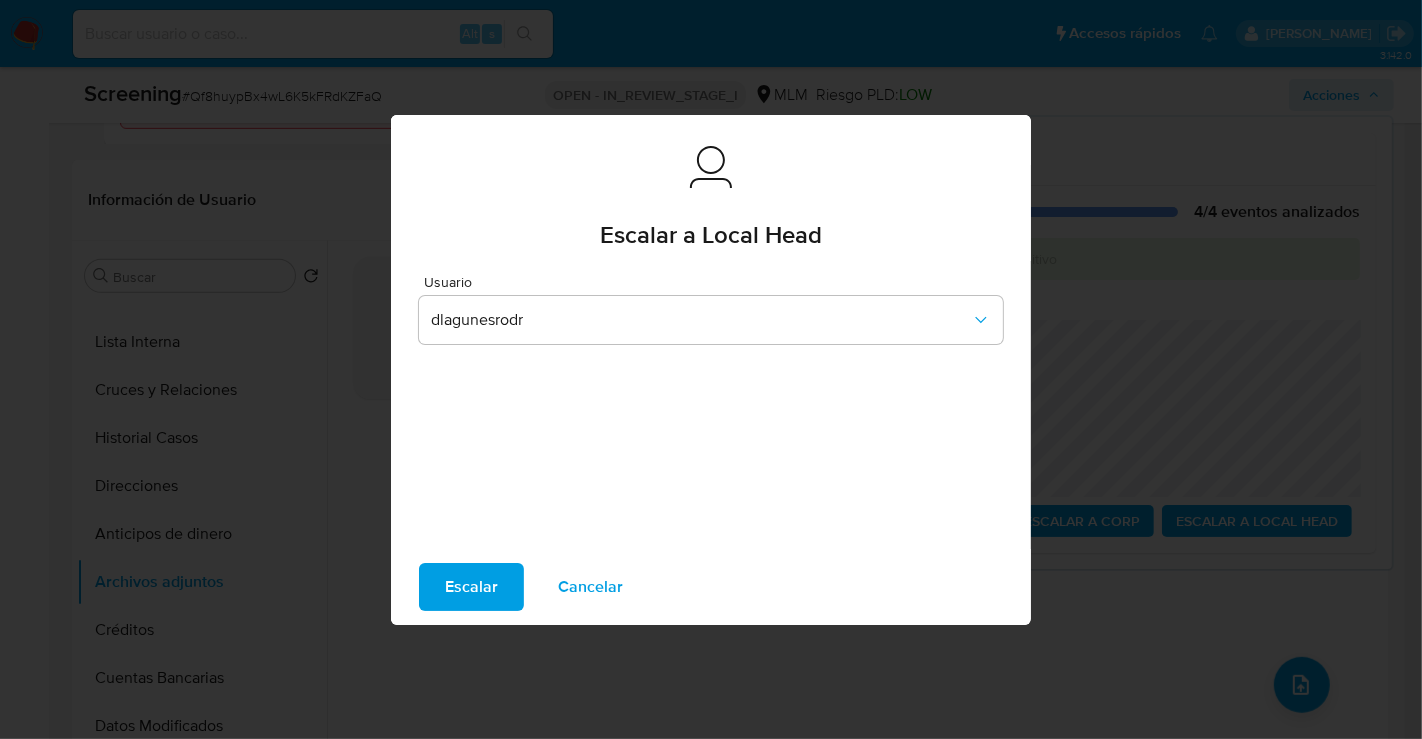 click on "Escalar" at bounding box center [471, 587] 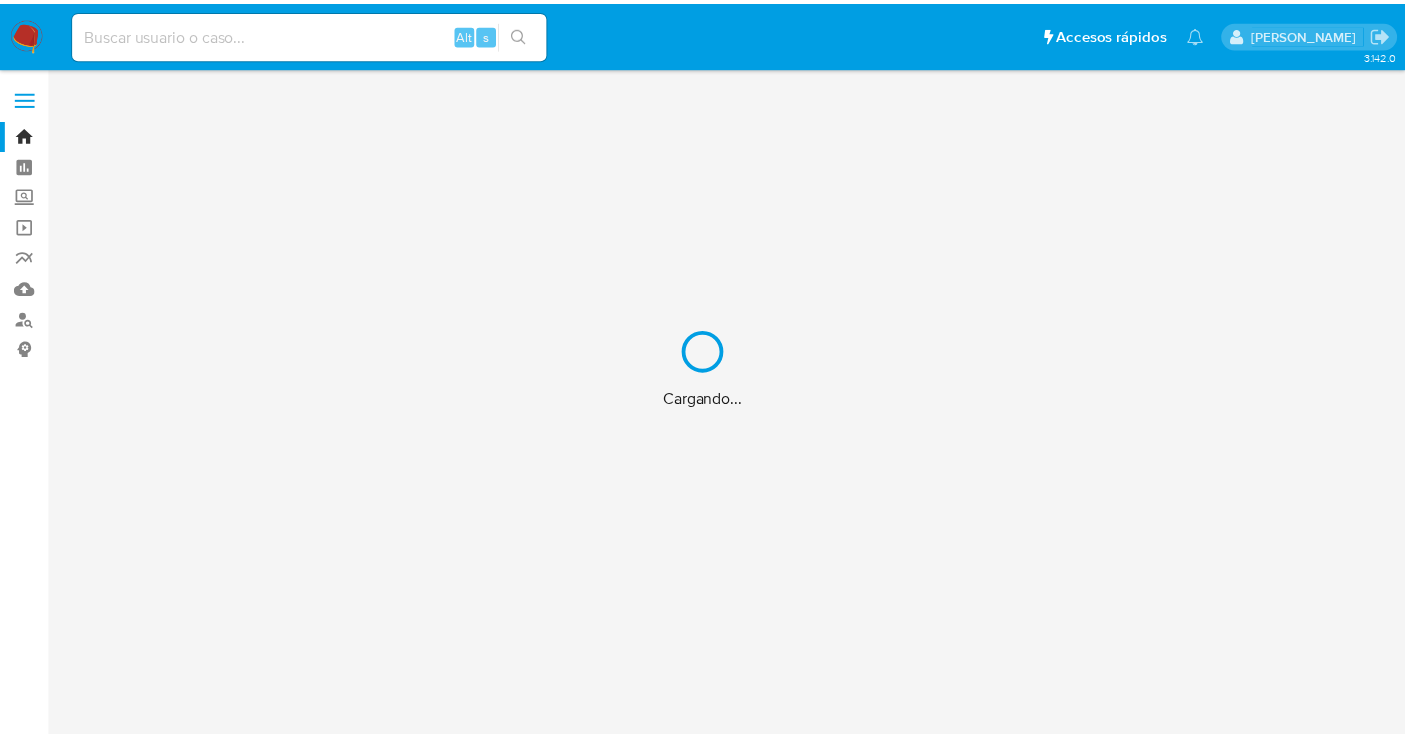 scroll, scrollTop: 0, scrollLeft: 0, axis: both 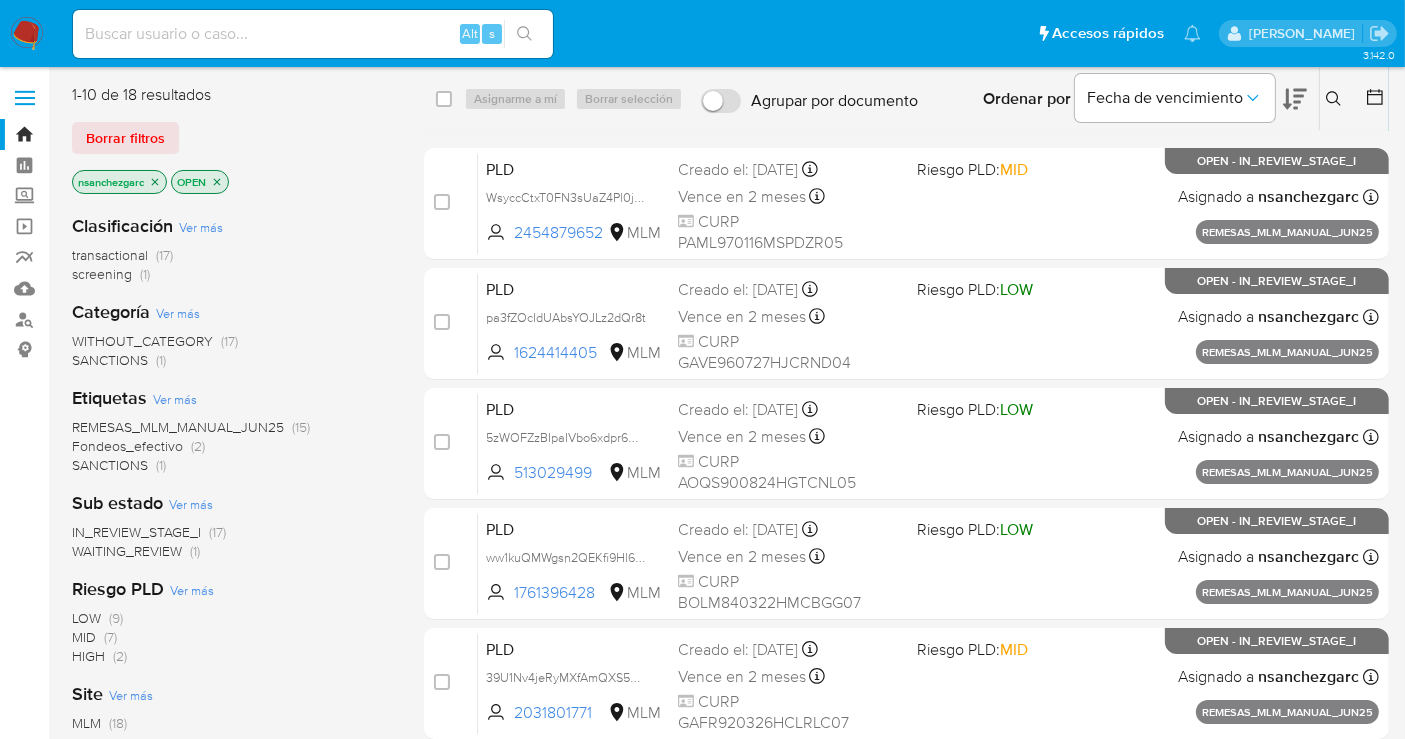 click 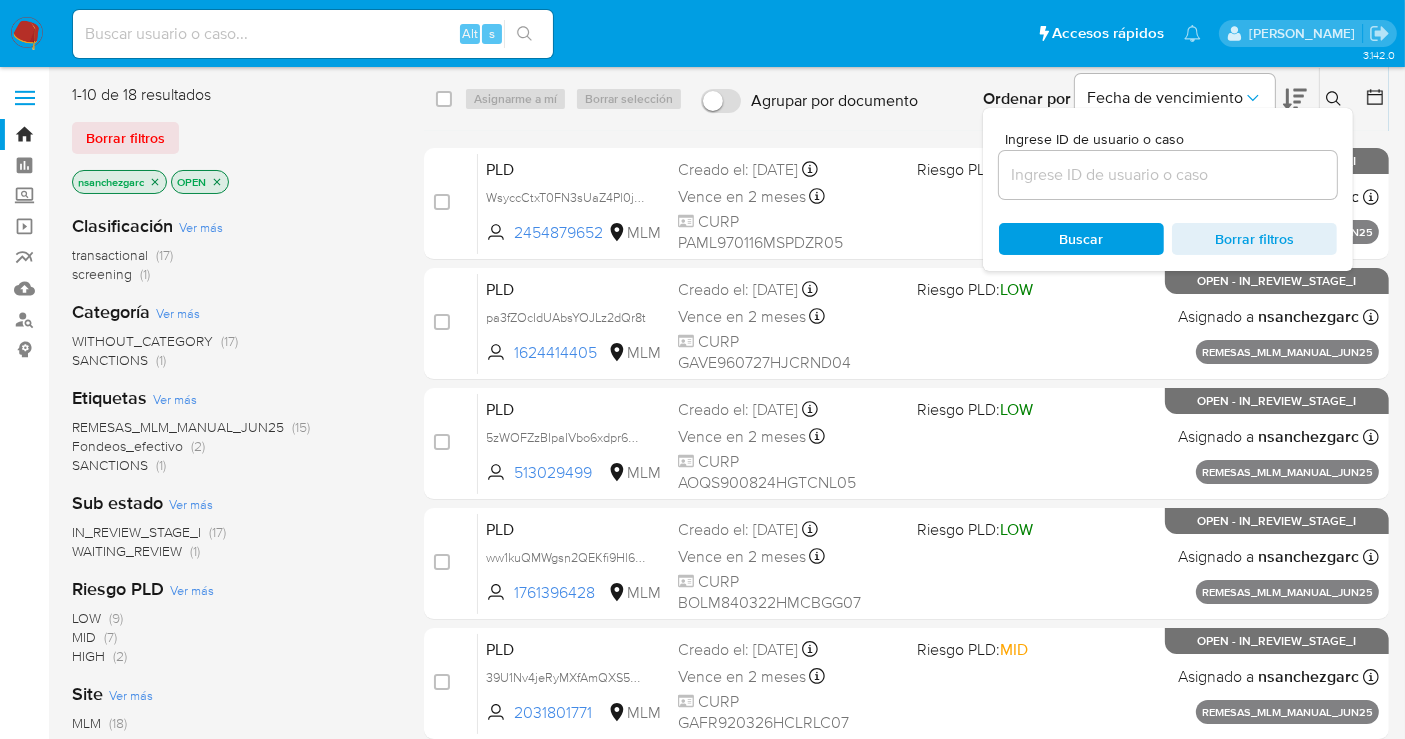 type 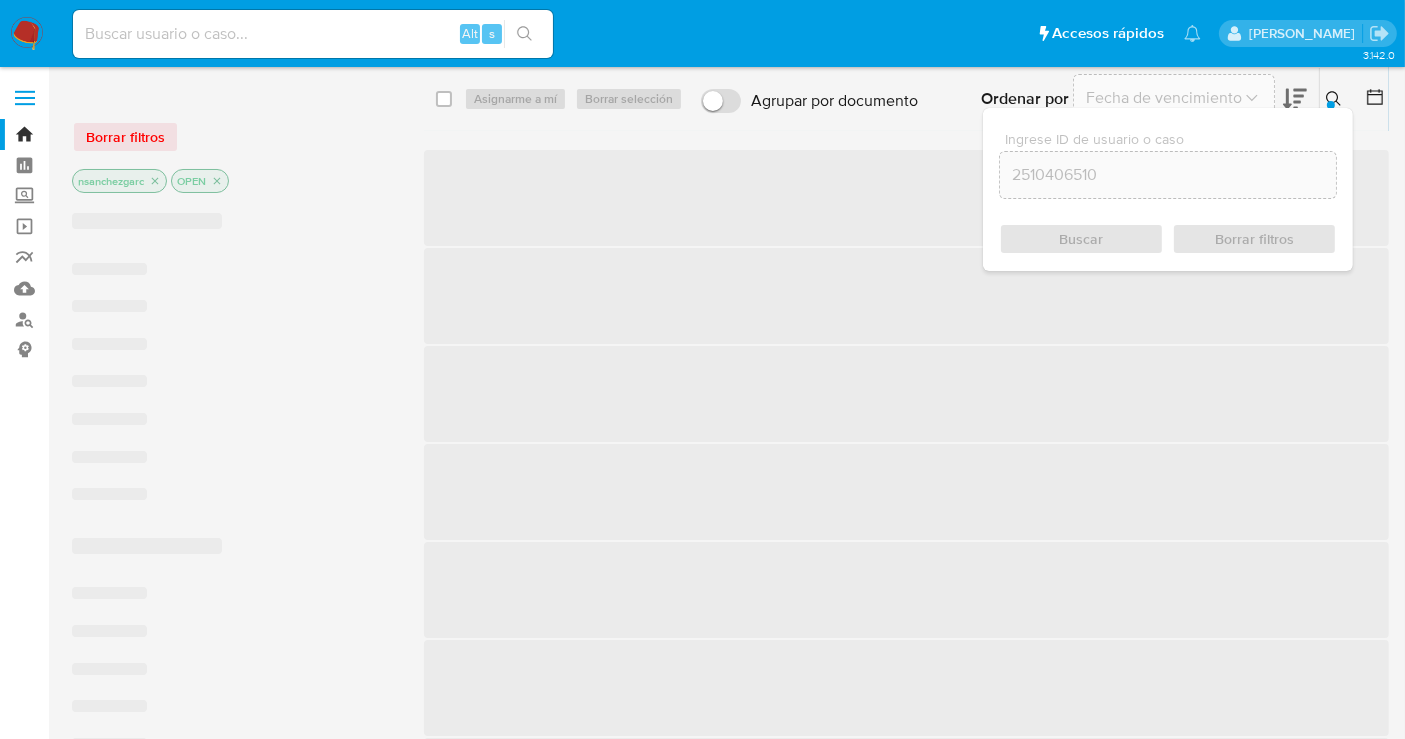 click on "Buscar Borrar filtros" at bounding box center (1168, 239) 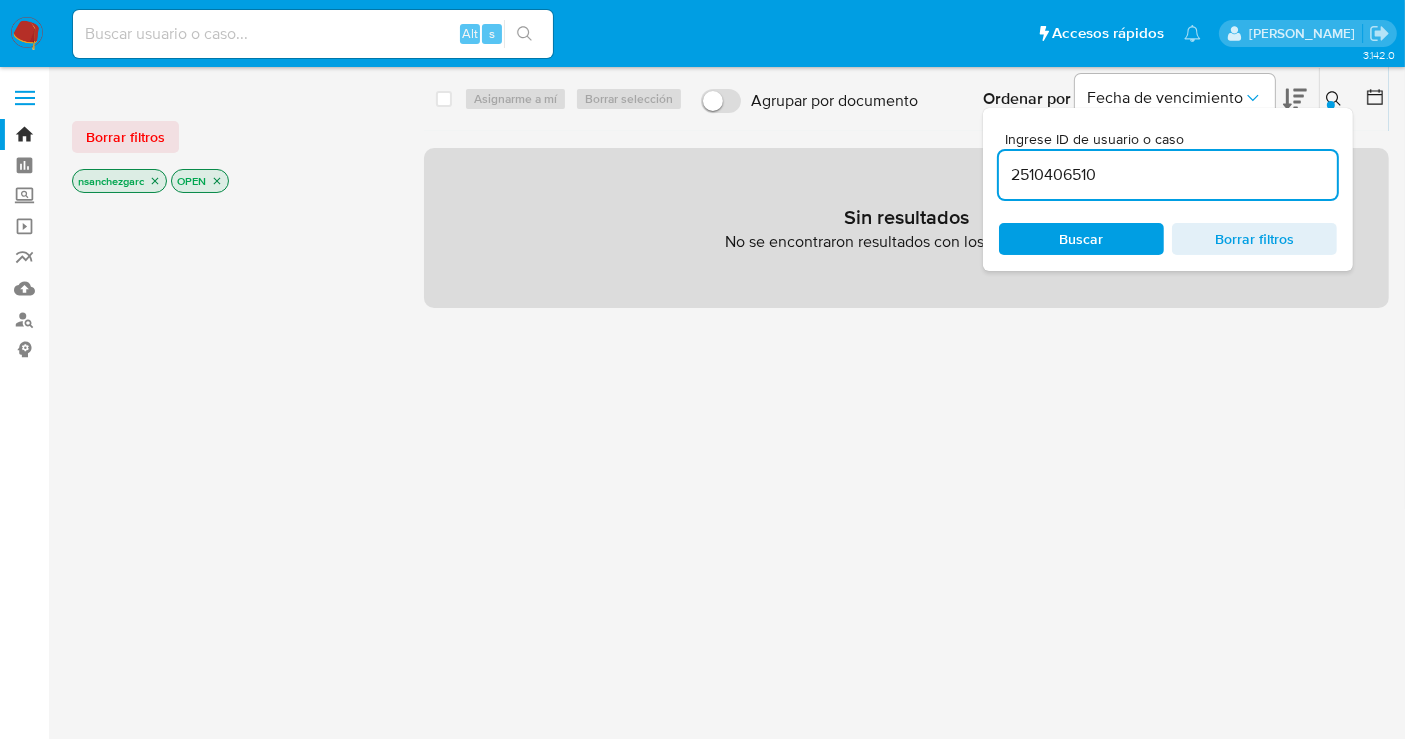 click 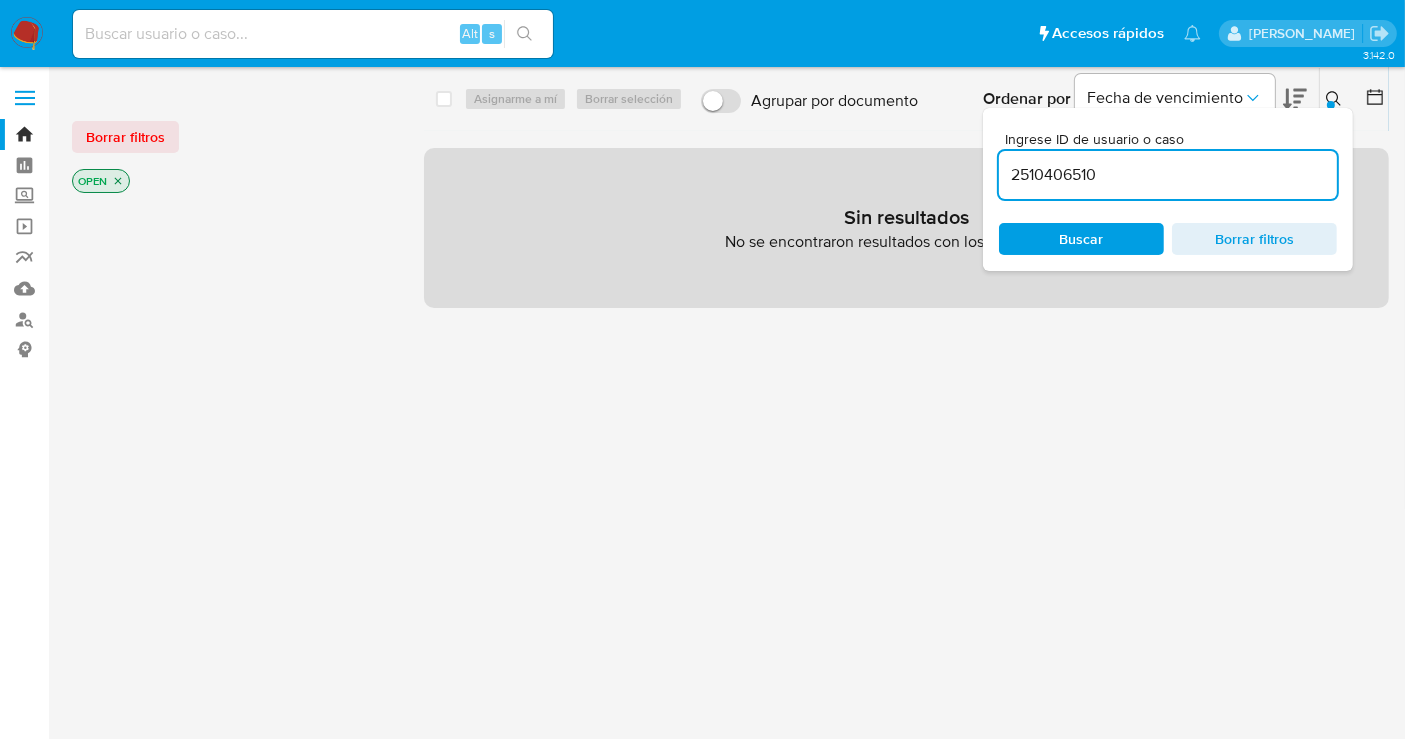 click 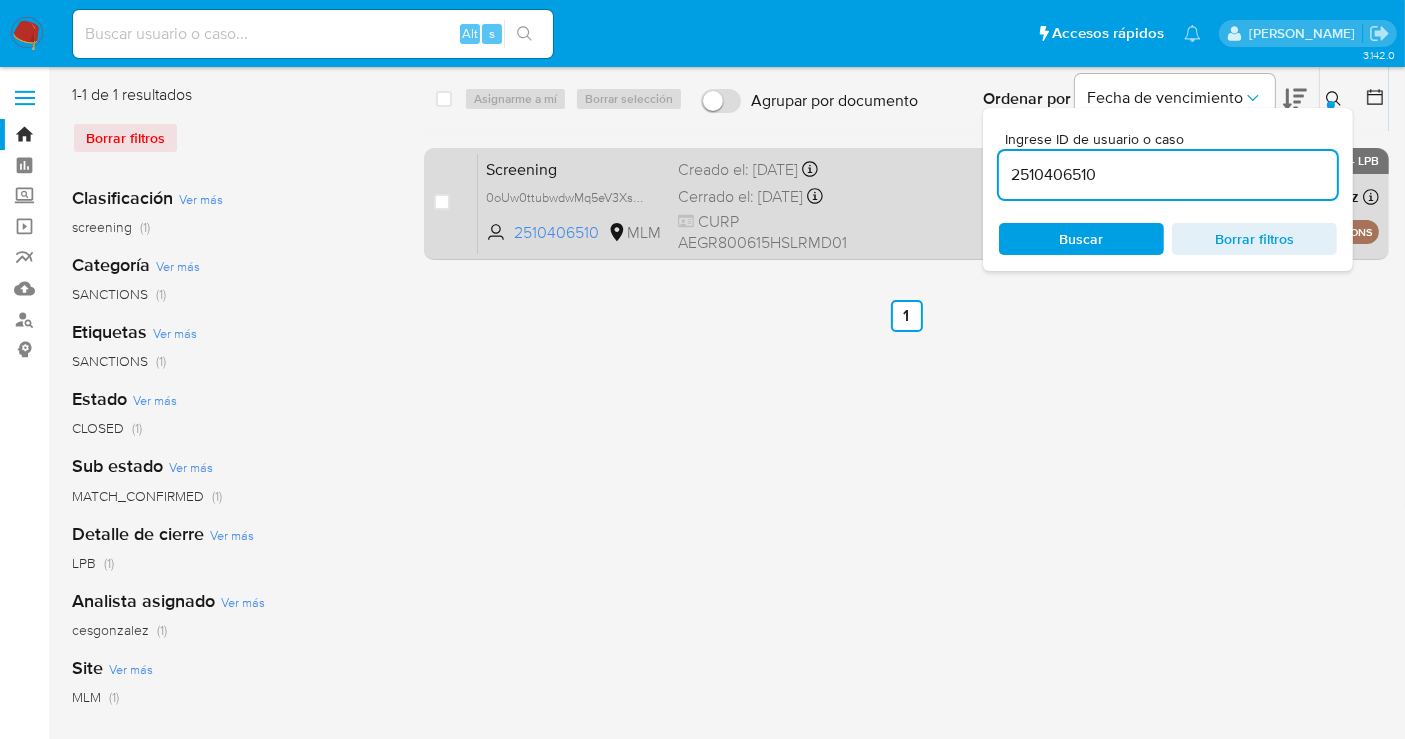 click on "Screening" at bounding box center (574, 168) 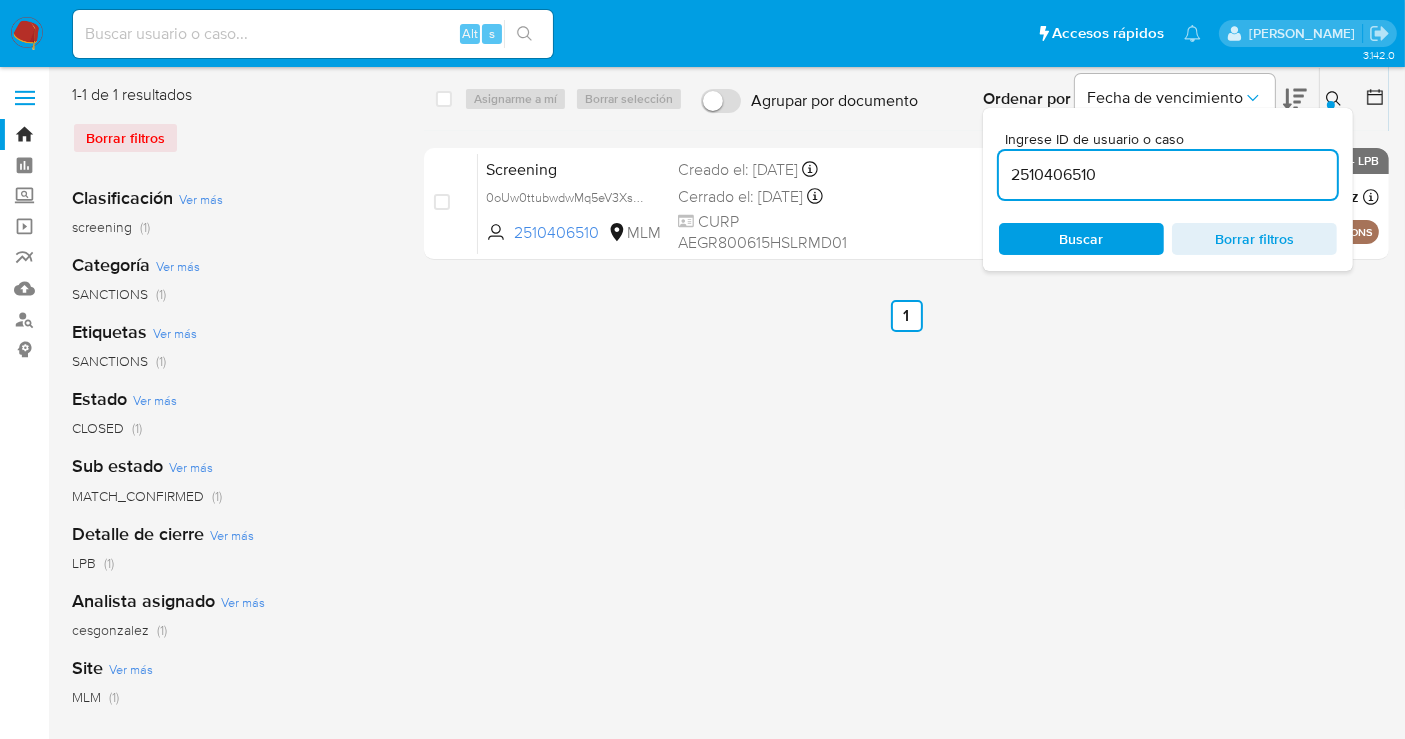 click 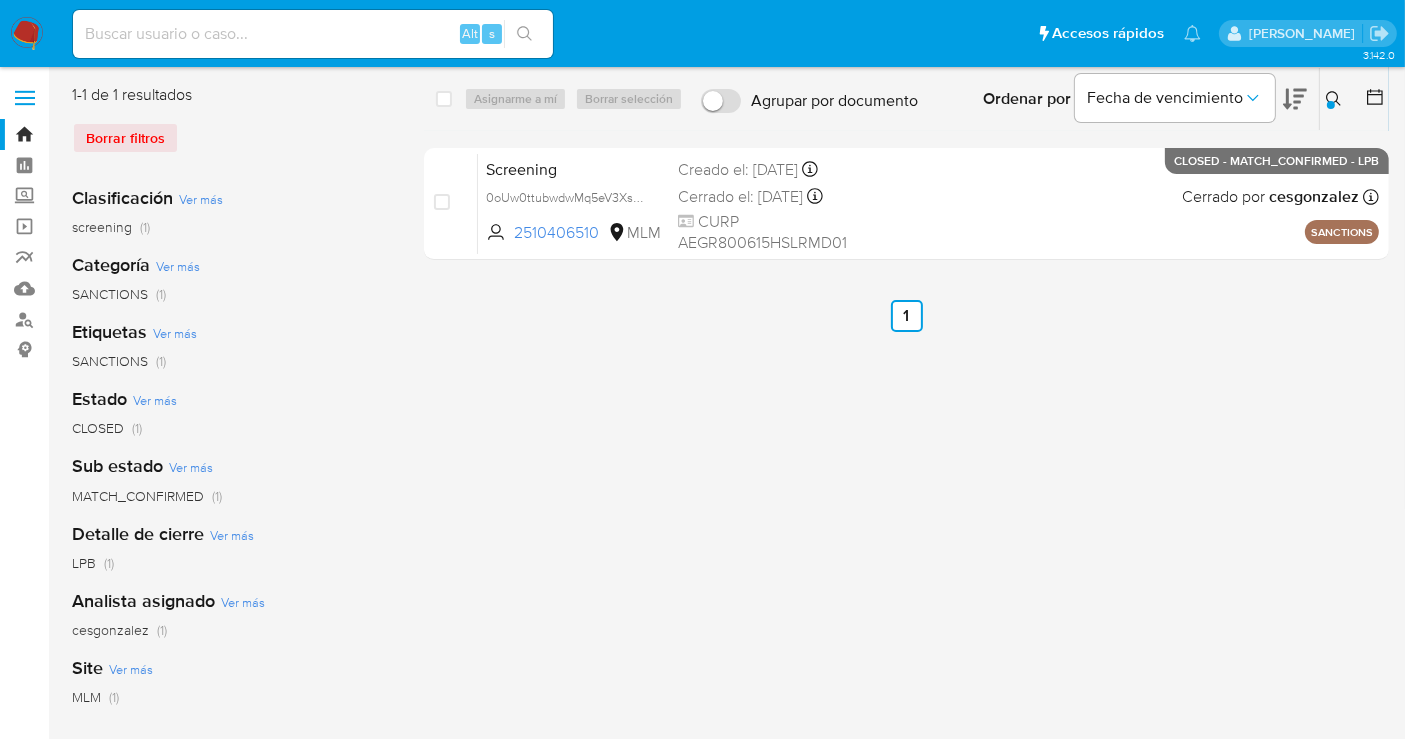 click 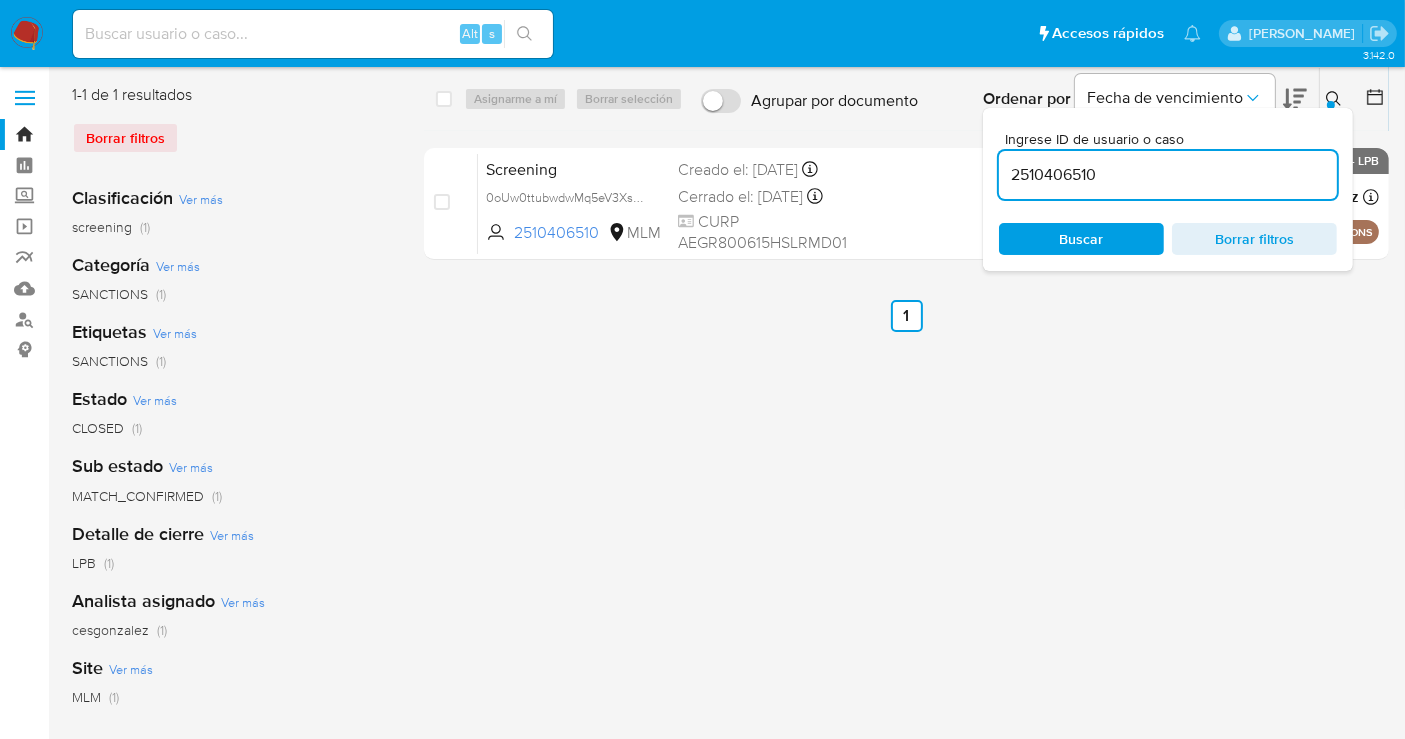 click on "2510406510" at bounding box center (1168, 175) 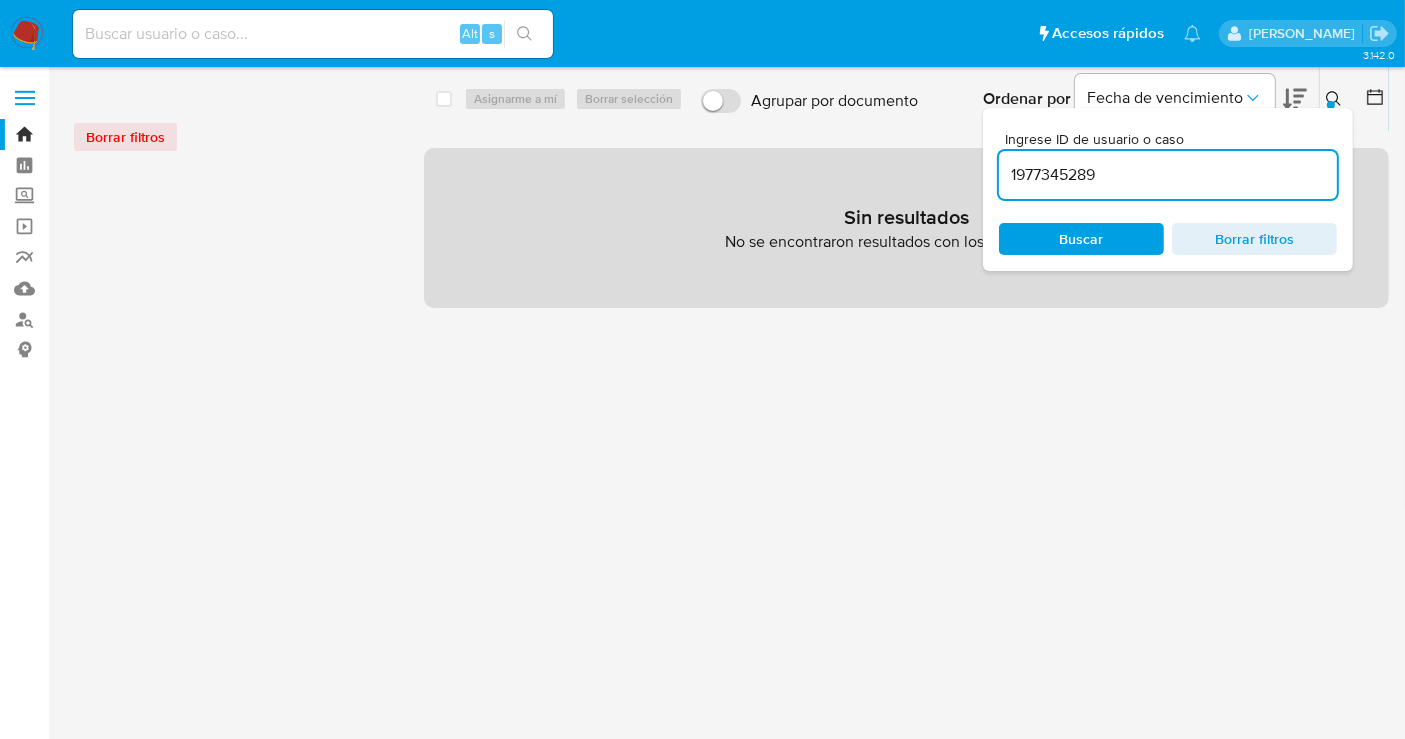 click on "1977345289" at bounding box center [1168, 175] 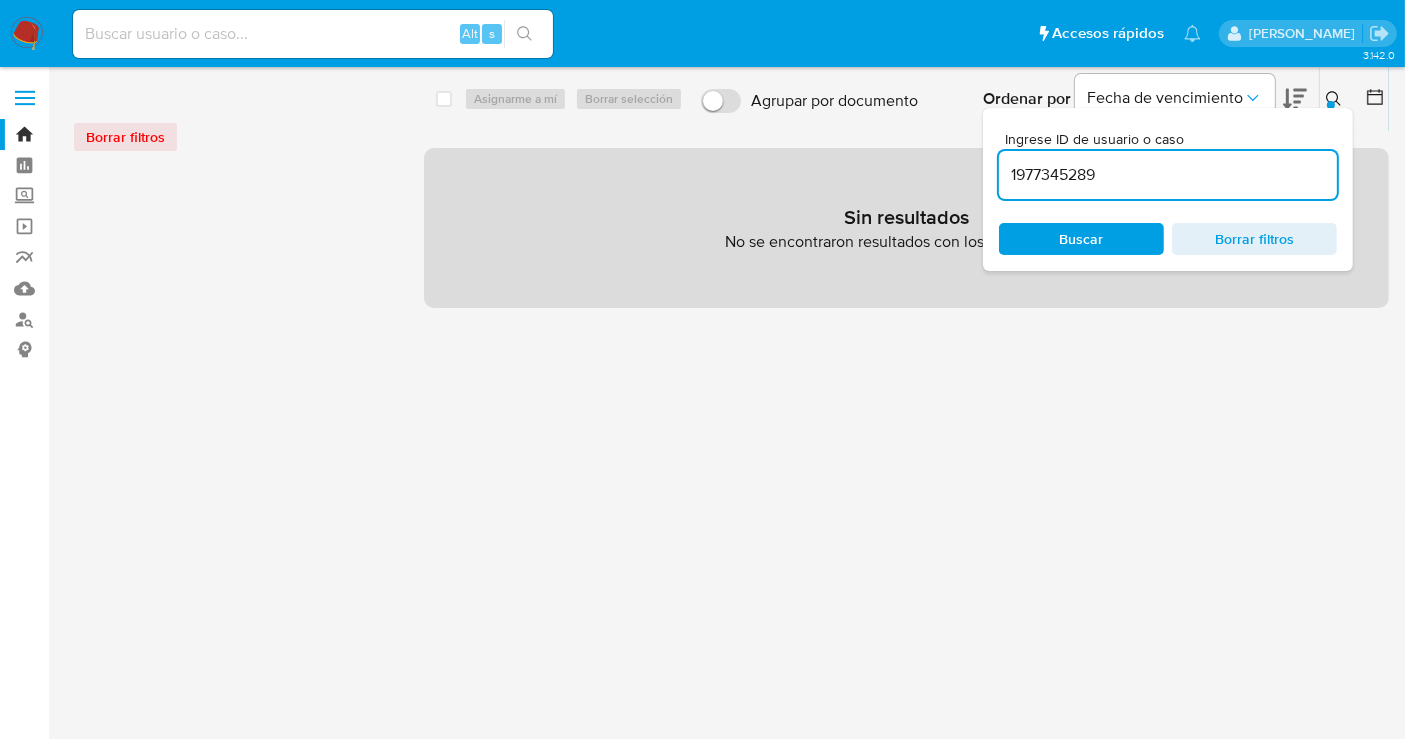 click on "Buscar" at bounding box center [1082, 239] 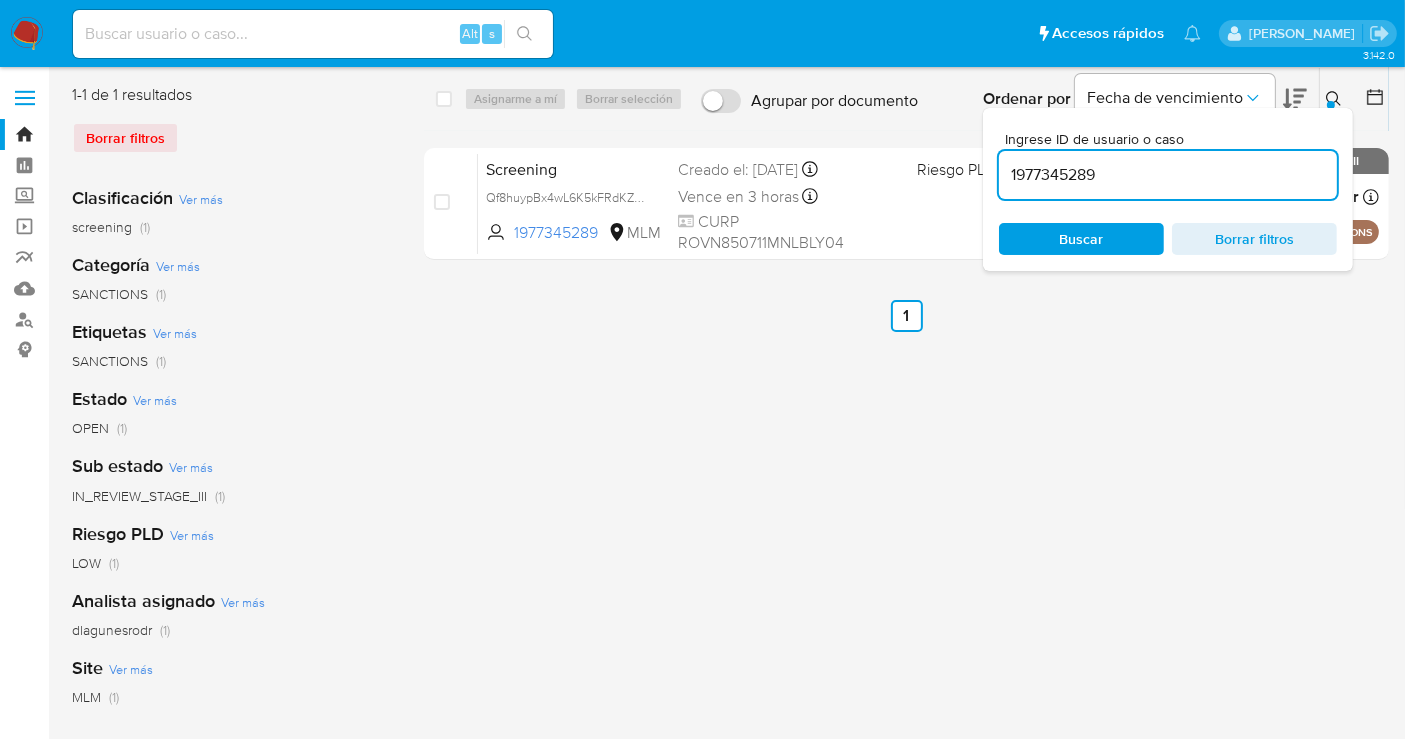 click at bounding box center [1336, 99] 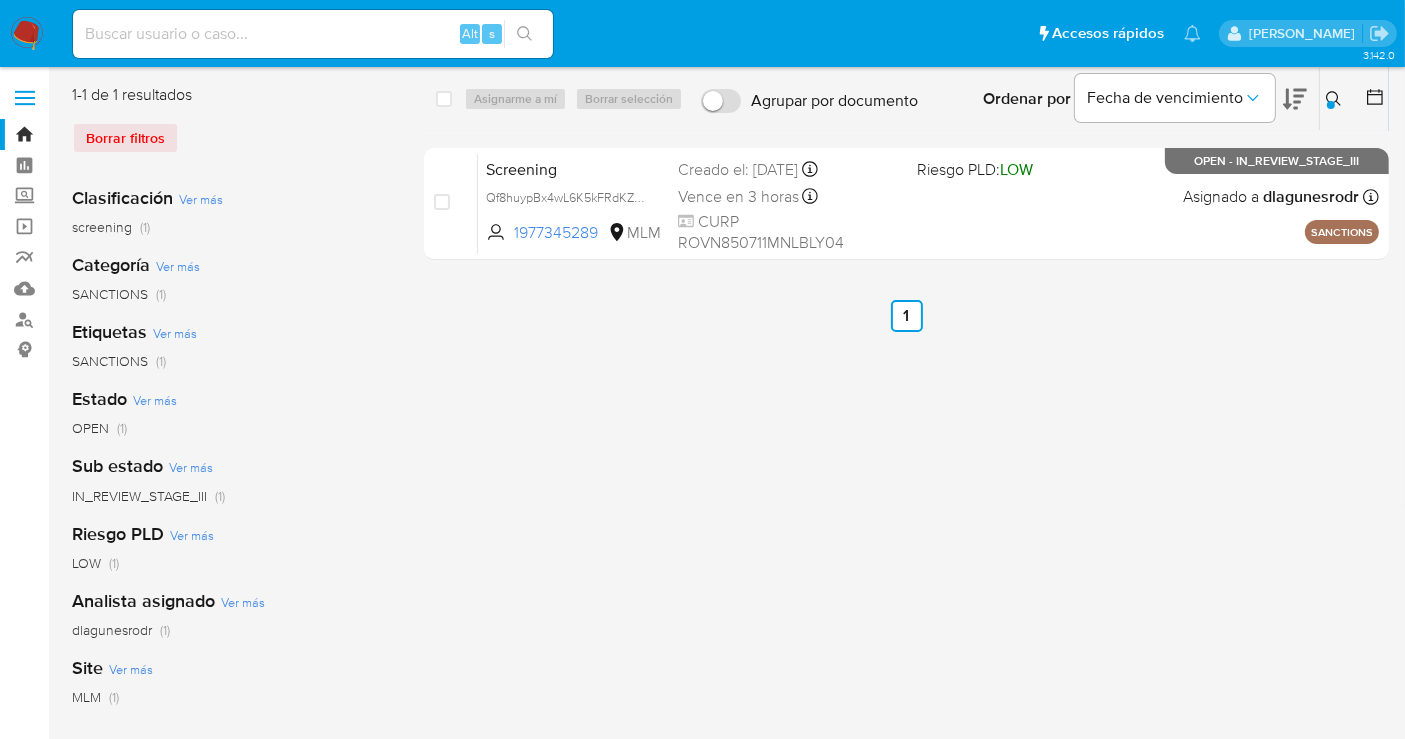 click at bounding box center [1331, 105] 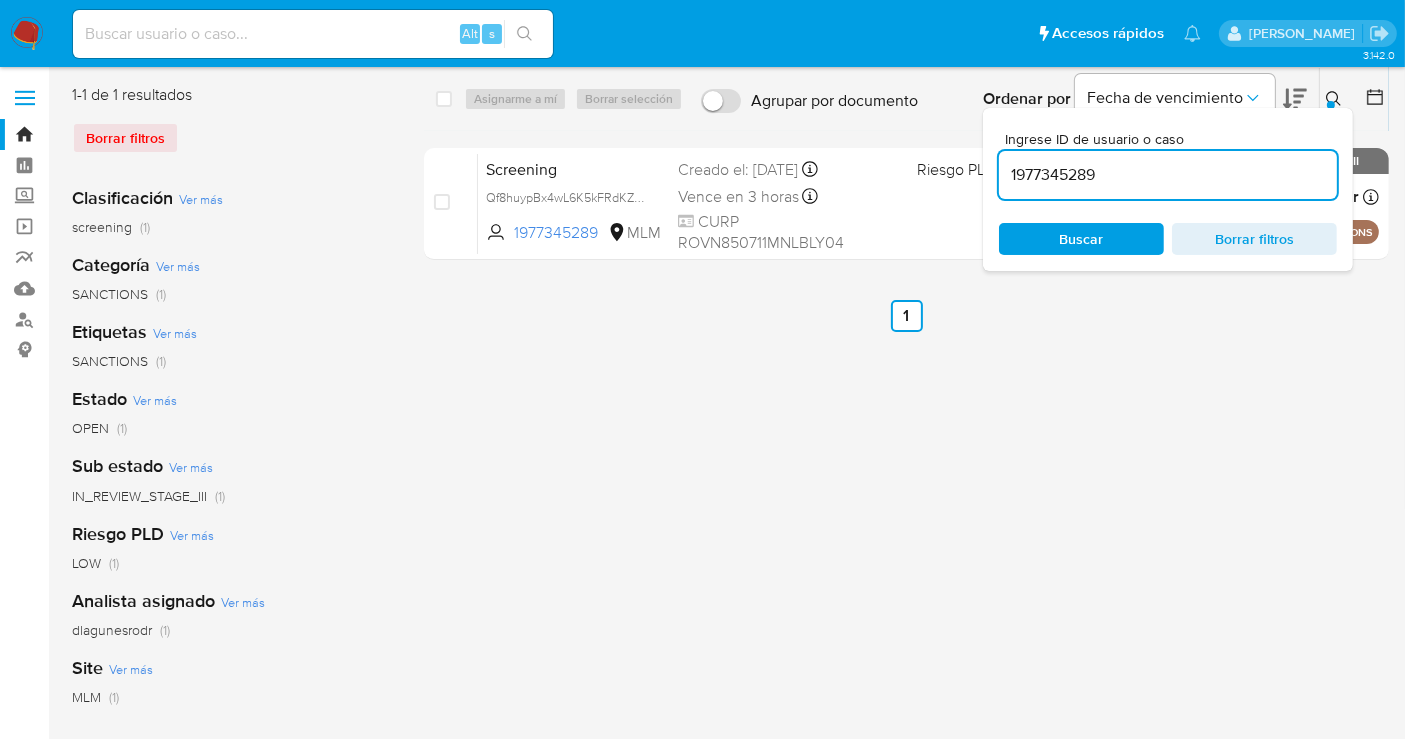 click on "1977345289" at bounding box center (1168, 175) 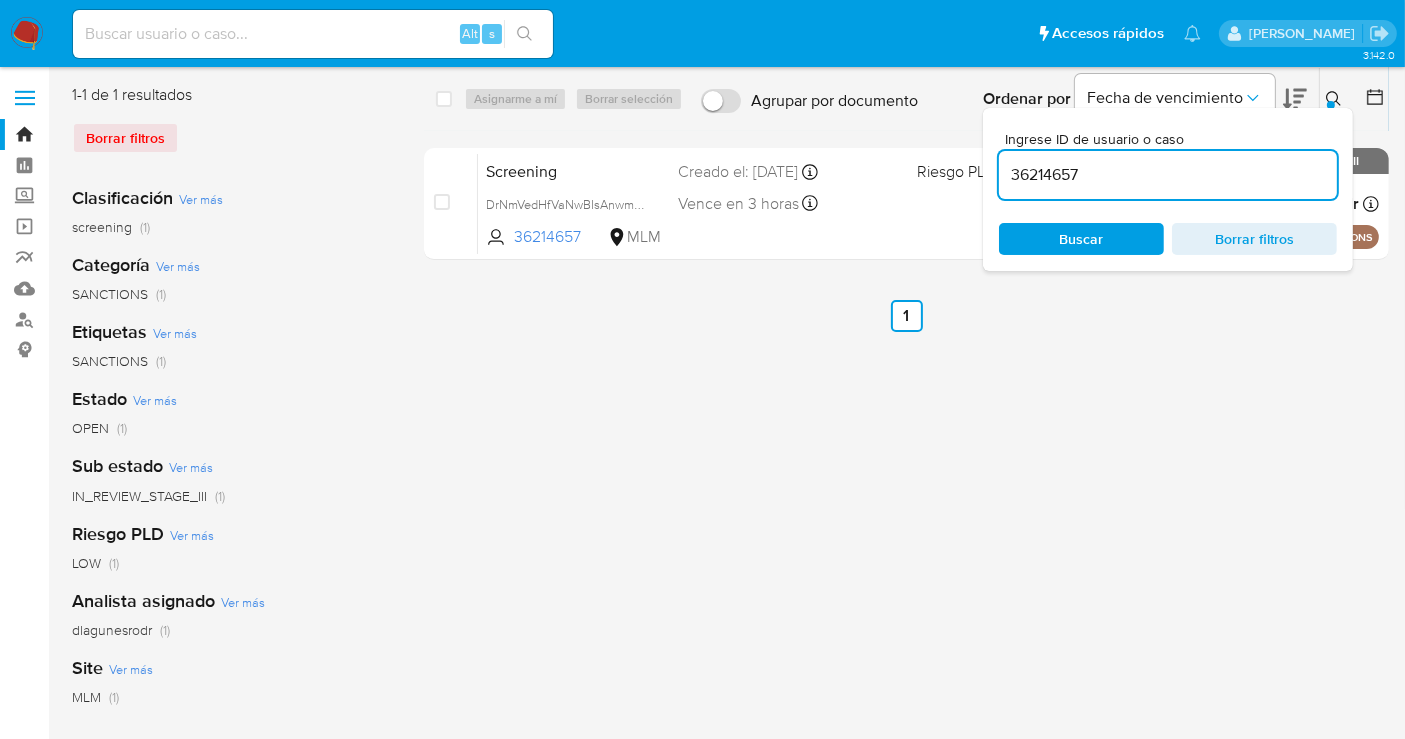 click on "36214657" at bounding box center (1168, 175) 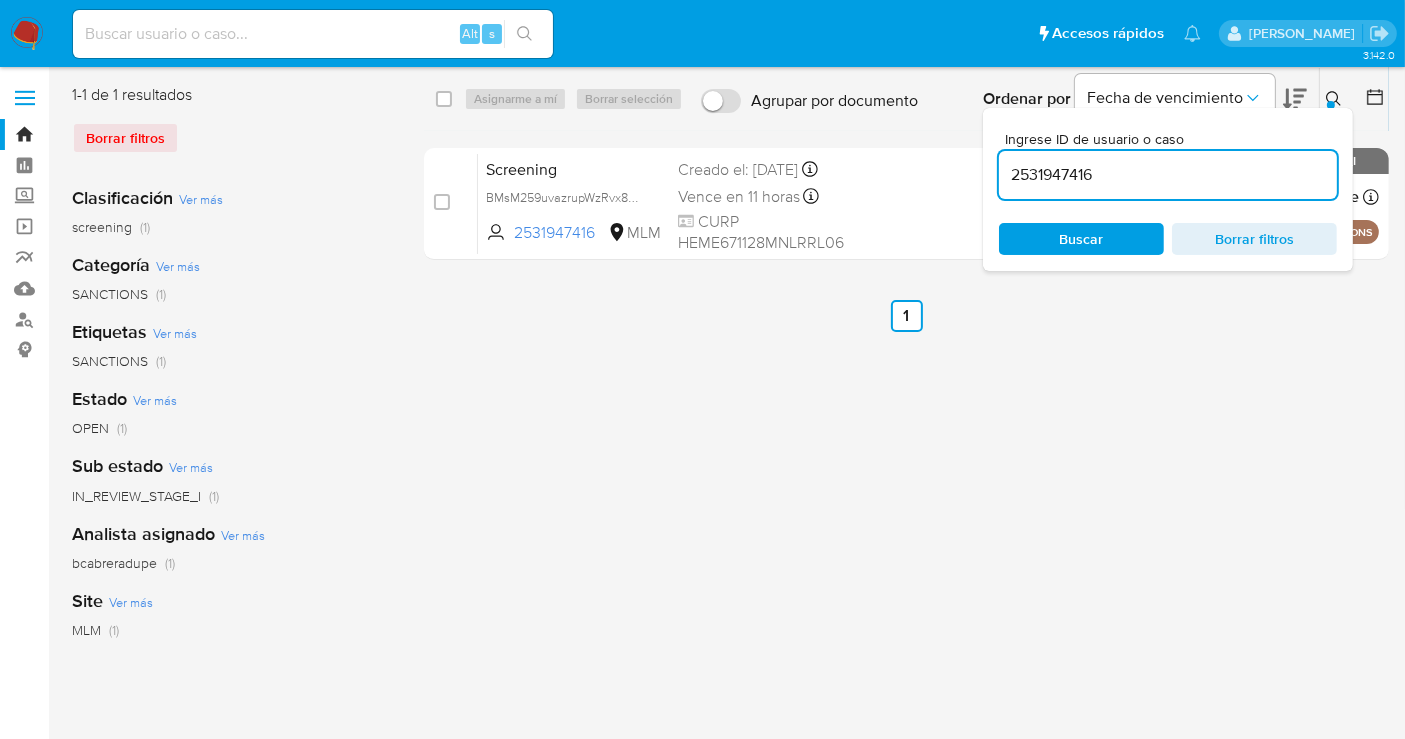 click on "2531947416" at bounding box center [1168, 175] 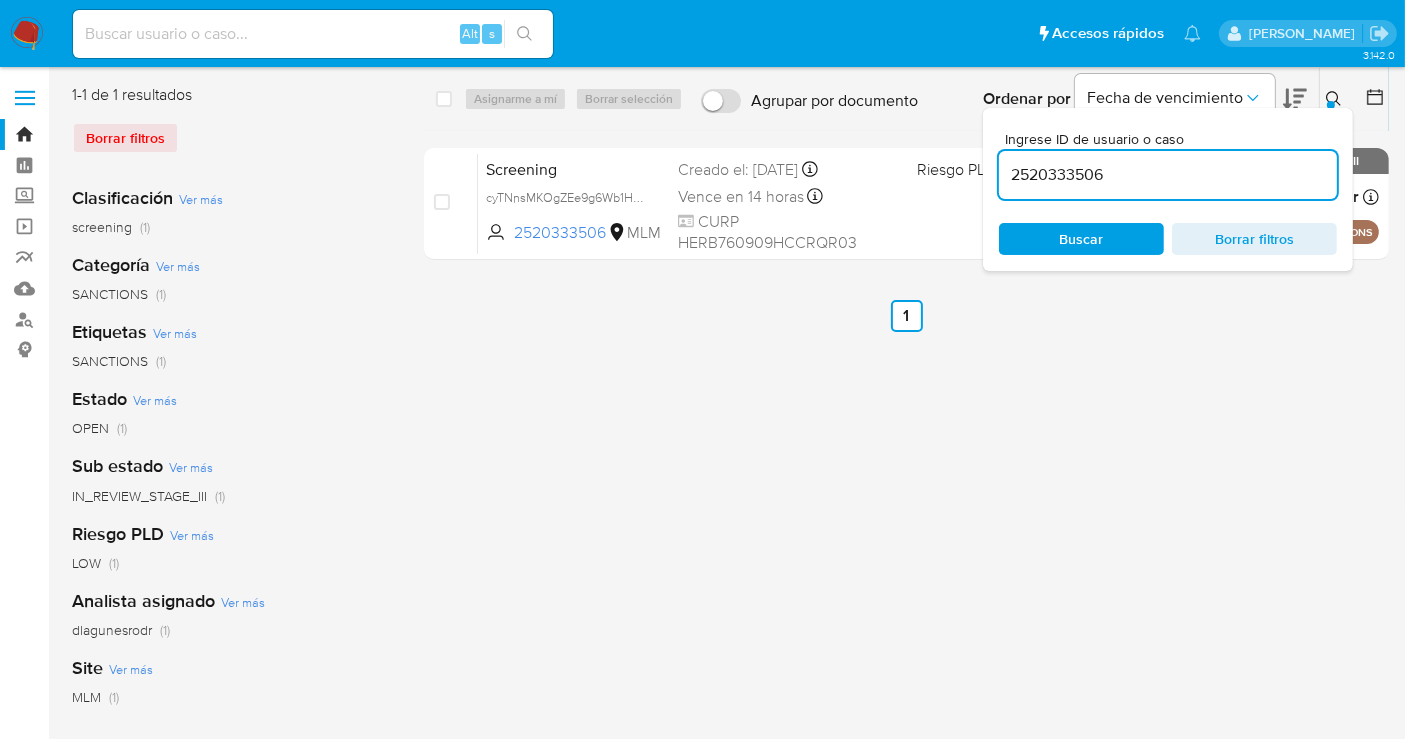click on "select-all-cases-checkbox Asignarme a mí Borrar selección Agrupar por documento Ordenar por Fecha de vencimiento   No es posible ordenar los resultados mientras se encuentren agrupados. Ingrese ID de usuario o caso 2520333506 Buscar Borrar filtros case-item-checkbox   No es posible asignar el caso Screening cyTNnsMKOgZEe9g6Wb1HlIJR 2520333506 MLM Riesgo PLD:  LOW Creado el: 01/07/2025   Creado el: 01/07/2025 23:10:14 Vence en 14 horas   Vence el 02/07/2025 23:10:14 CURP   HERB760909HCCRQR03 Asignado a   dlagunesrodr   Asignado el: 02/07/2025 09:12:39 SANCTIONS OPEN - IN_REVIEW_STAGE_III  Anterior 1 Siguiente" at bounding box center (906, 515) 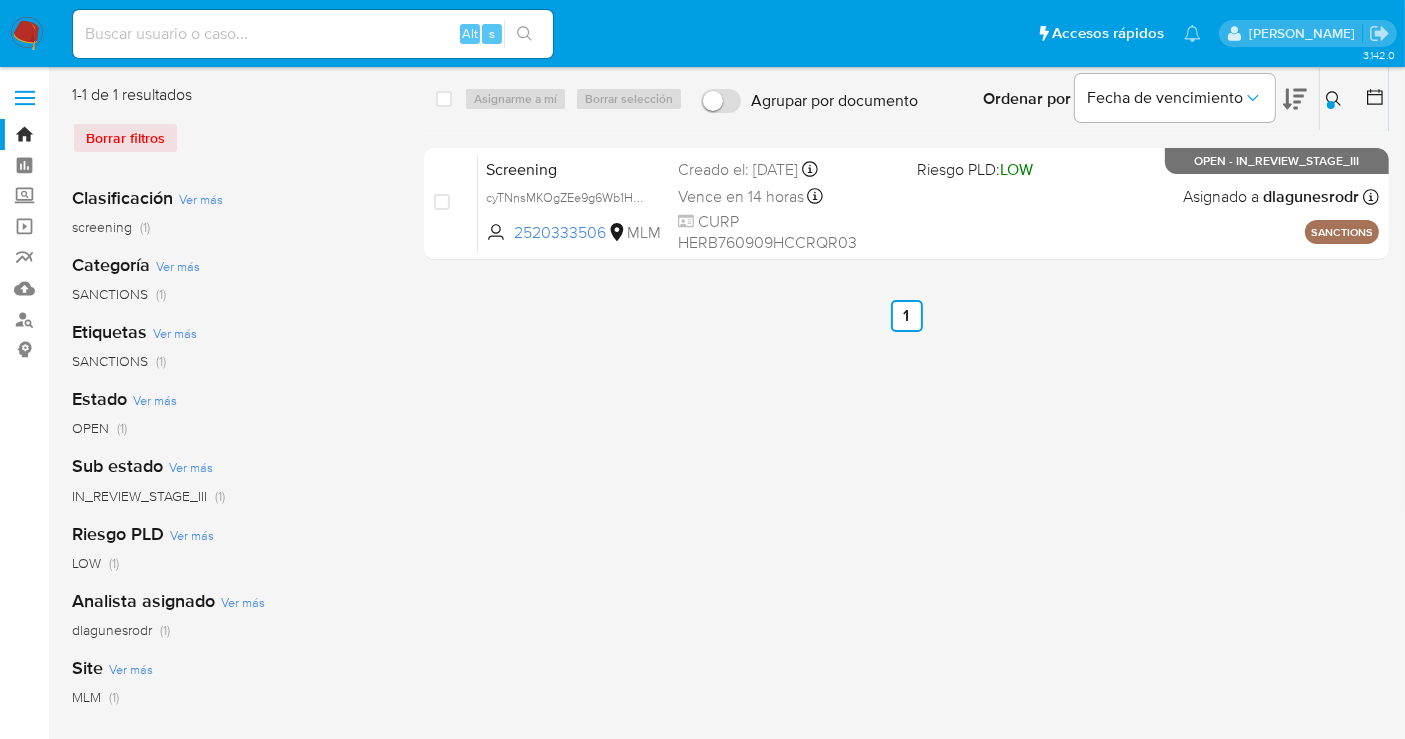 click at bounding box center [1336, 99] 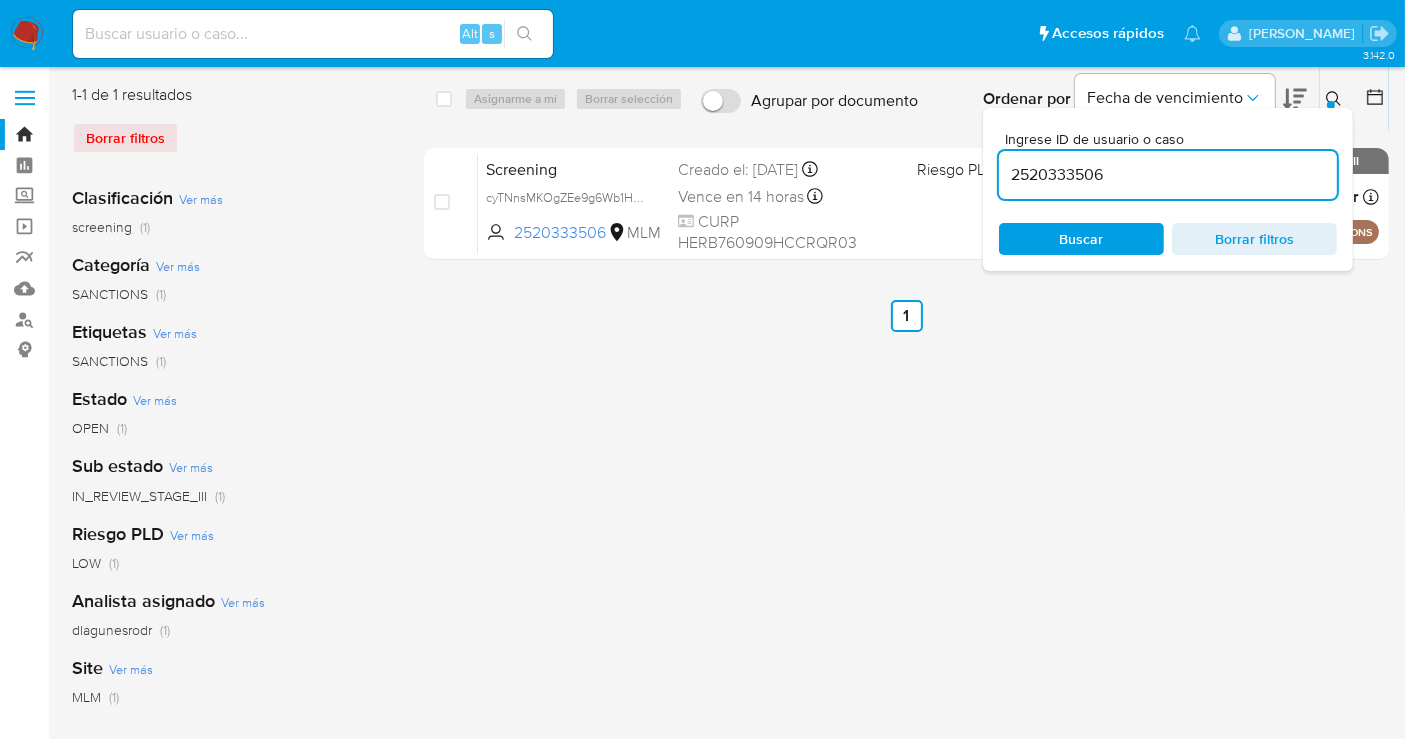 click on "2520333506" at bounding box center (1168, 175) 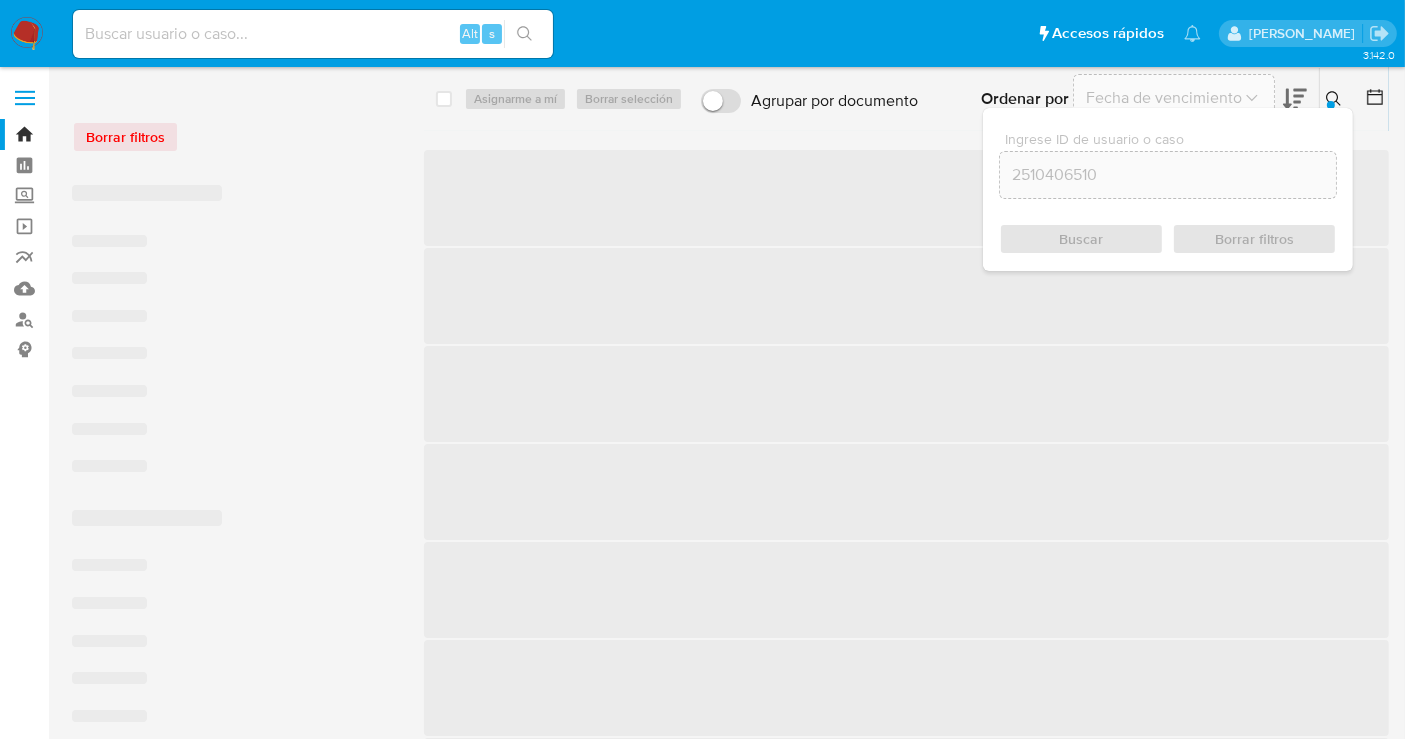 click on "Buscar Borrar filtros" at bounding box center [1168, 239] 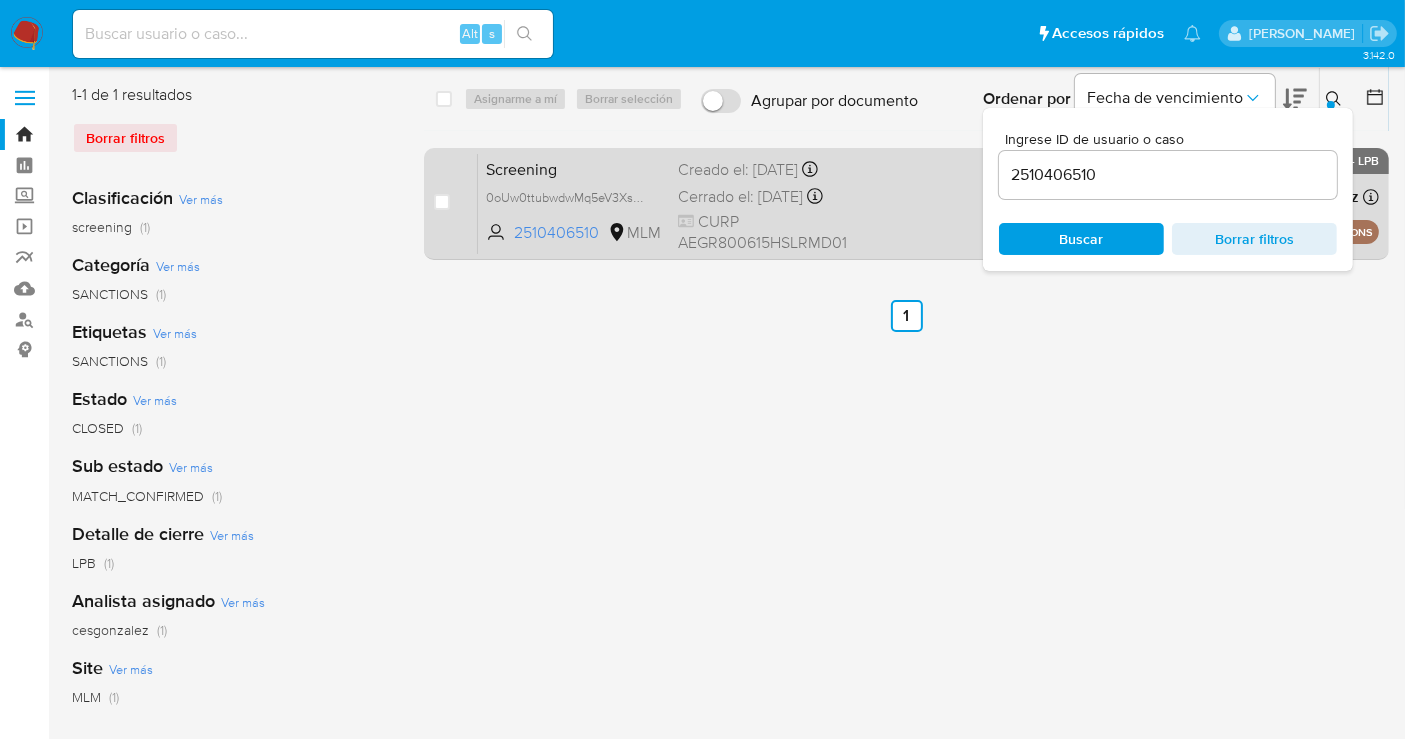 click on "Screening" at bounding box center [574, 168] 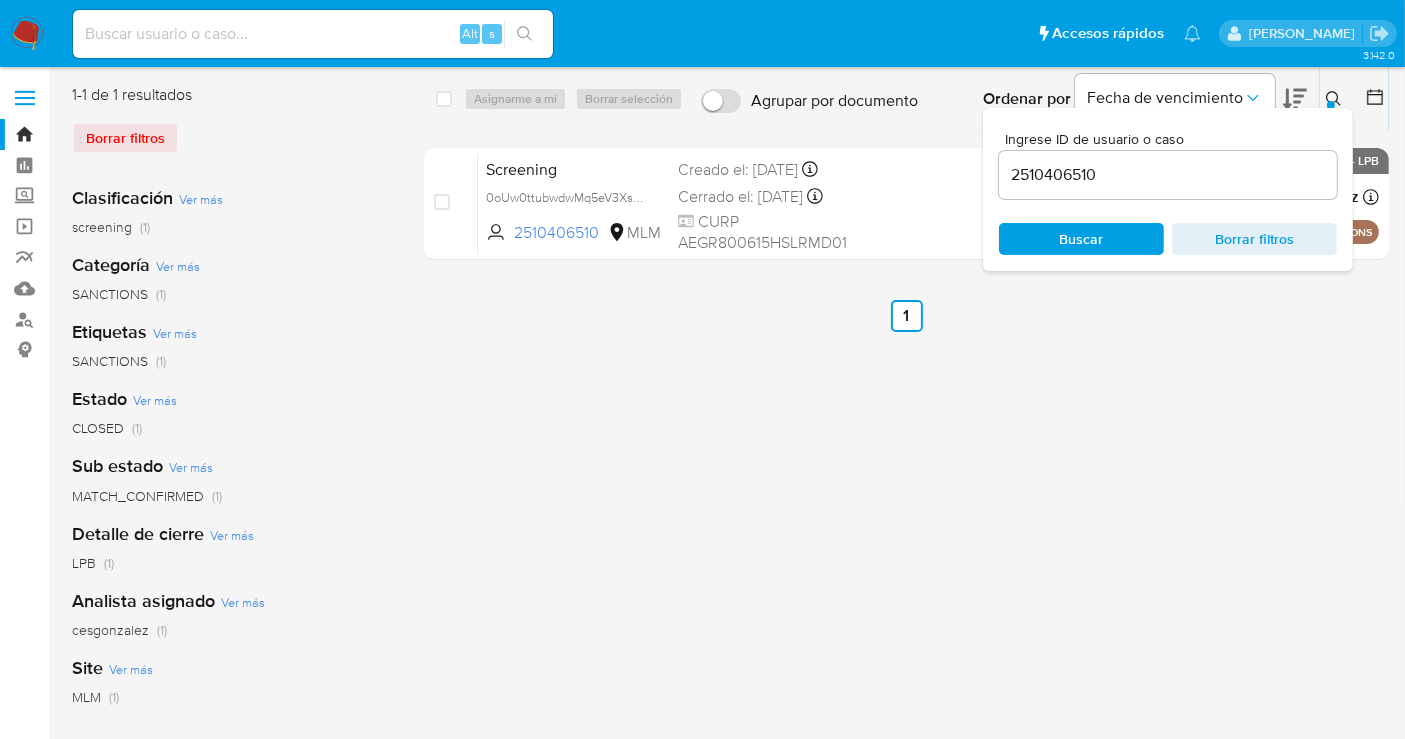 click on "2510406510" at bounding box center (1168, 175) 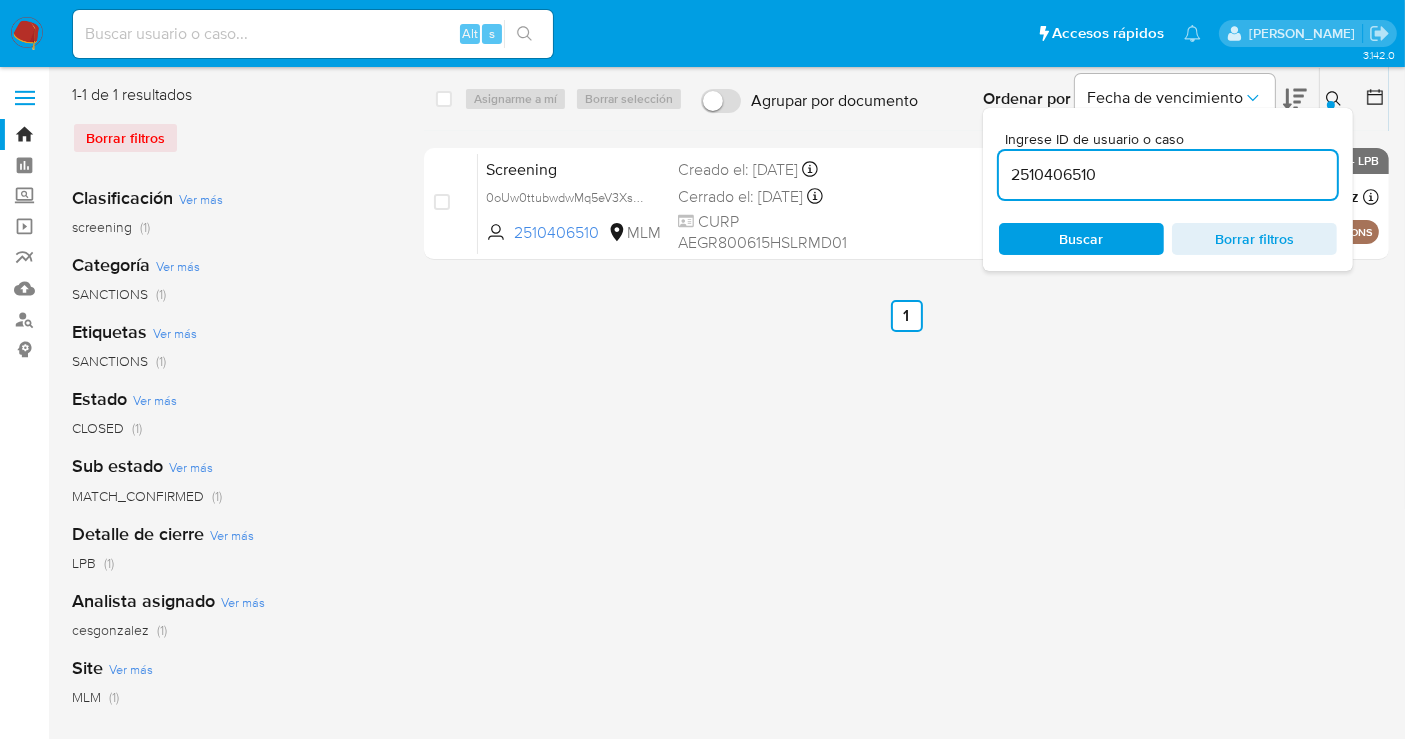 click on "2510406510" at bounding box center (1168, 175) 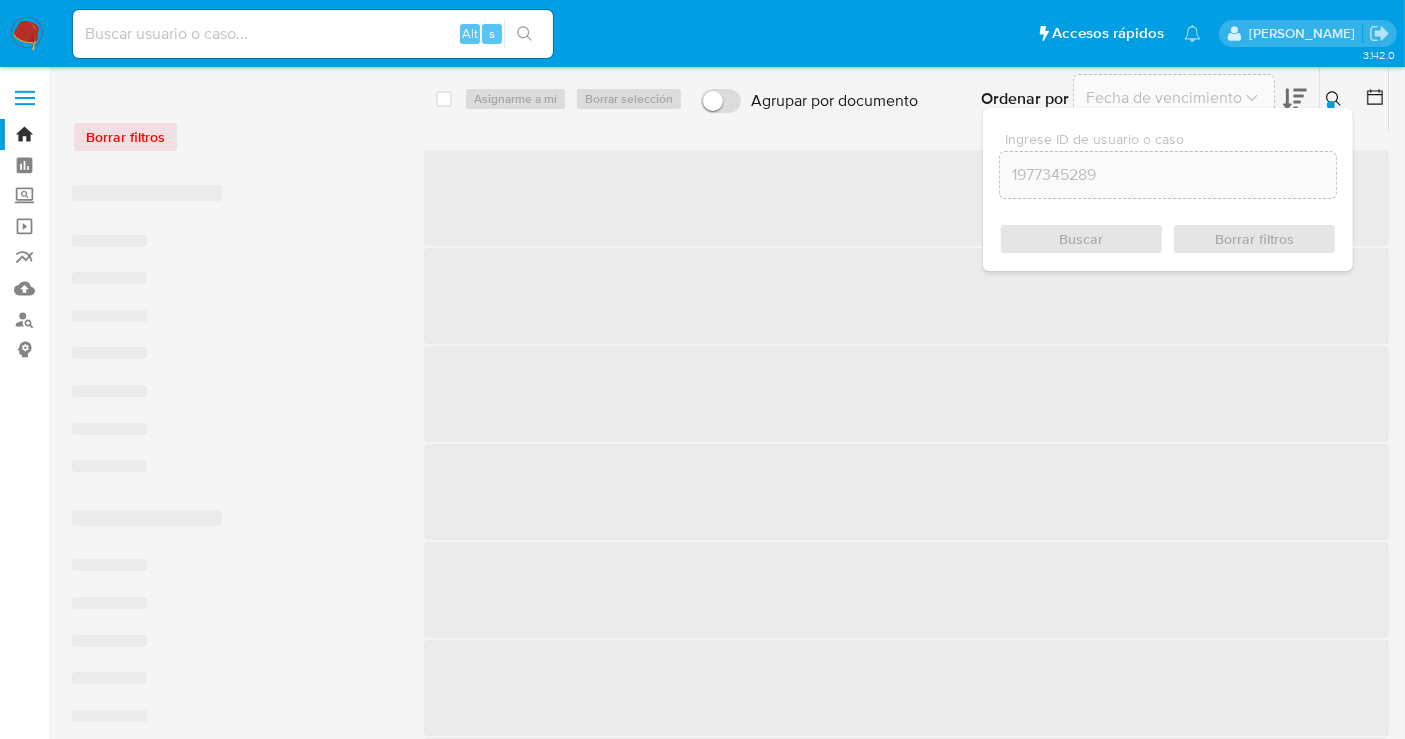 click on "Buscar Borrar filtros" at bounding box center [1168, 239] 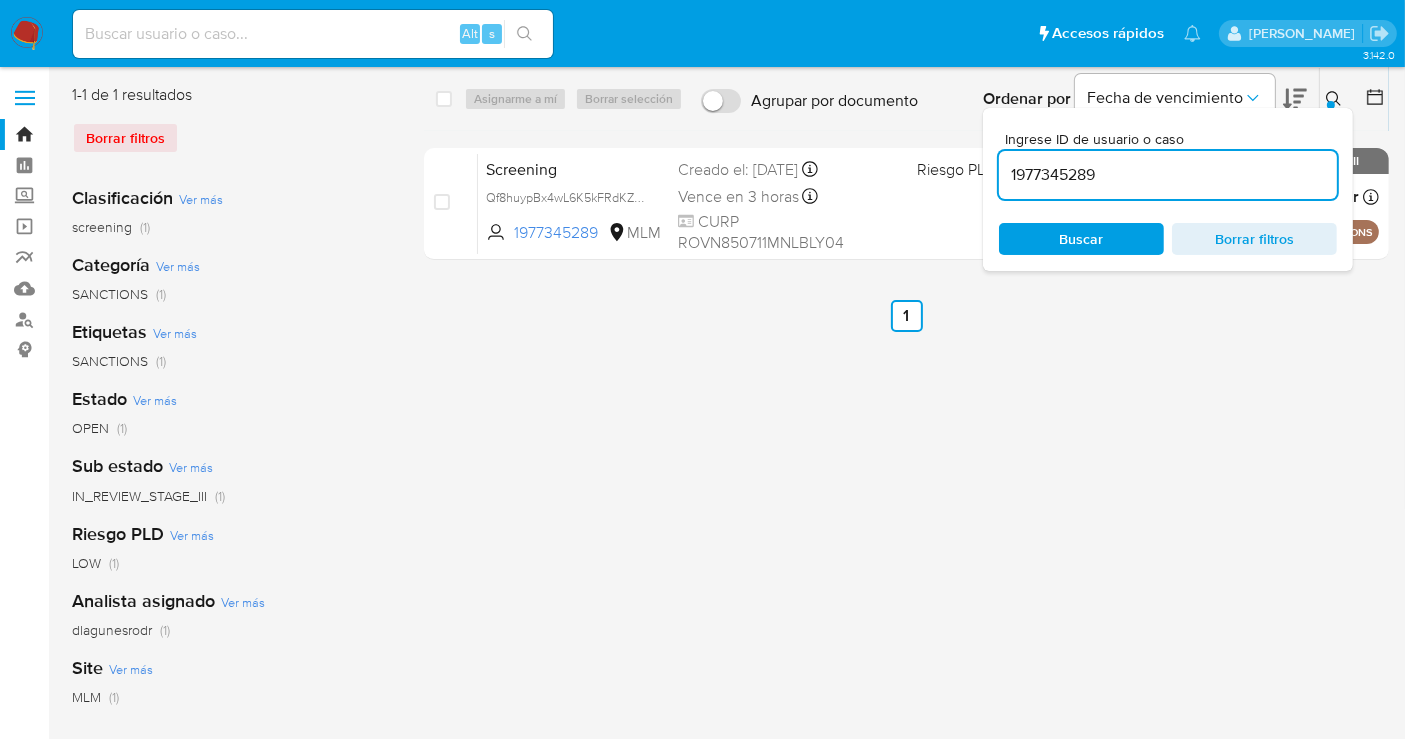 click at bounding box center (1336, 99) 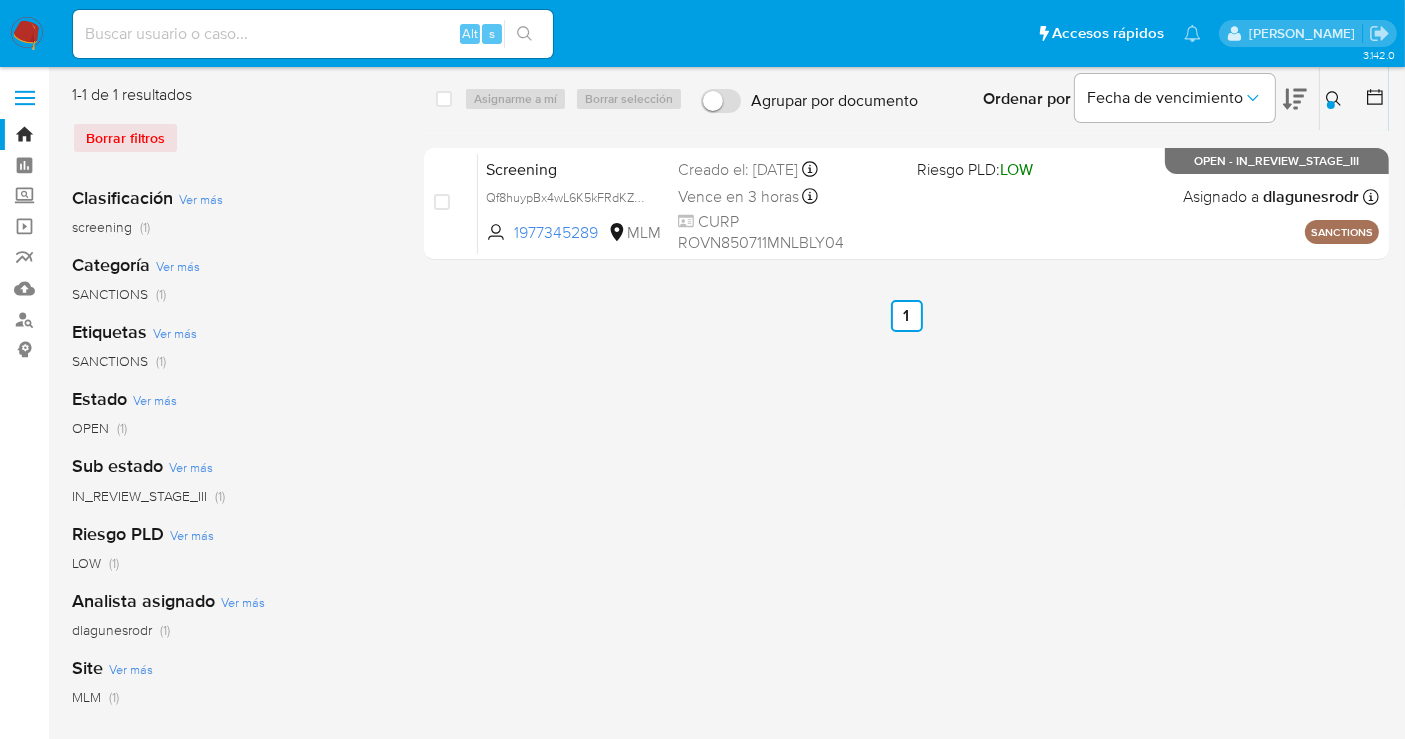 click at bounding box center [1336, 99] 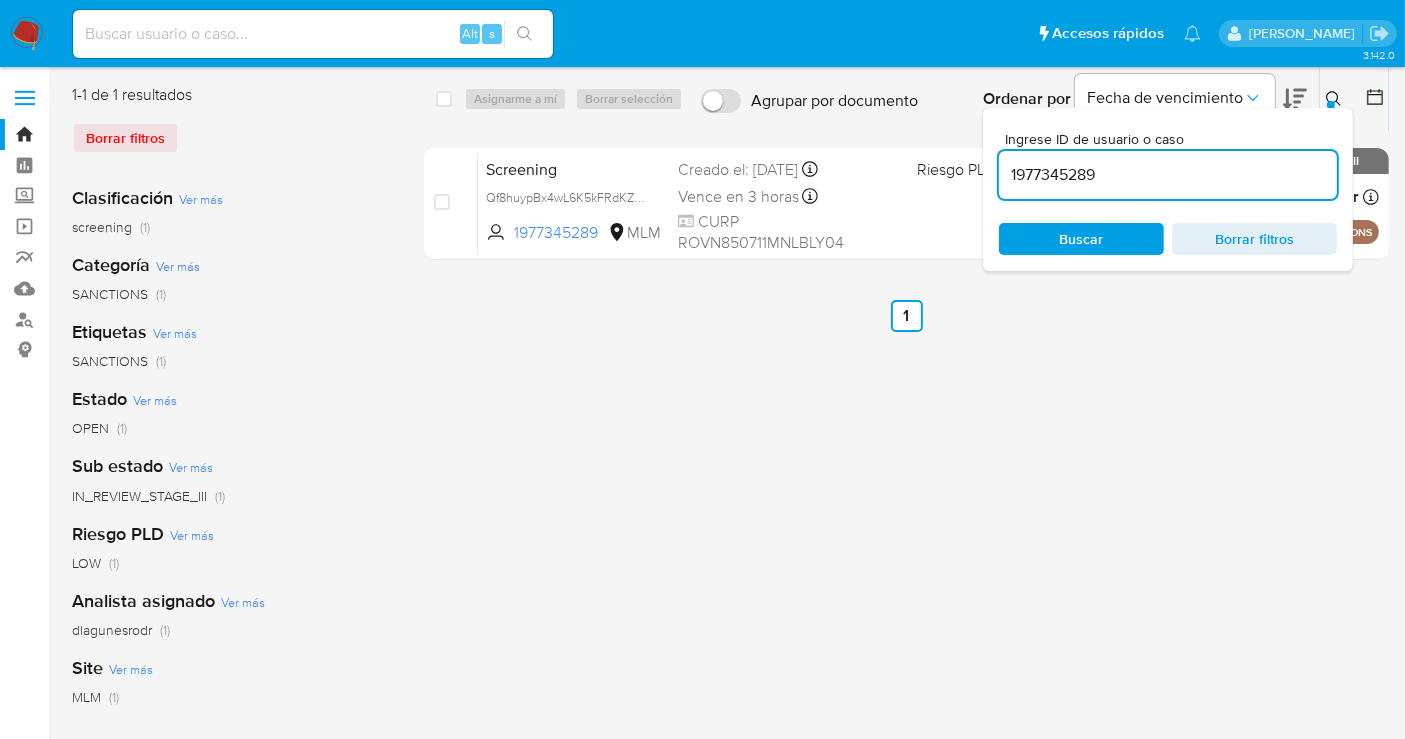 click on "1977345289" at bounding box center (1168, 175) 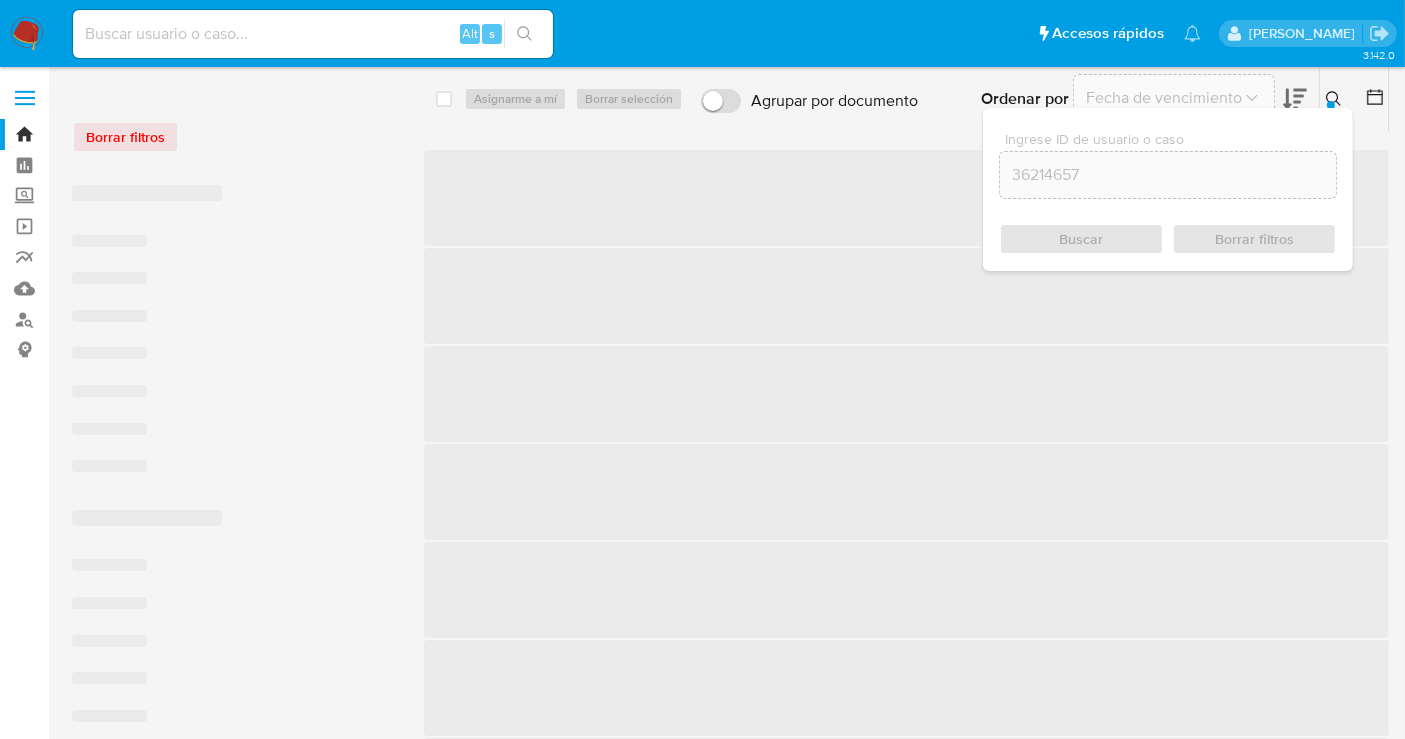 click on "Buscar Borrar filtros" at bounding box center (1168, 239) 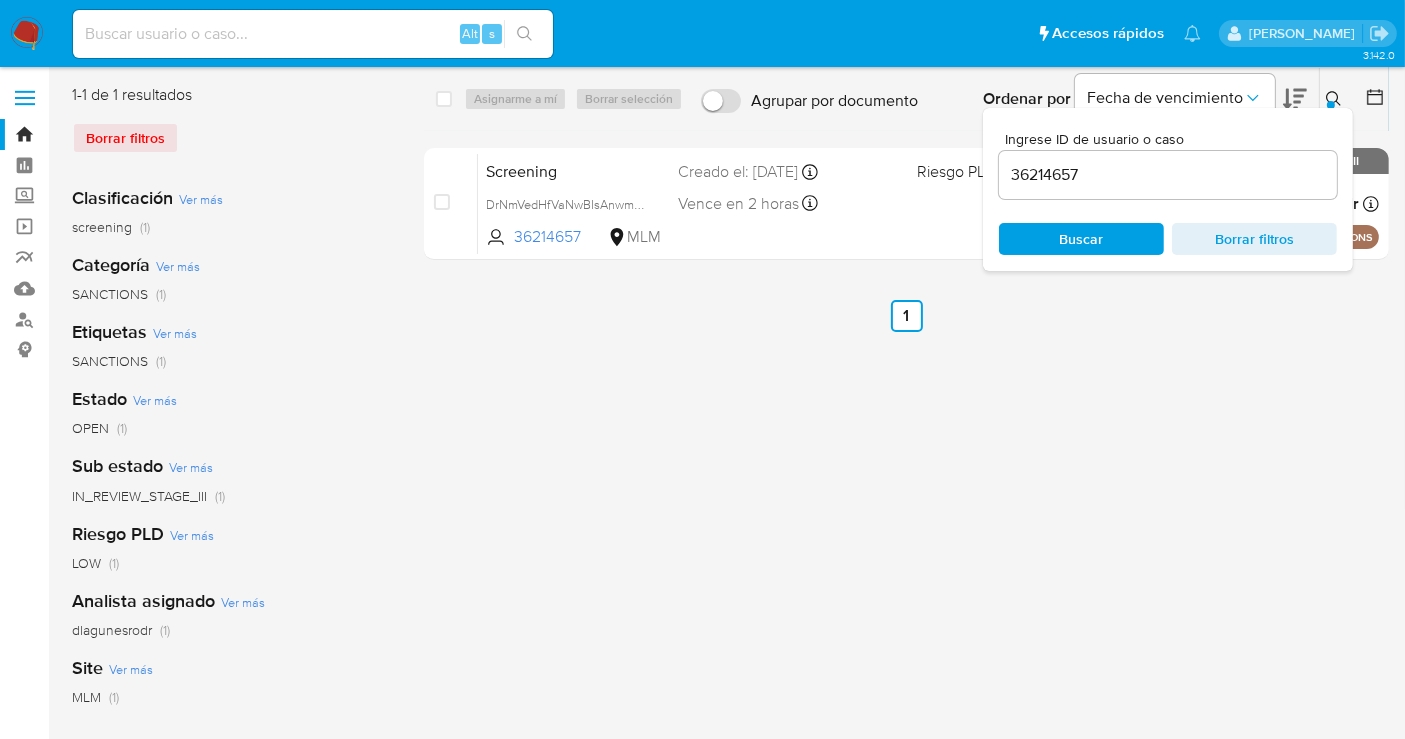 click 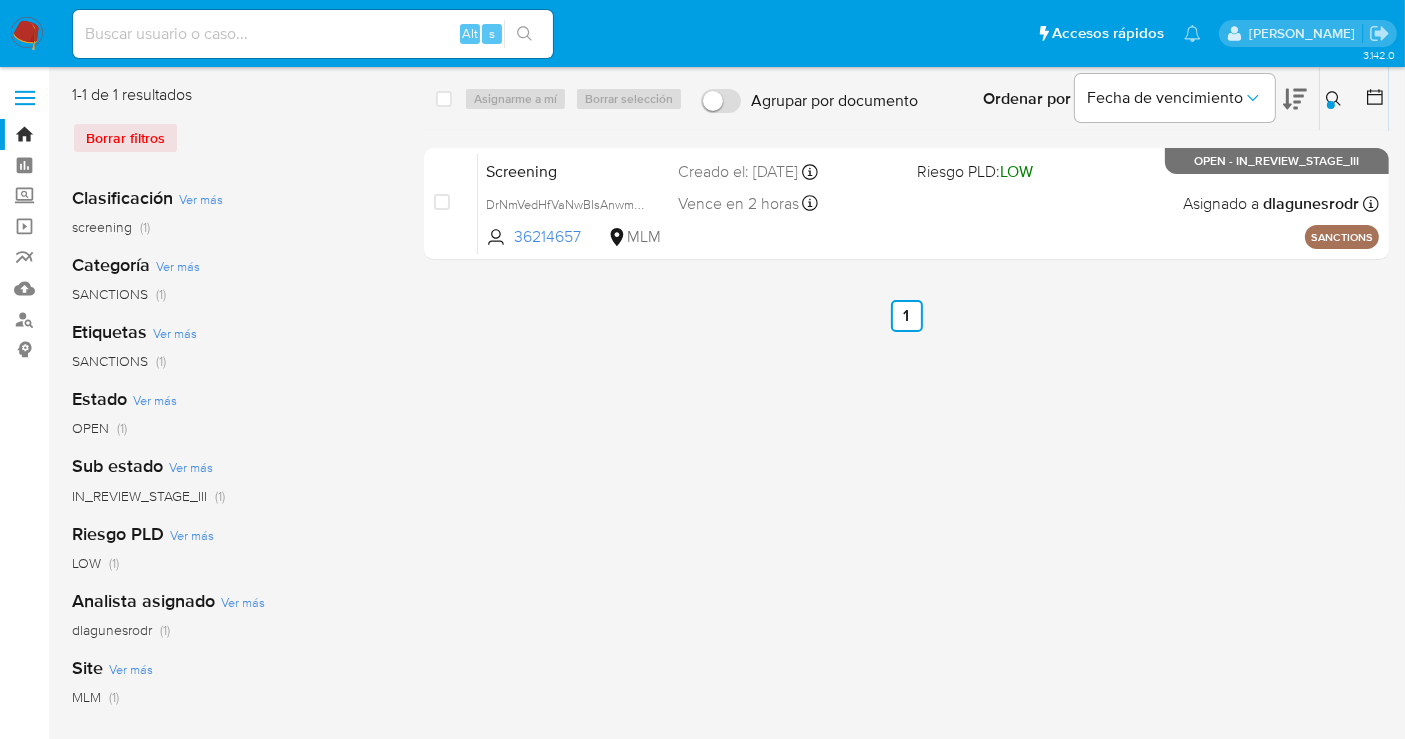 click at bounding box center (1331, 105) 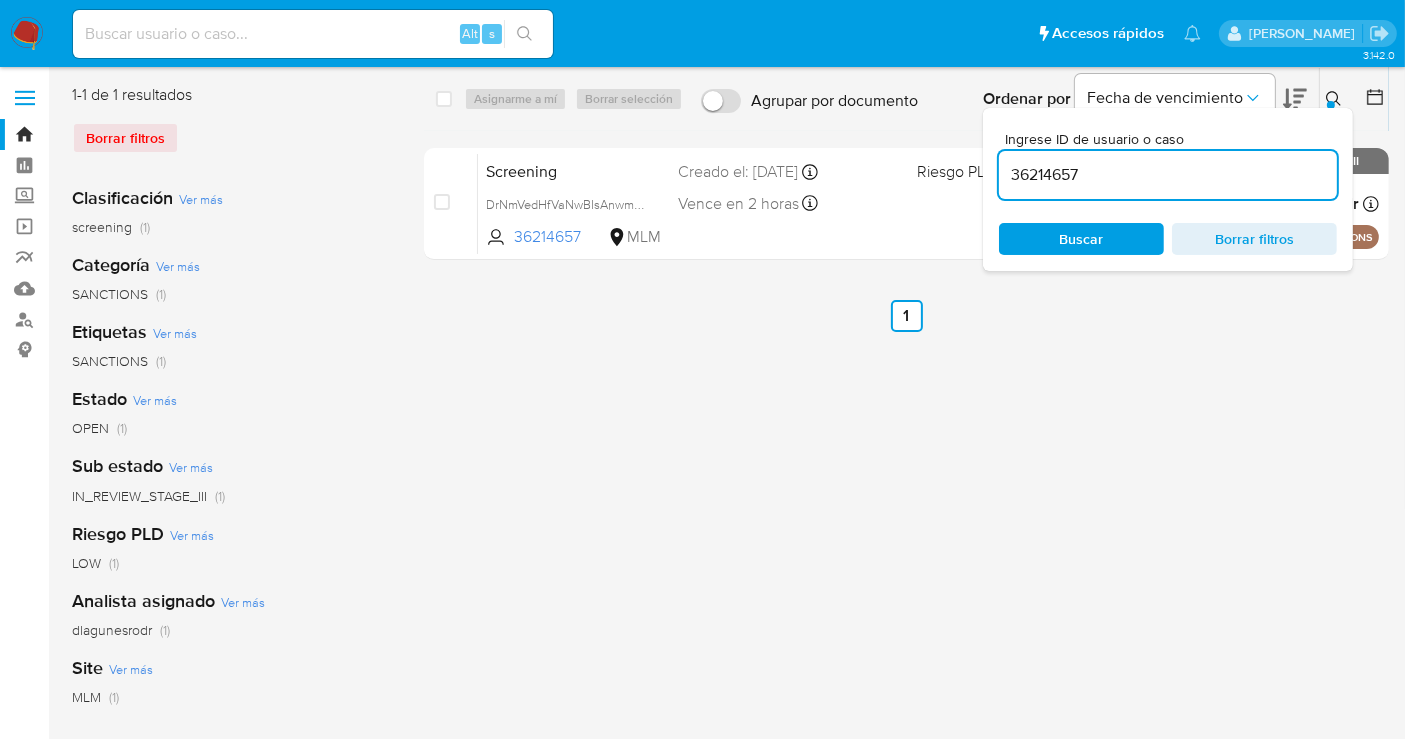 click on "36214657" at bounding box center [1168, 175] 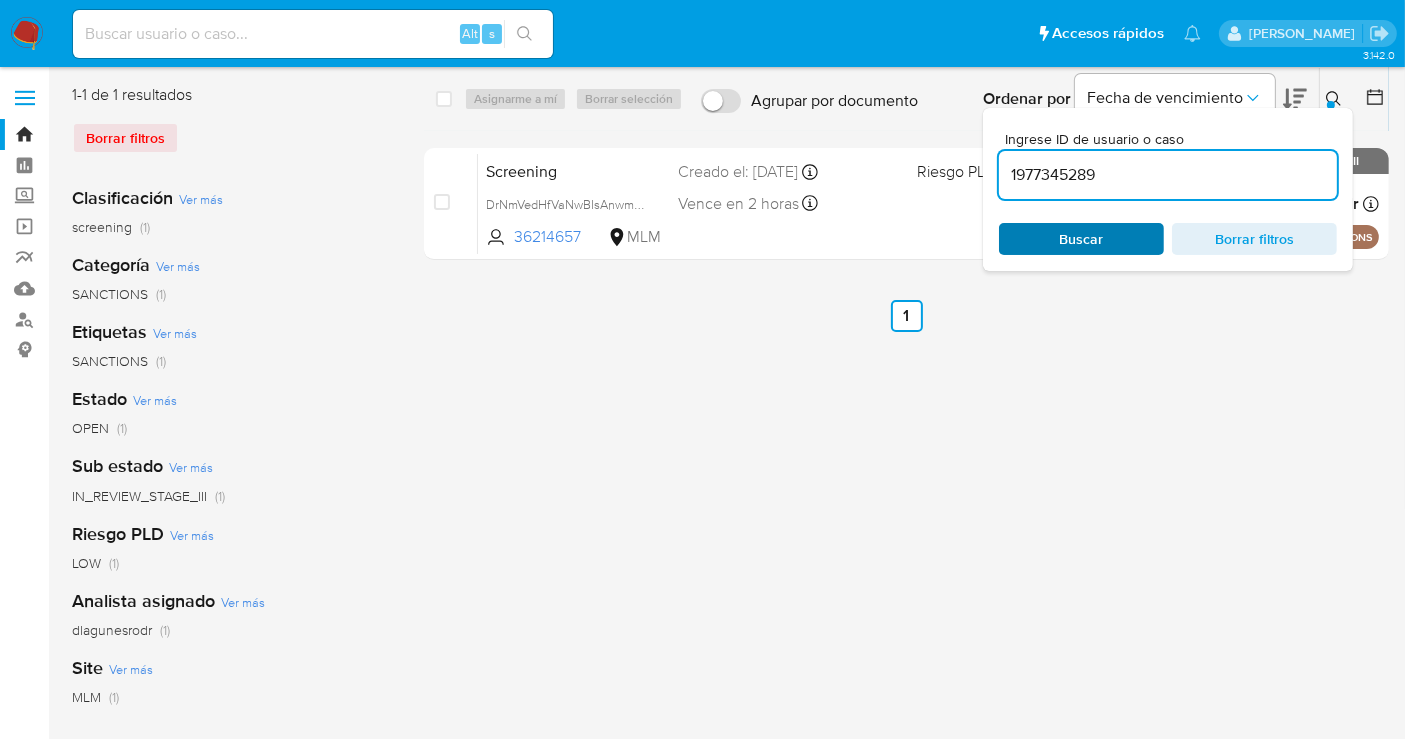 type on "1977345289" 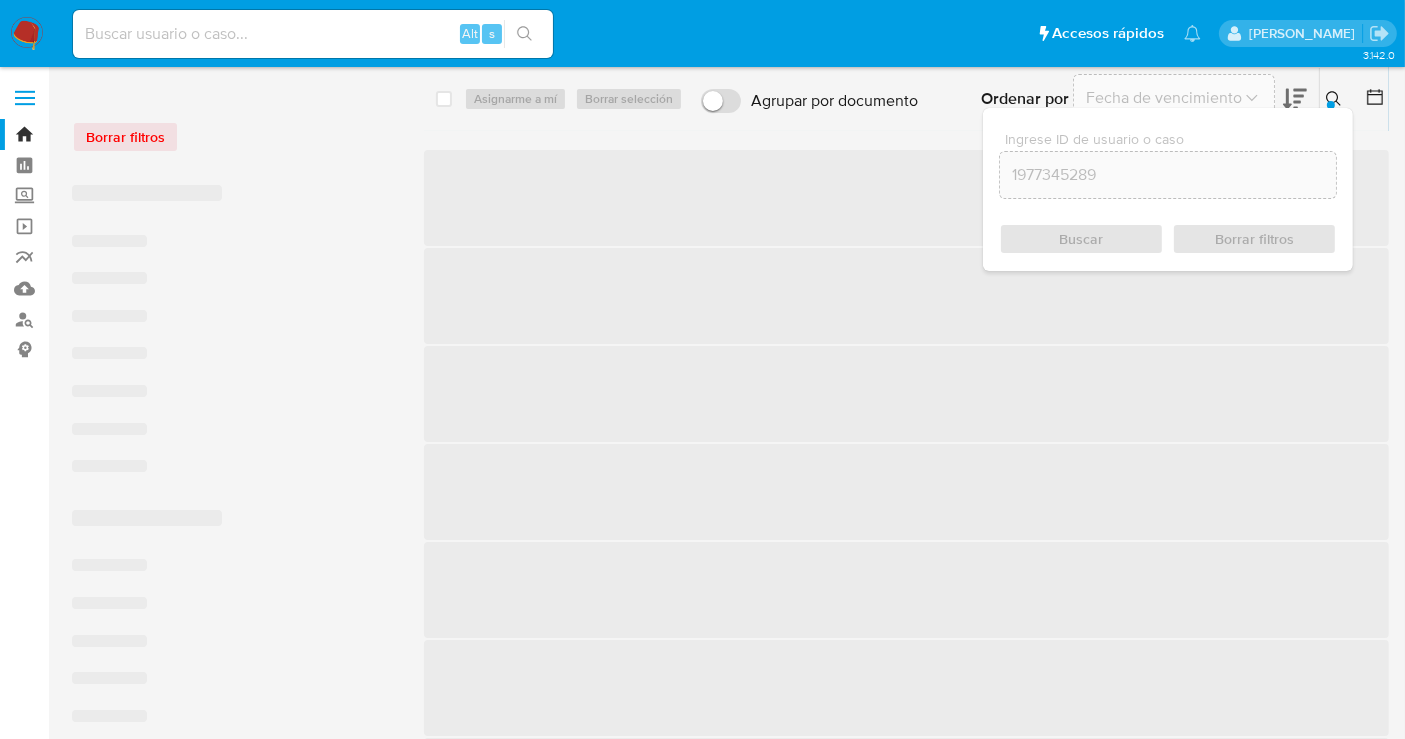 click on "Buscar Borrar filtros" at bounding box center (1168, 239) 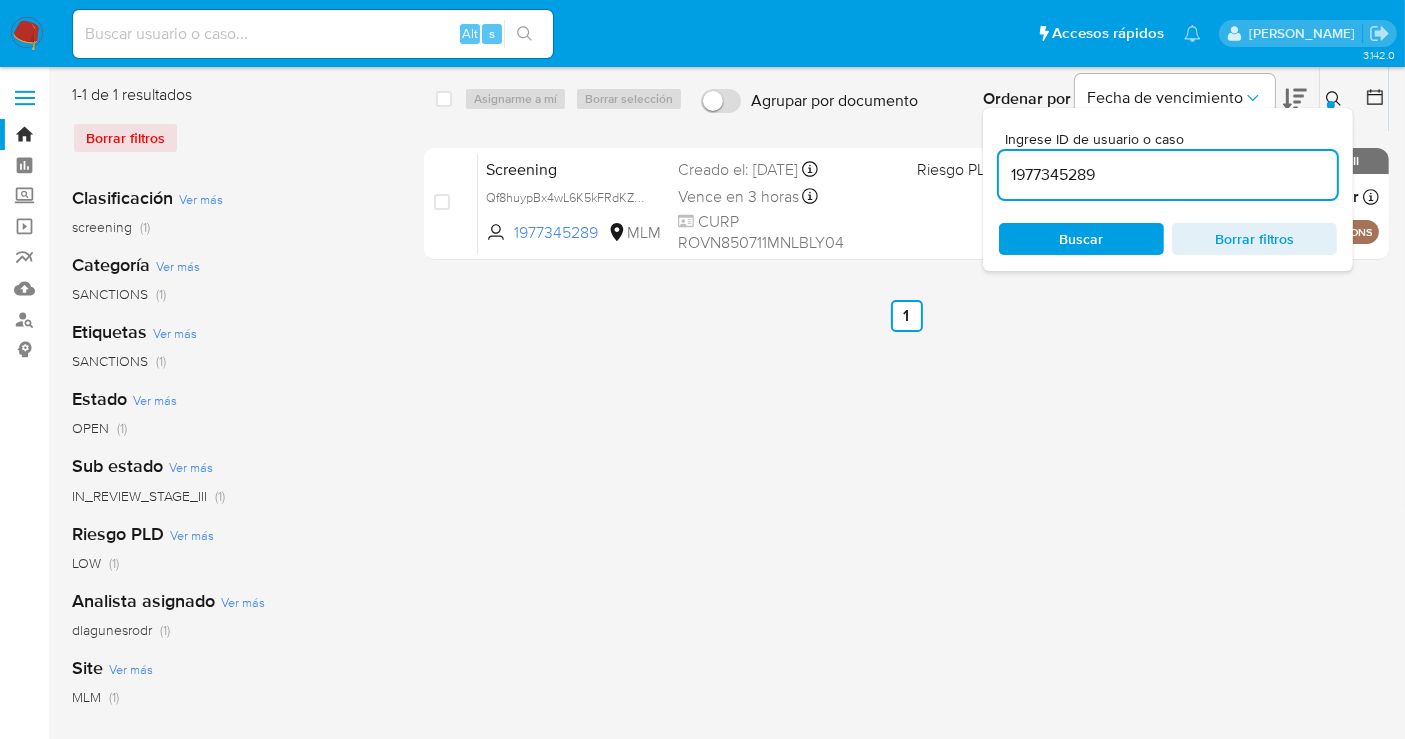 click on "select-all-cases-checkbox Asignarme a mí Borrar selección Agrupar por documento Ordenar por Fecha de vencimiento   No es posible ordenar los resultados mientras se encuentren agrupados. Ingrese ID de usuario o caso 1977345289 Buscar Borrar filtros case-item-checkbox   No es posible asignar el caso Screening Qf8huypBx4wL6K5kFRdKZFaQ 1977345289 MLM Riesgo PLD:  LOW Creado el: 01/07/2025   Creado el: 01/07/2025 12:11:44 Vence en 3 horas   Vence el 02/07/2025 12:11:45 CURP   ROVN850711MNLBLY04 Asignado a   dlagunesrodr   Asignado el: 02/07/2025 09:14:01 SANCTIONS OPEN - IN_REVIEW_STAGE_III  Anterior 1 Siguiente" at bounding box center (906, 515) 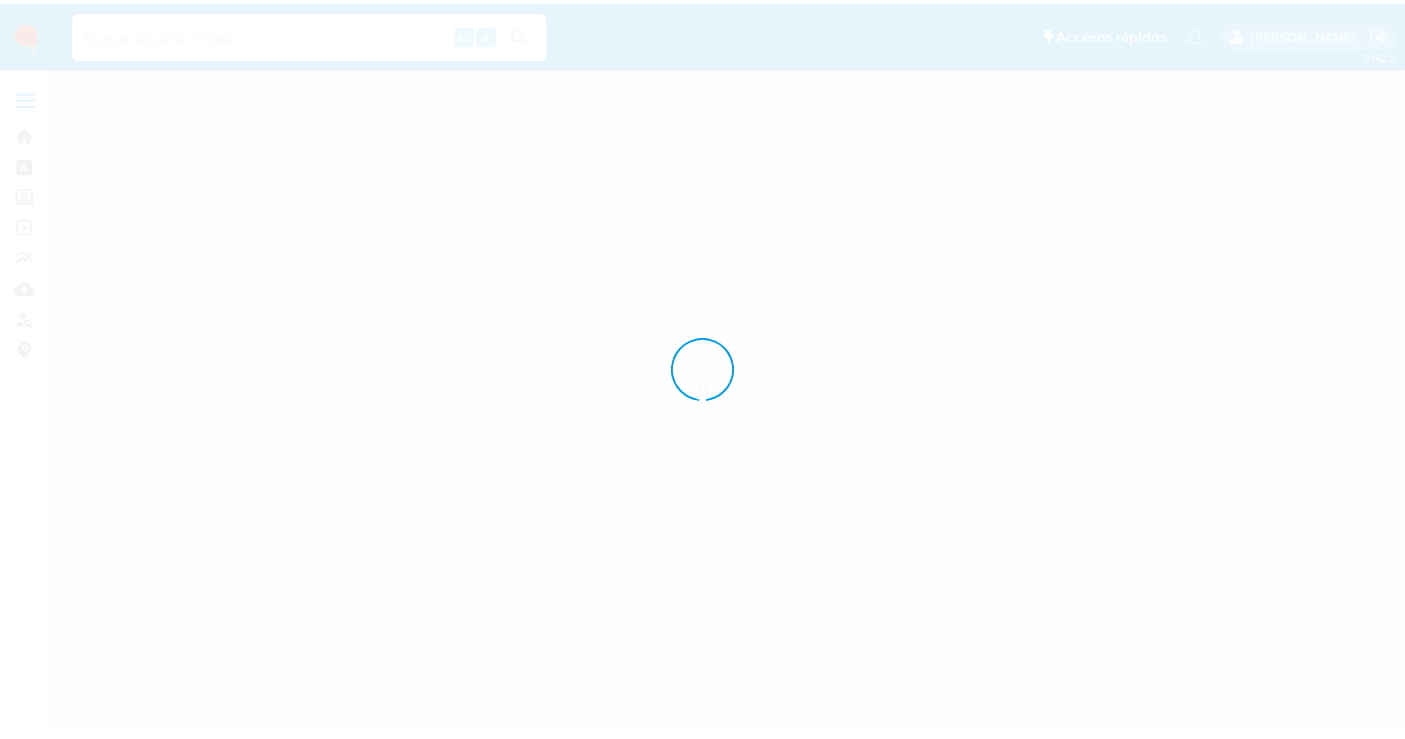 scroll, scrollTop: 0, scrollLeft: 0, axis: both 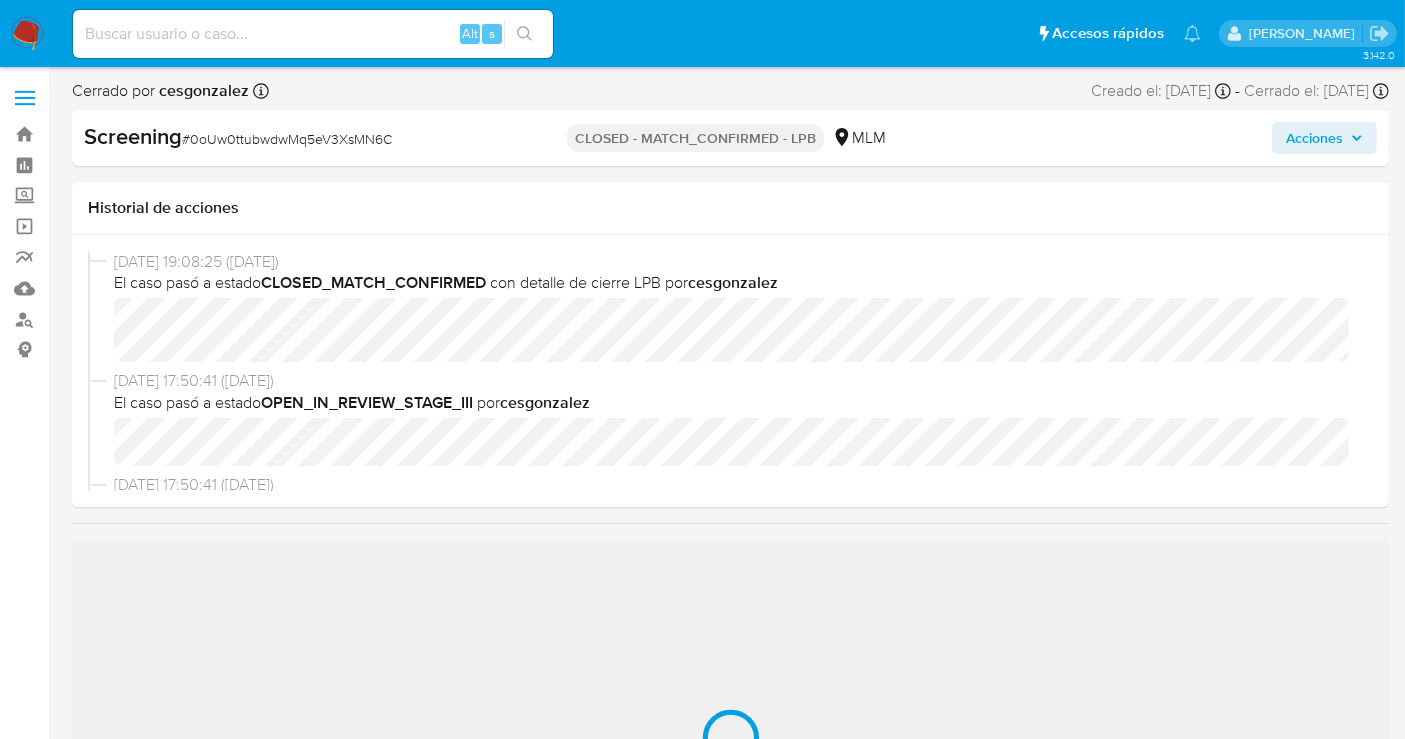 select on "10" 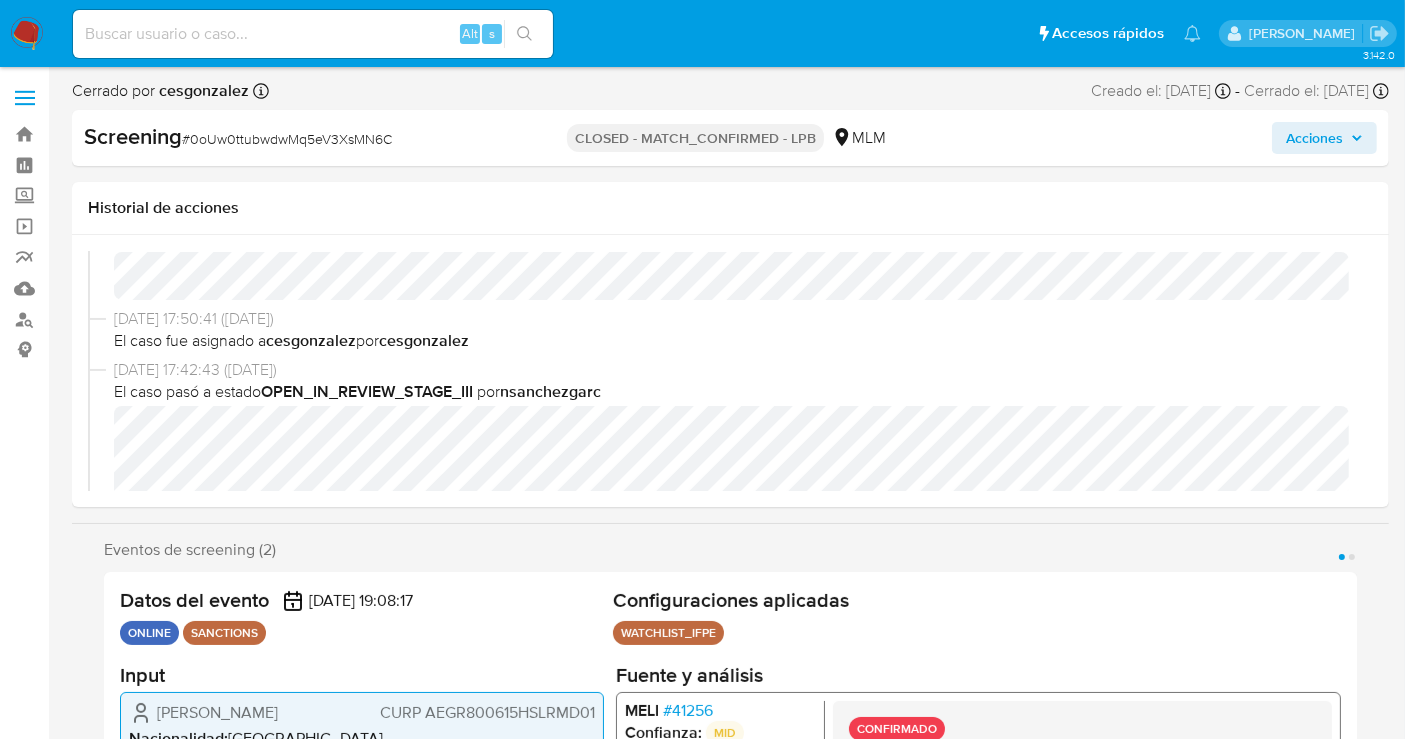 scroll, scrollTop: 146, scrollLeft: 0, axis: vertical 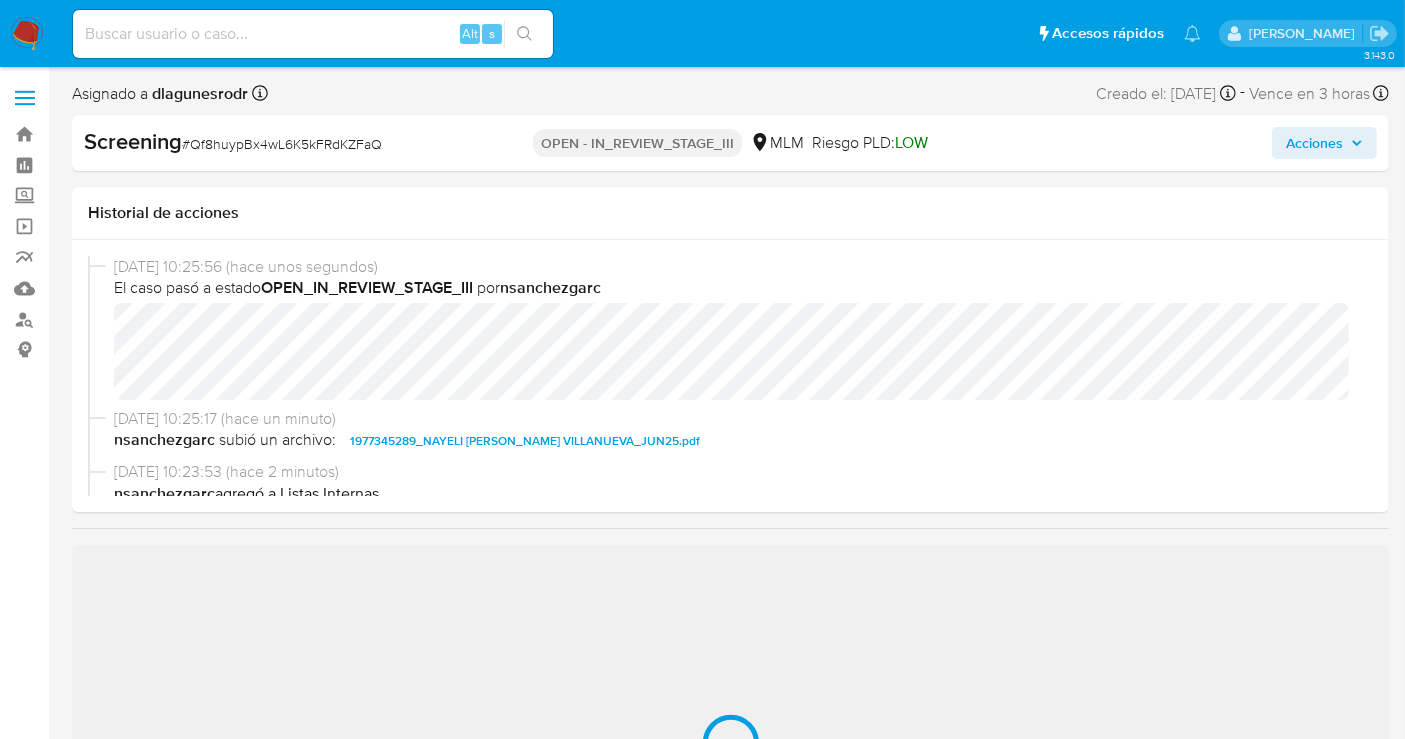 select on "10" 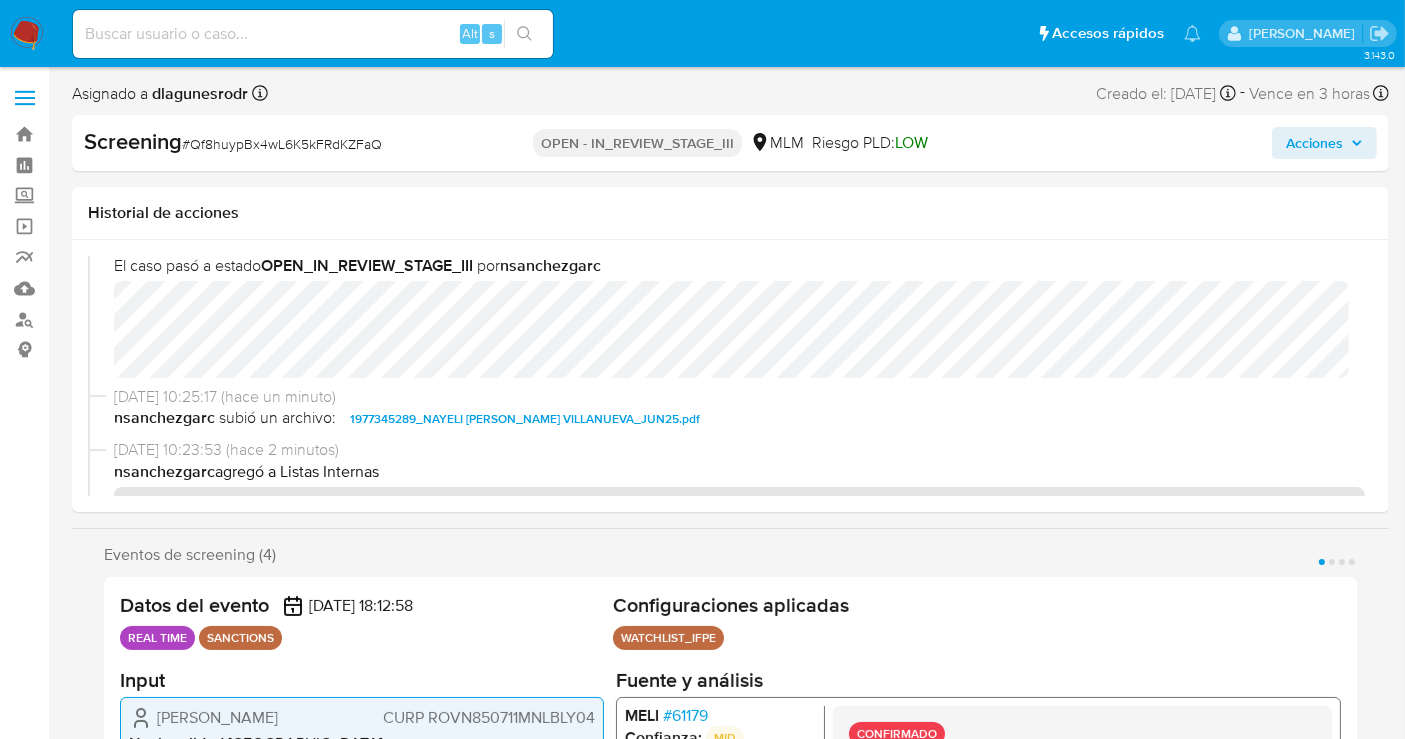 scroll, scrollTop: 0, scrollLeft: 0, axis: both 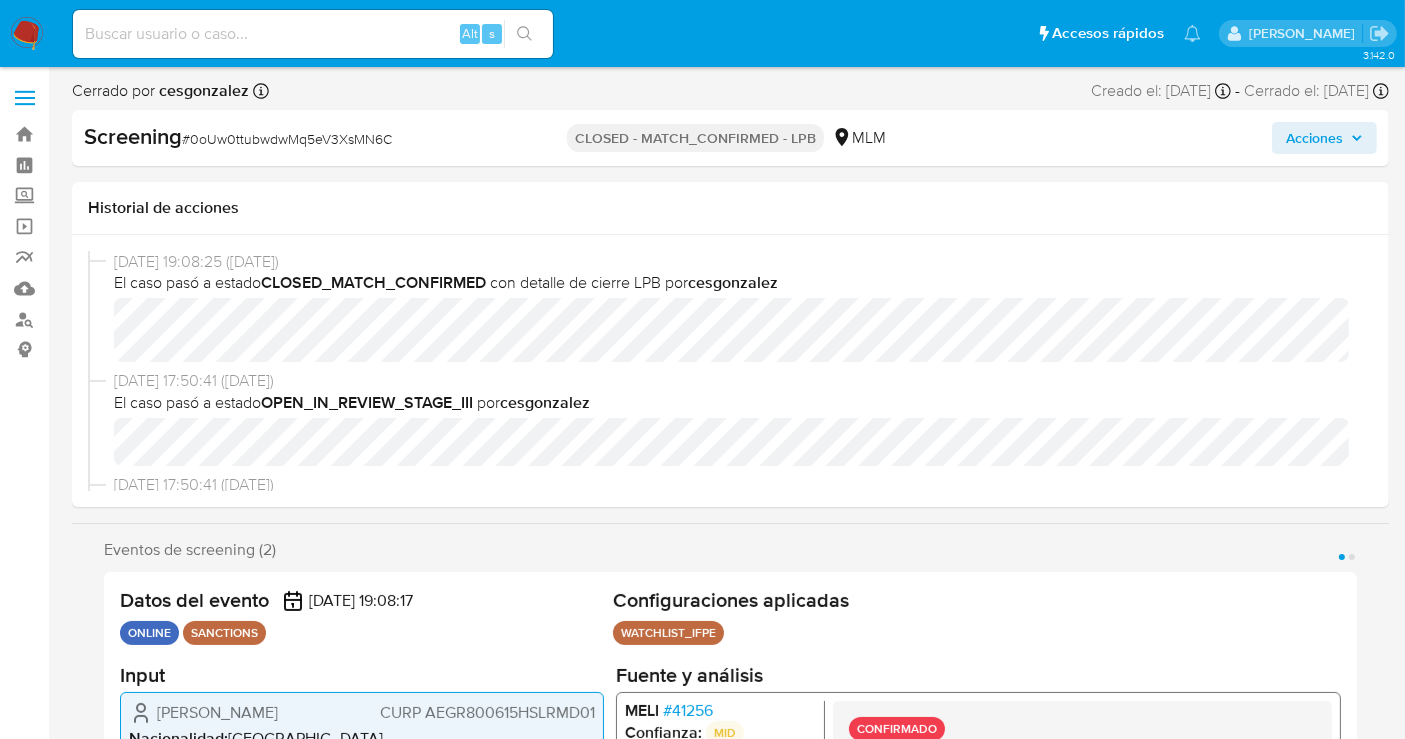 select on "10" 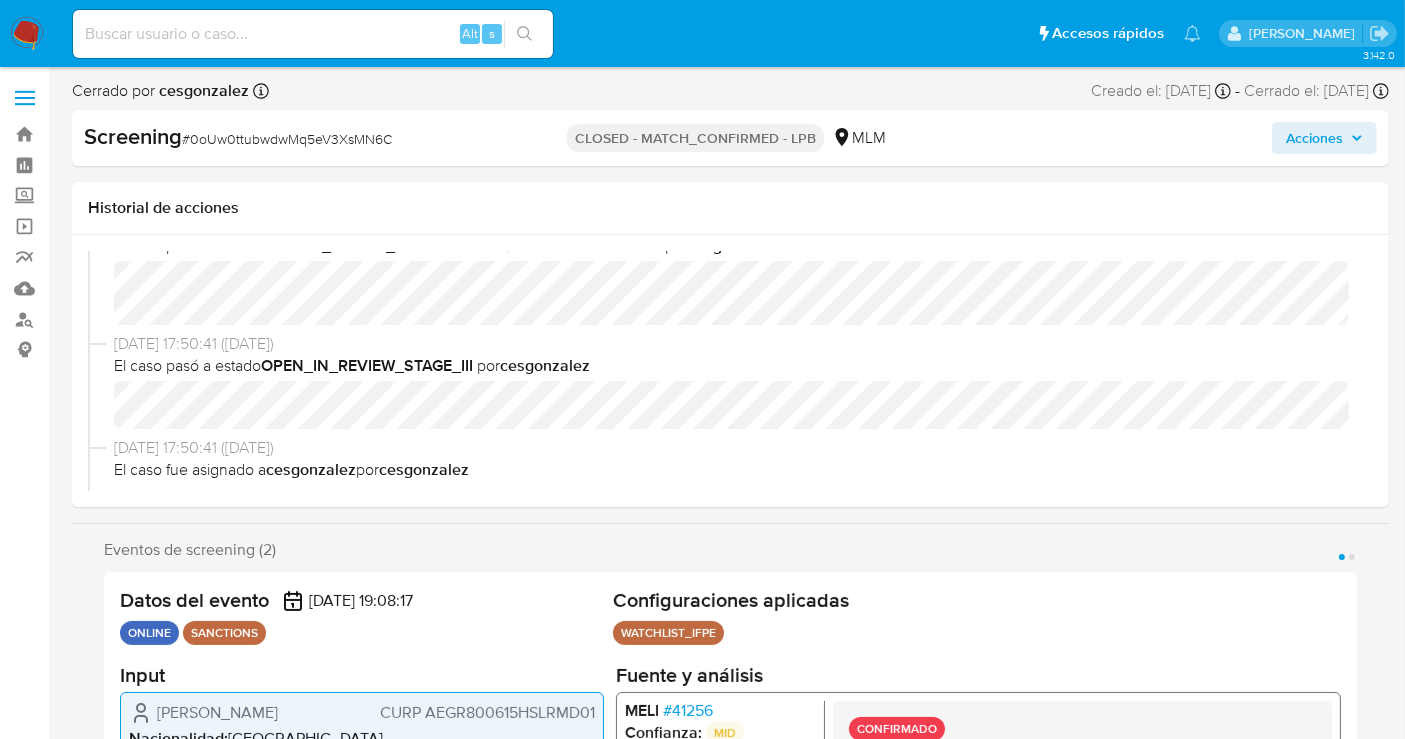 scroll, scrollTop: 0, scrollLeft: 0, axis: both 